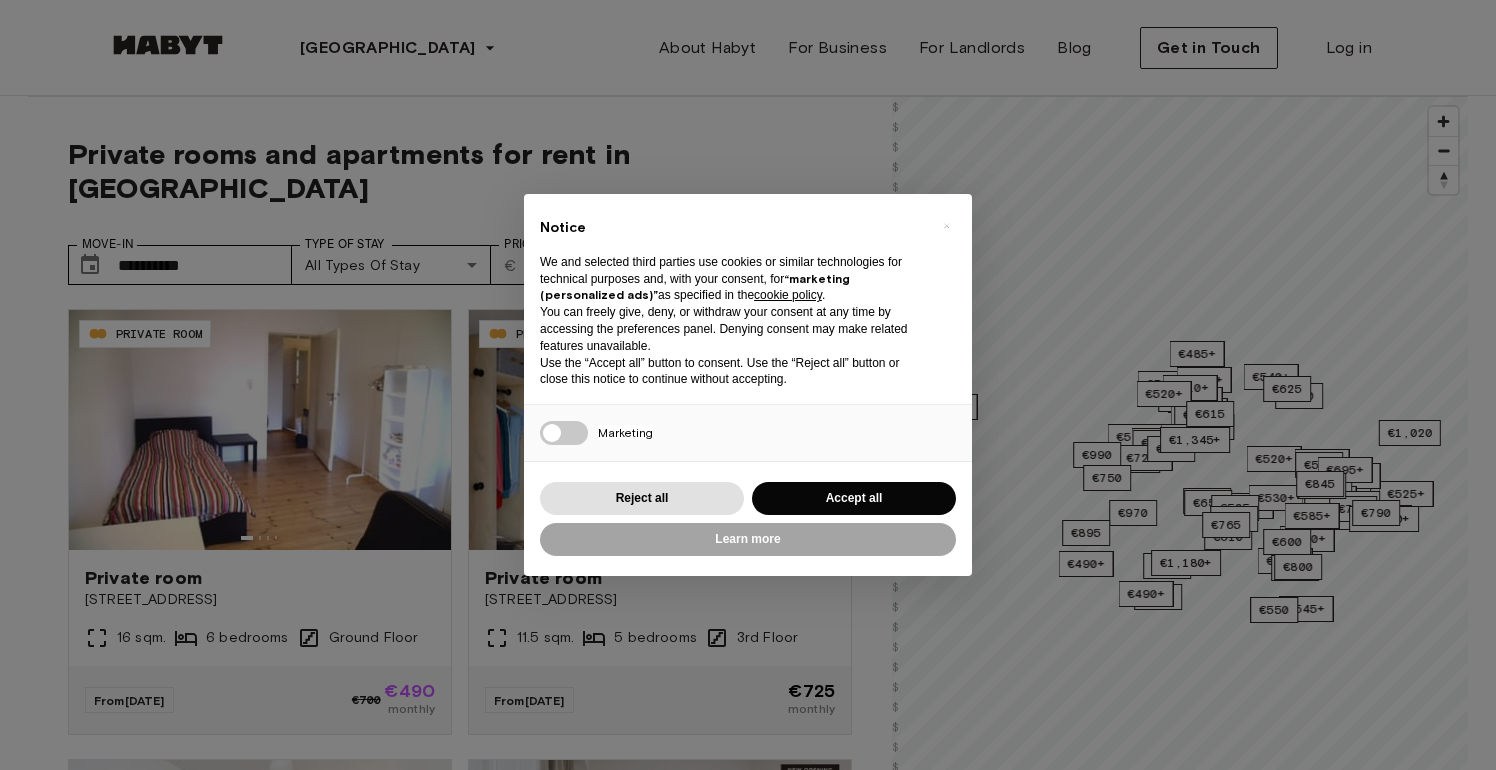 scroll, scrollTop: 0, scrollLeft: 0, axis: both 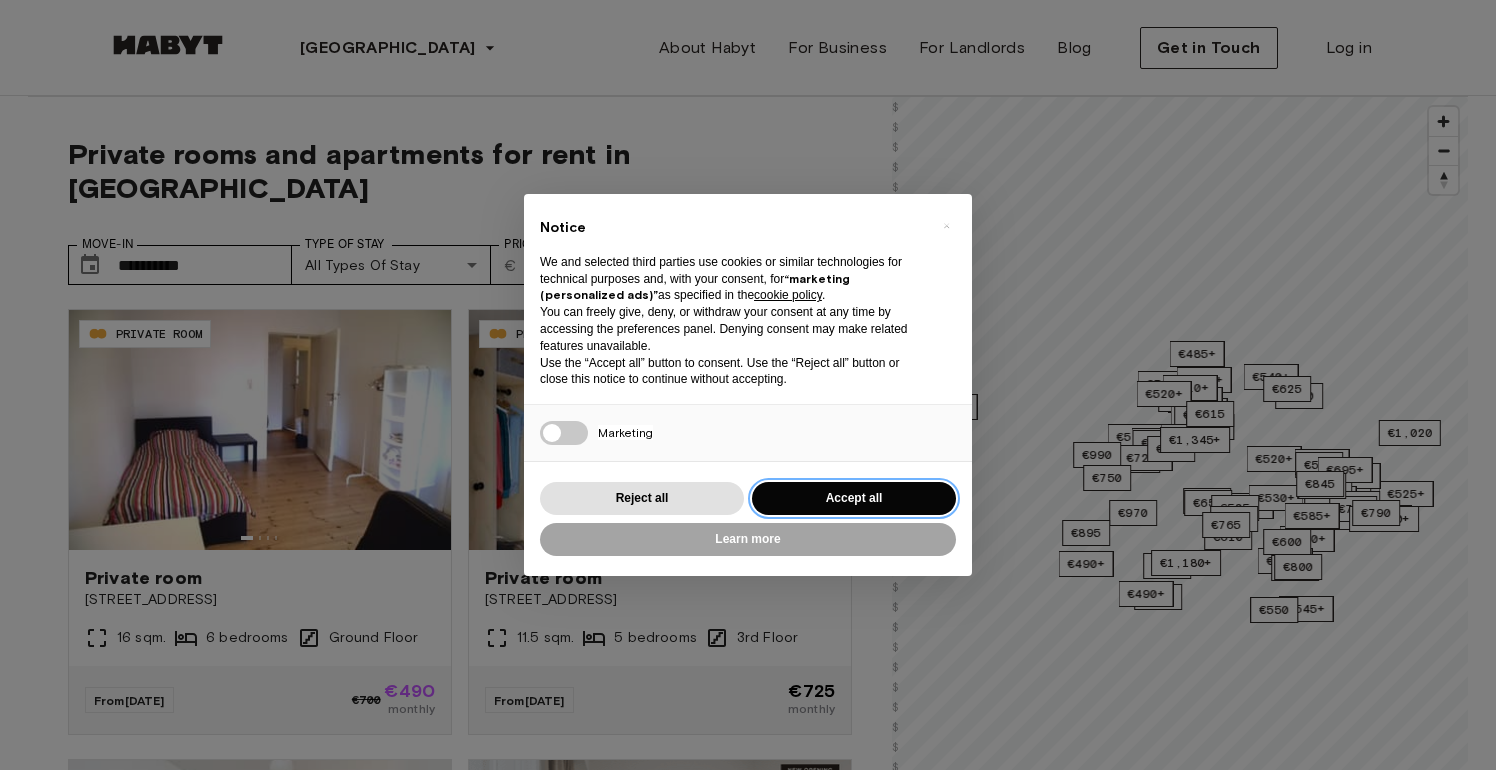 click on "Accept all" at bounding box center (854, 498) 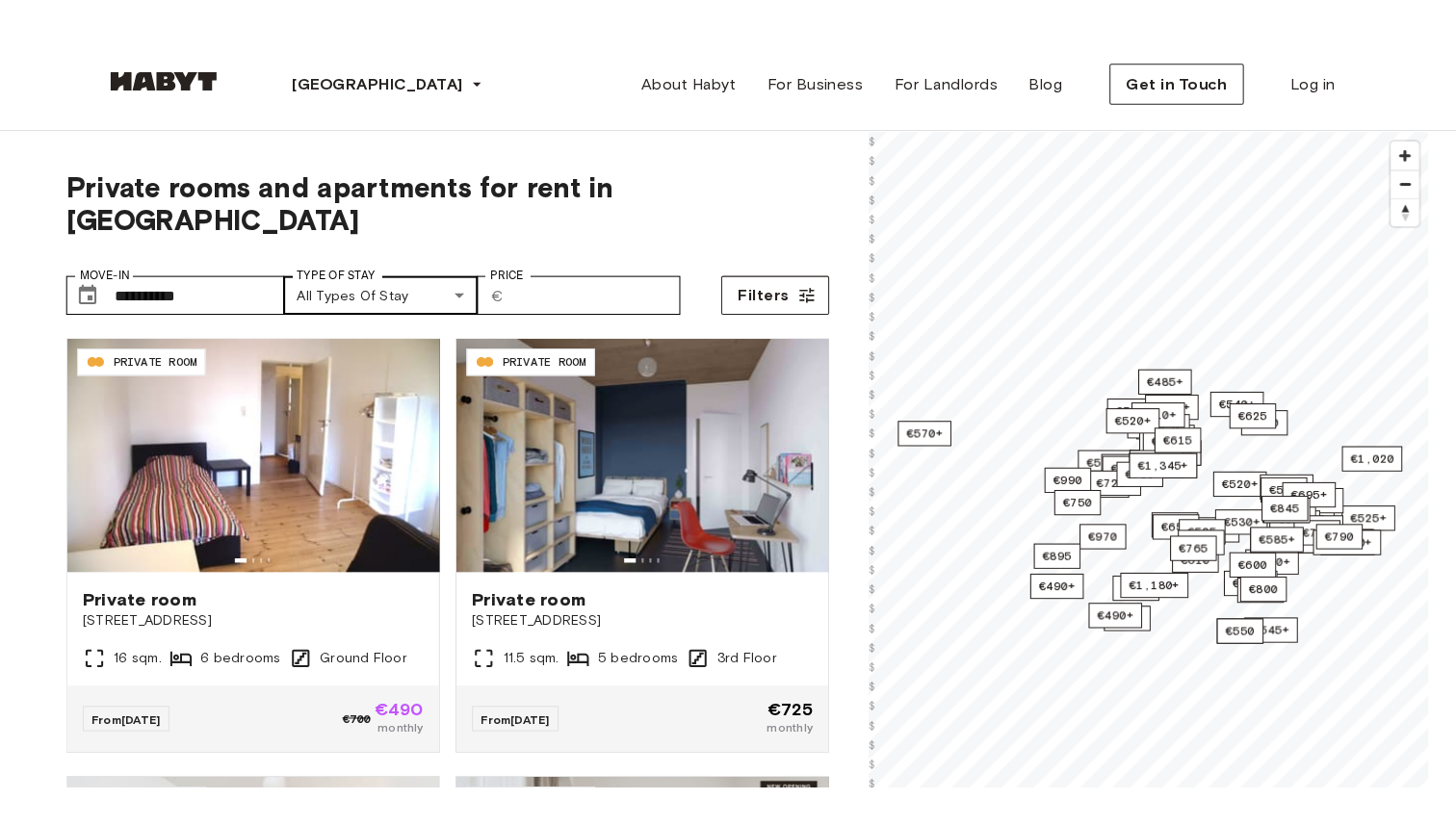 scroll, scrollTop: 0, scrollLeft: 0, axis: both 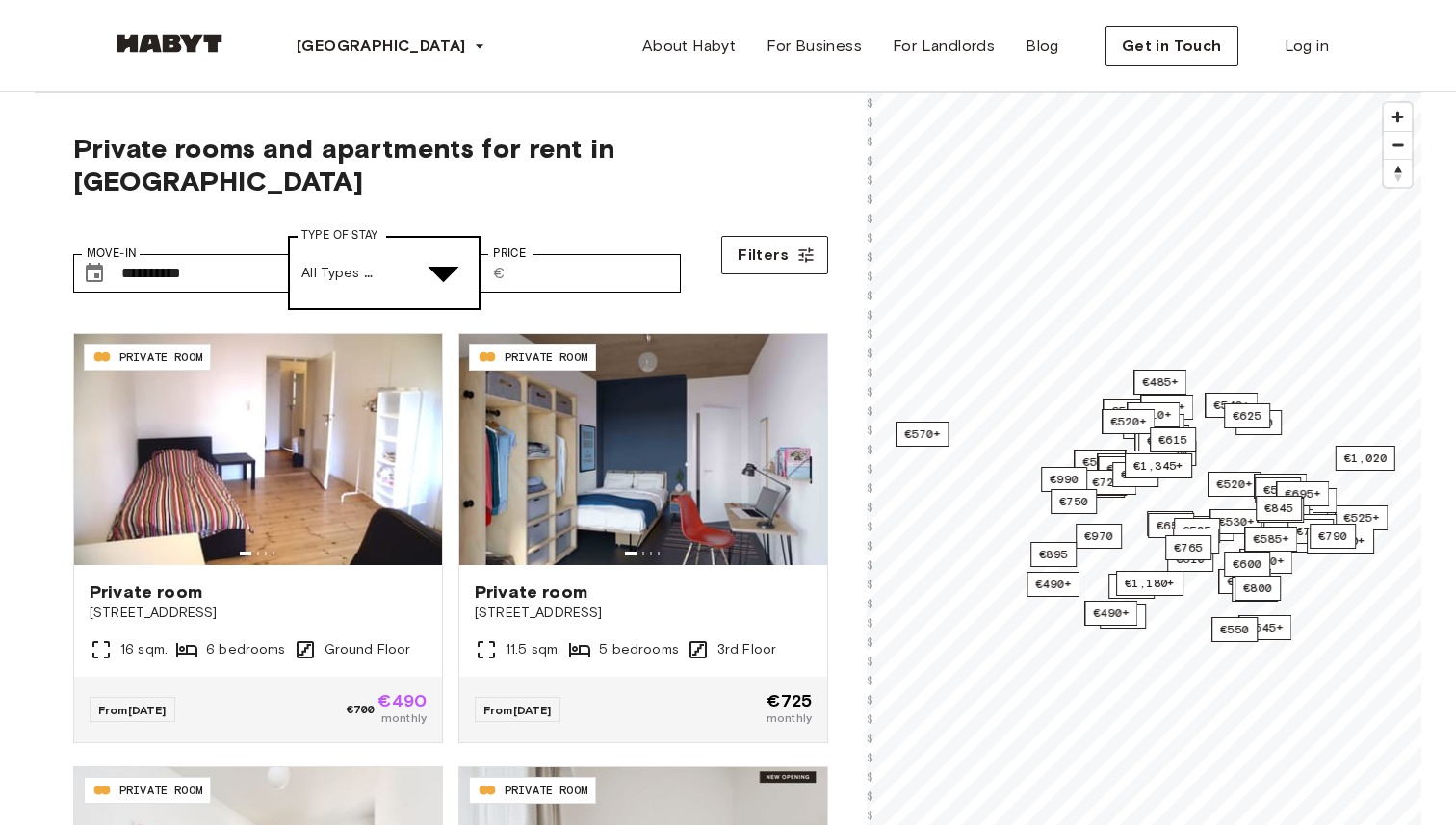 click on "**********" at bounding box center (728, 2632) 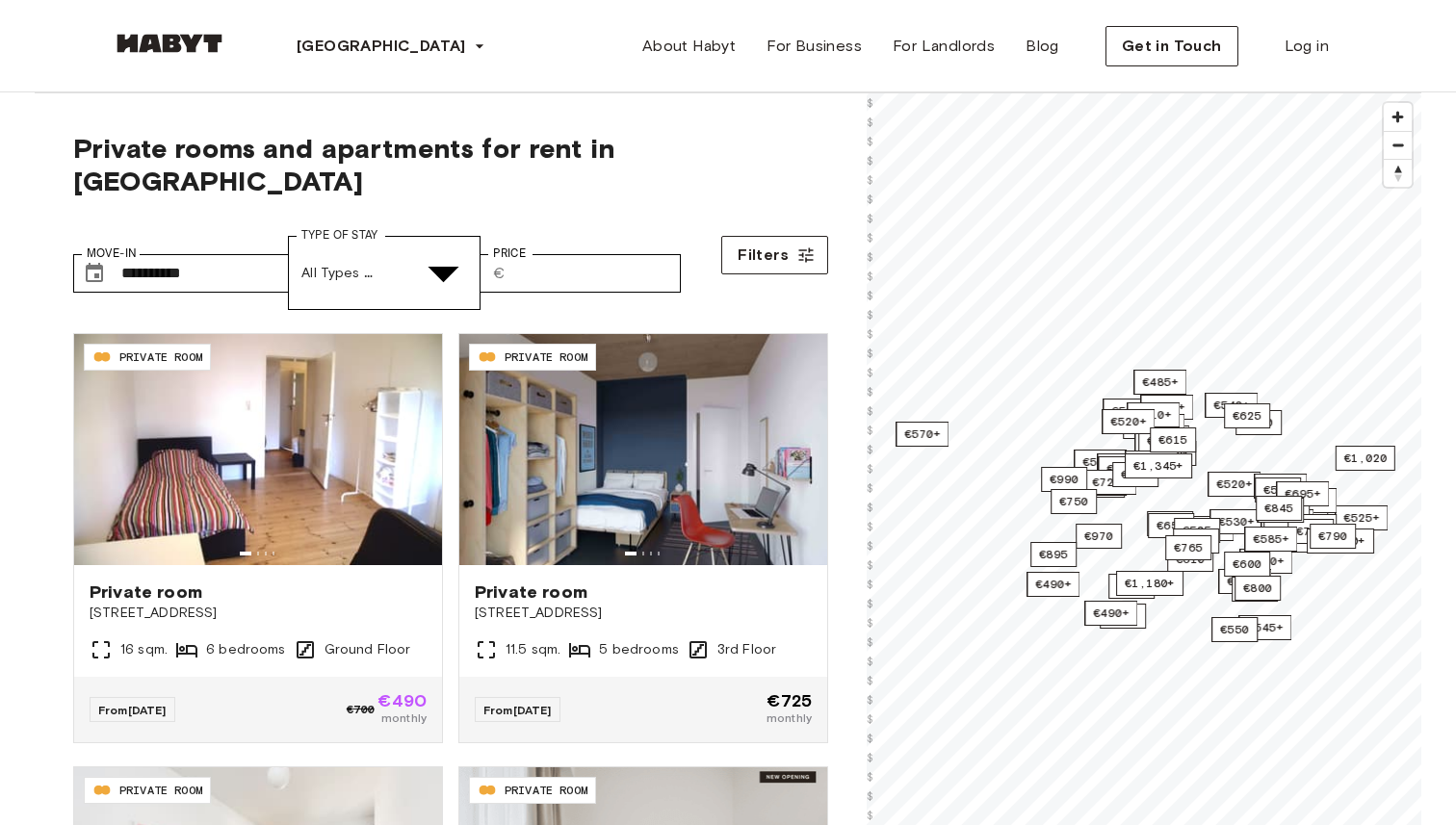 click at bounding box center (50, 4957) 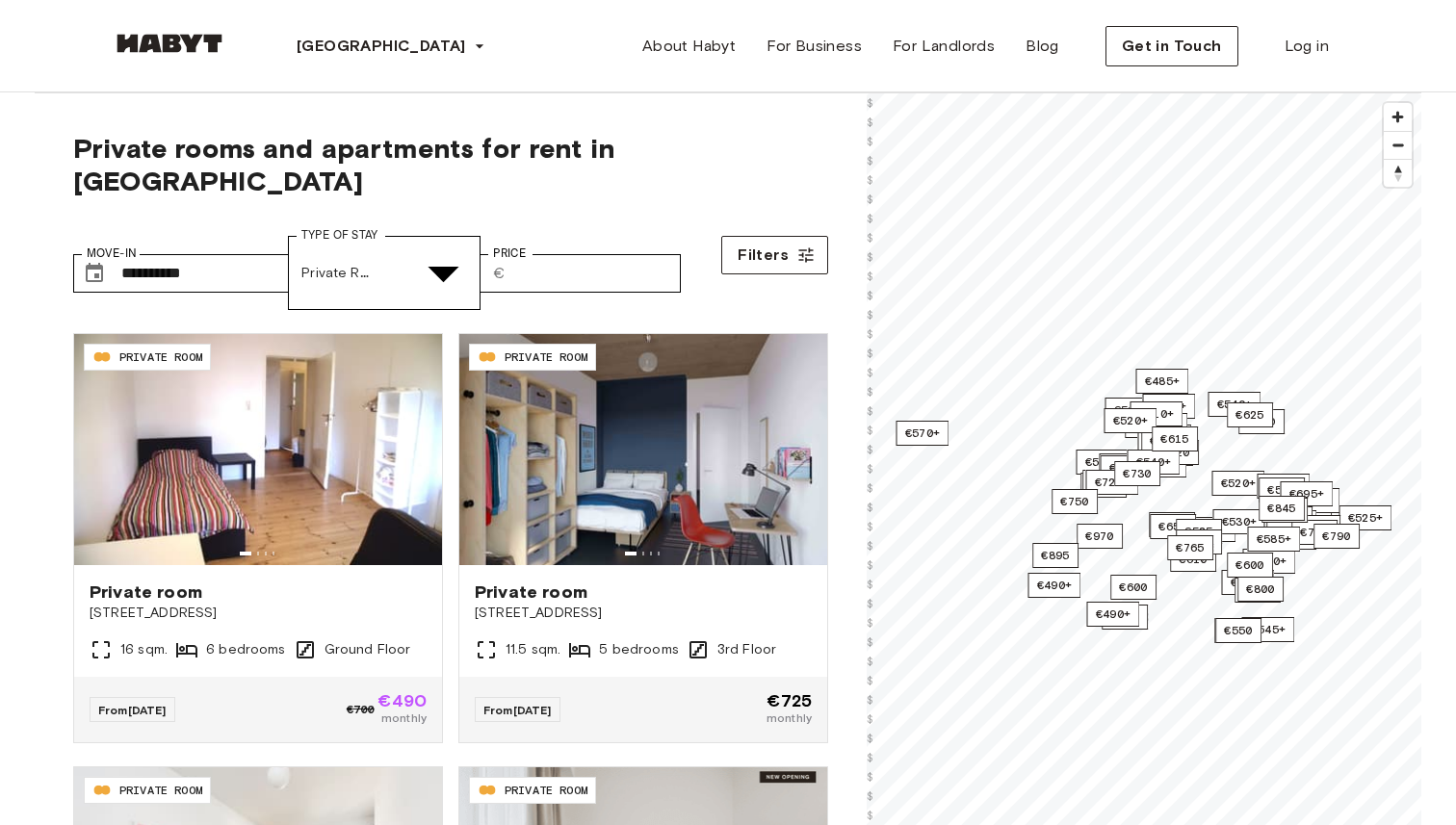 click at bounding box center (728, 4907) 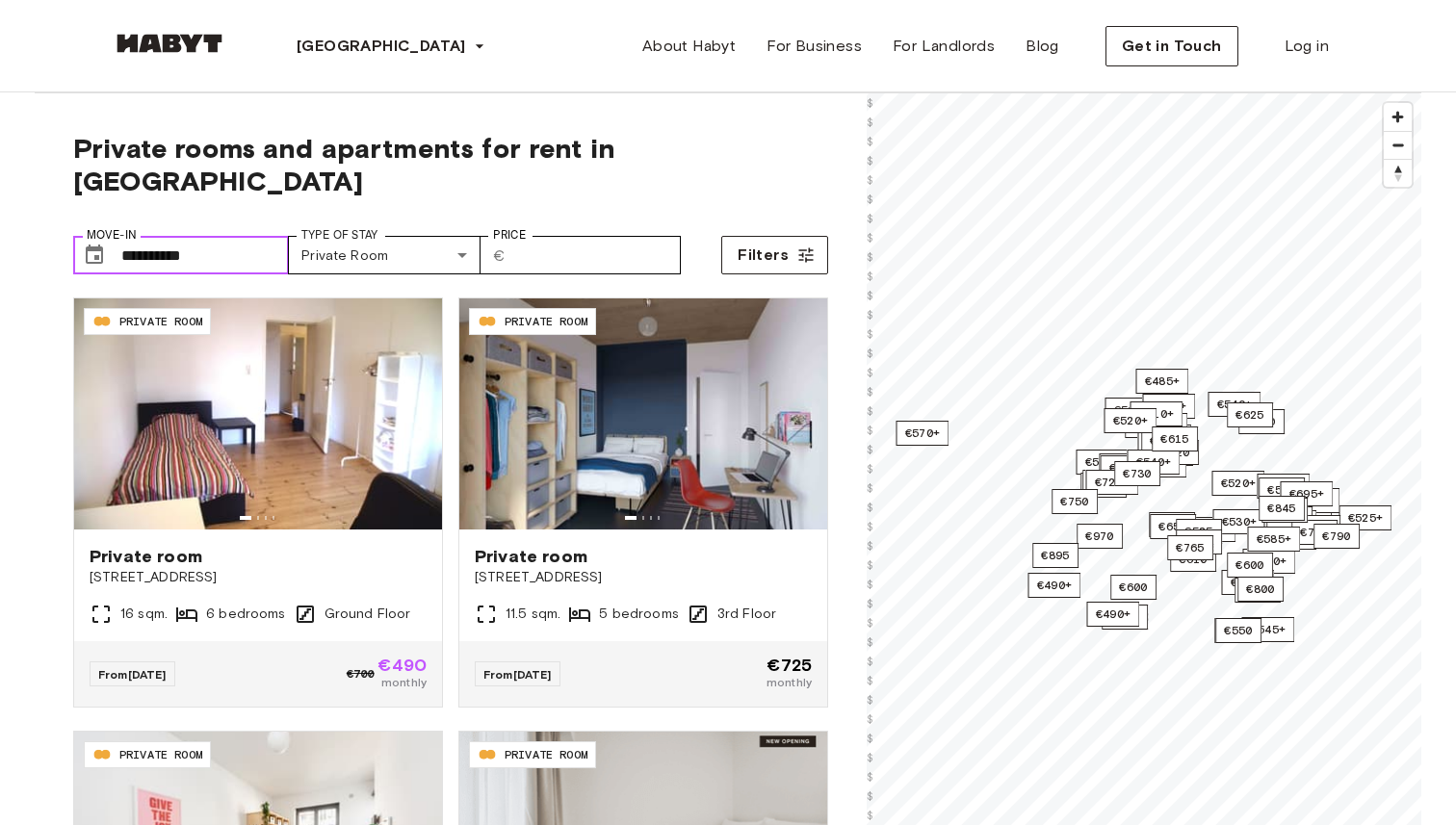 click on "**********" at bounding box center [205, 255] 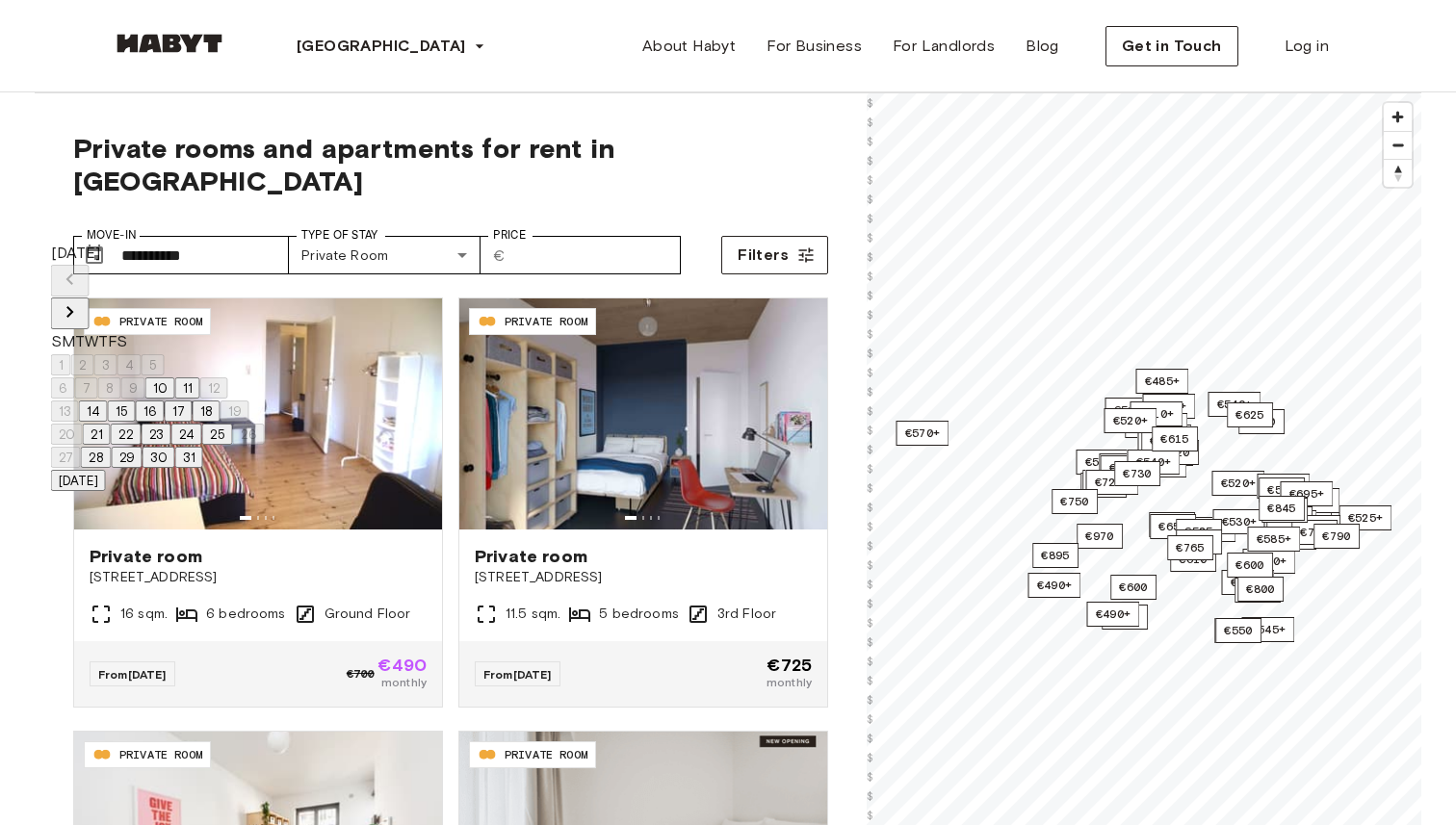 click 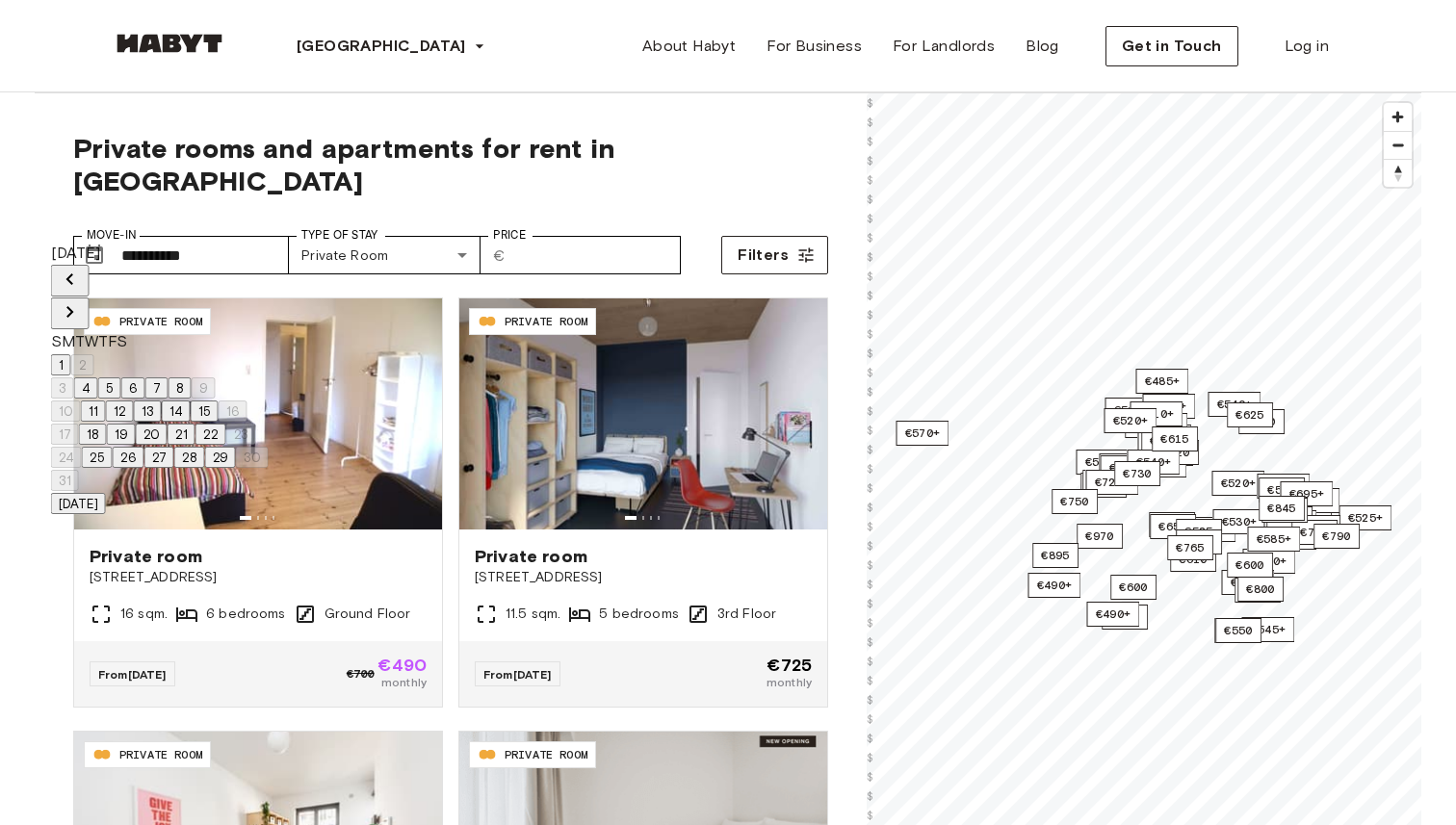 click 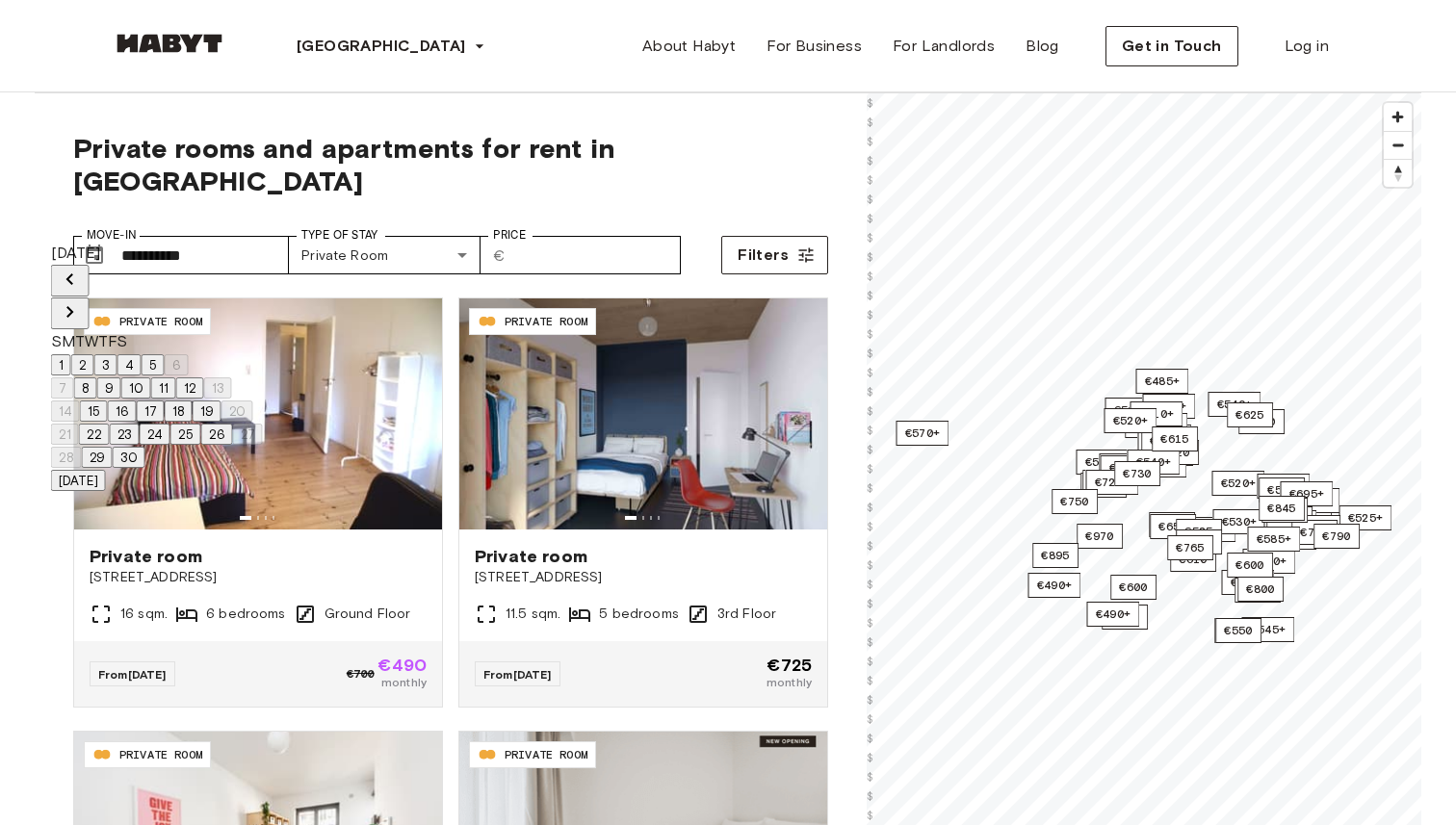 click 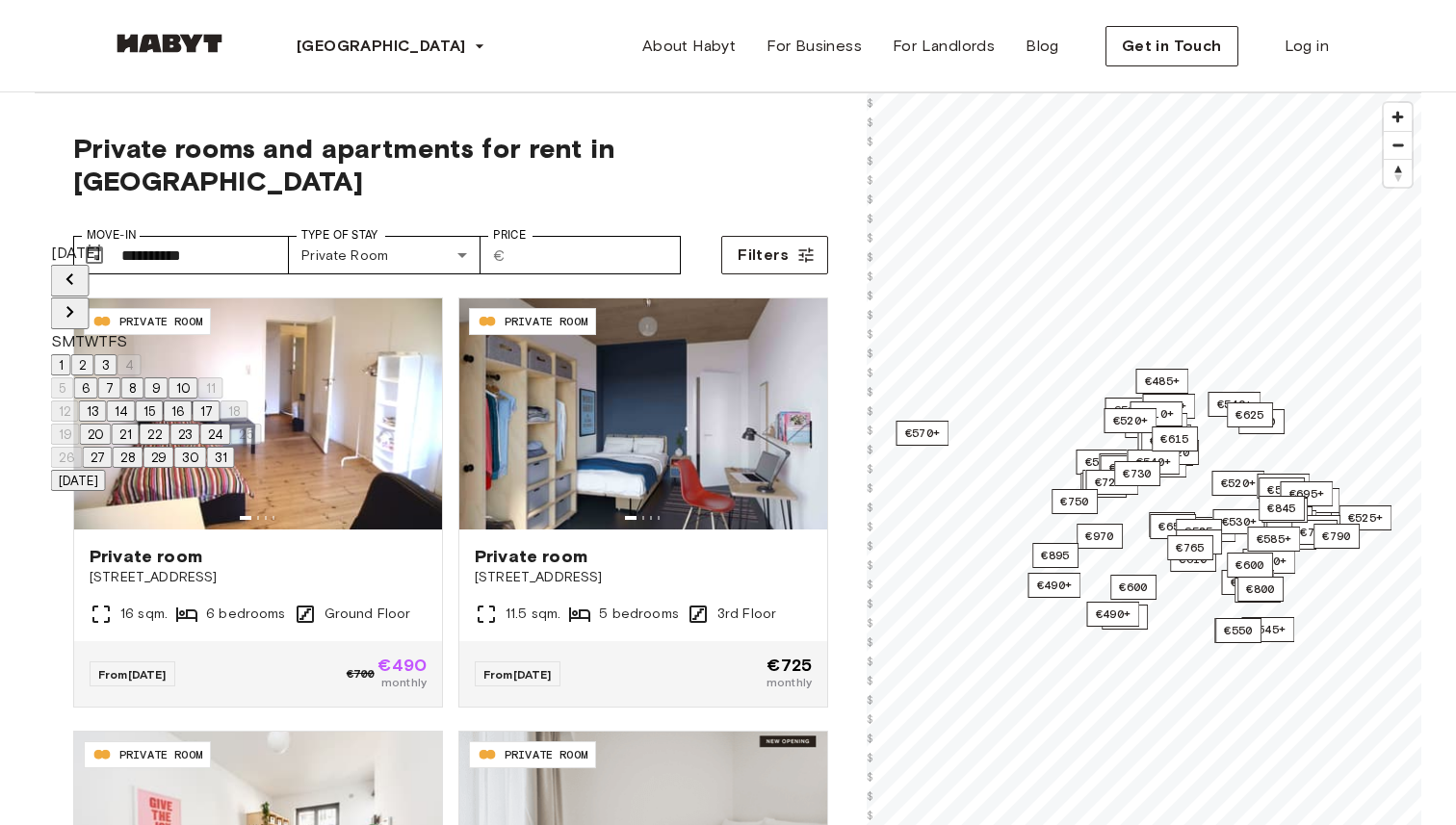 click on "1" at bounding box center [61, 365] 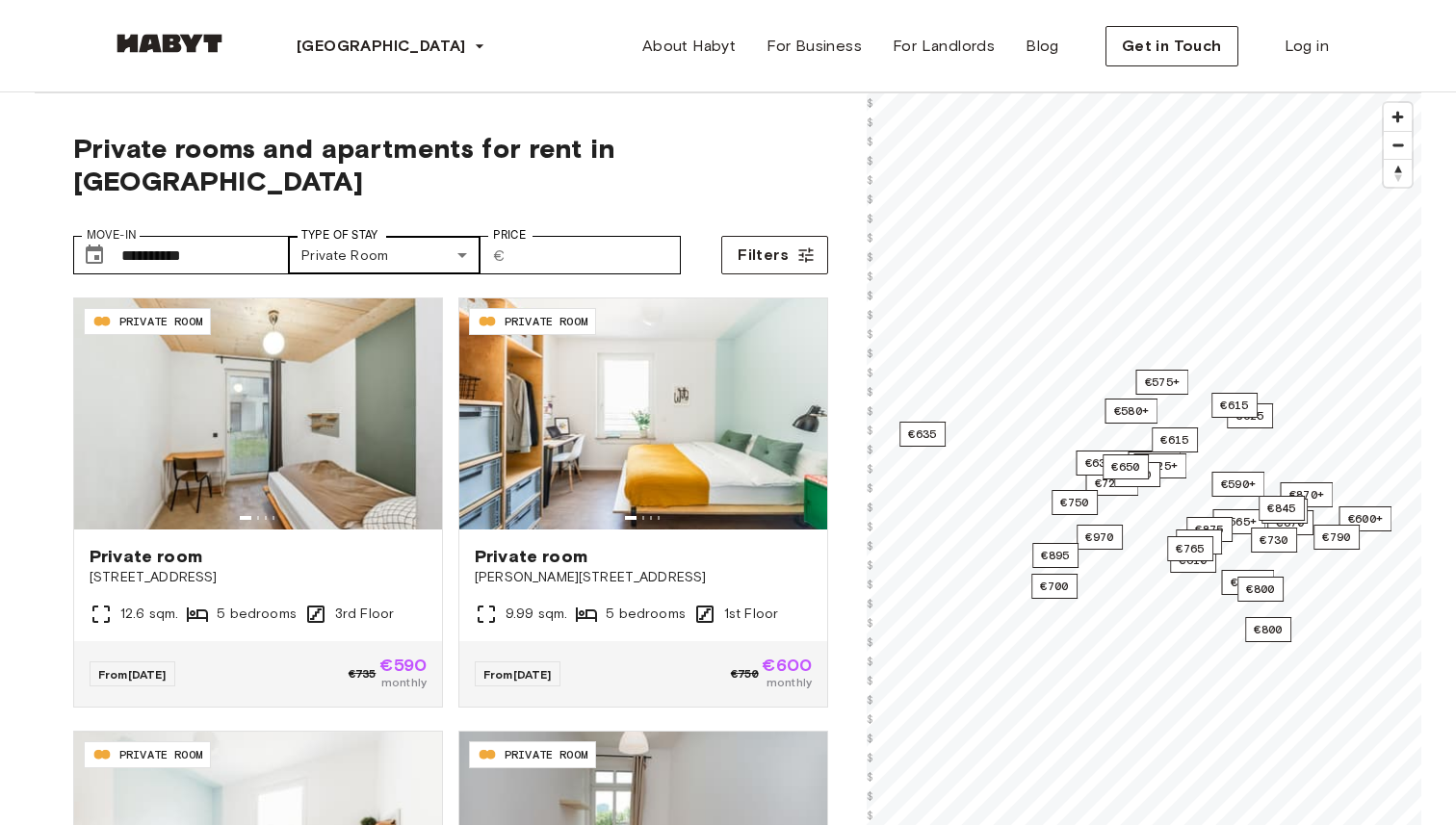 click on "**********" at bounding box center (728, 2428) 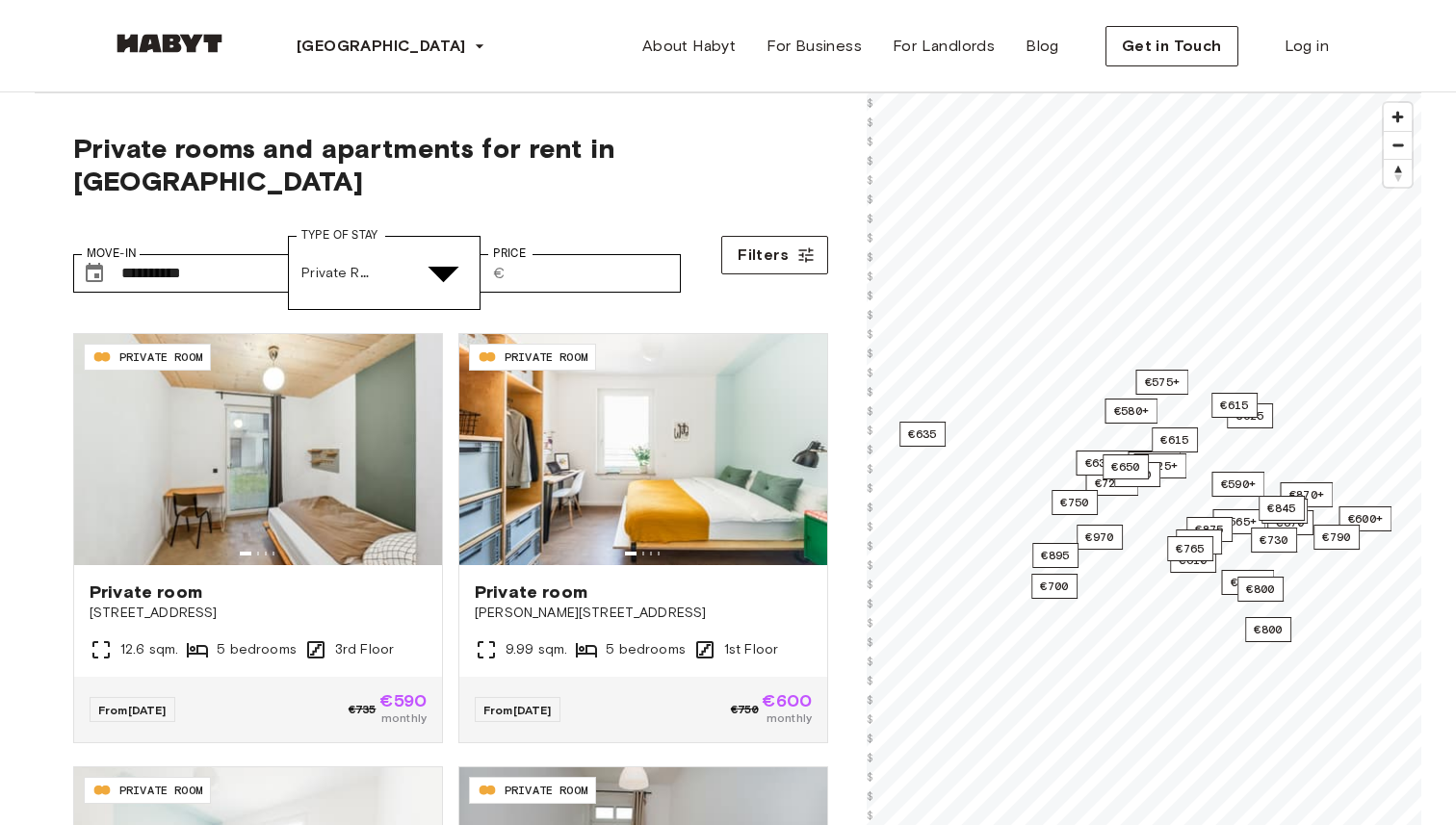 click on "Private apartment" at bounding box center [747, 5169] 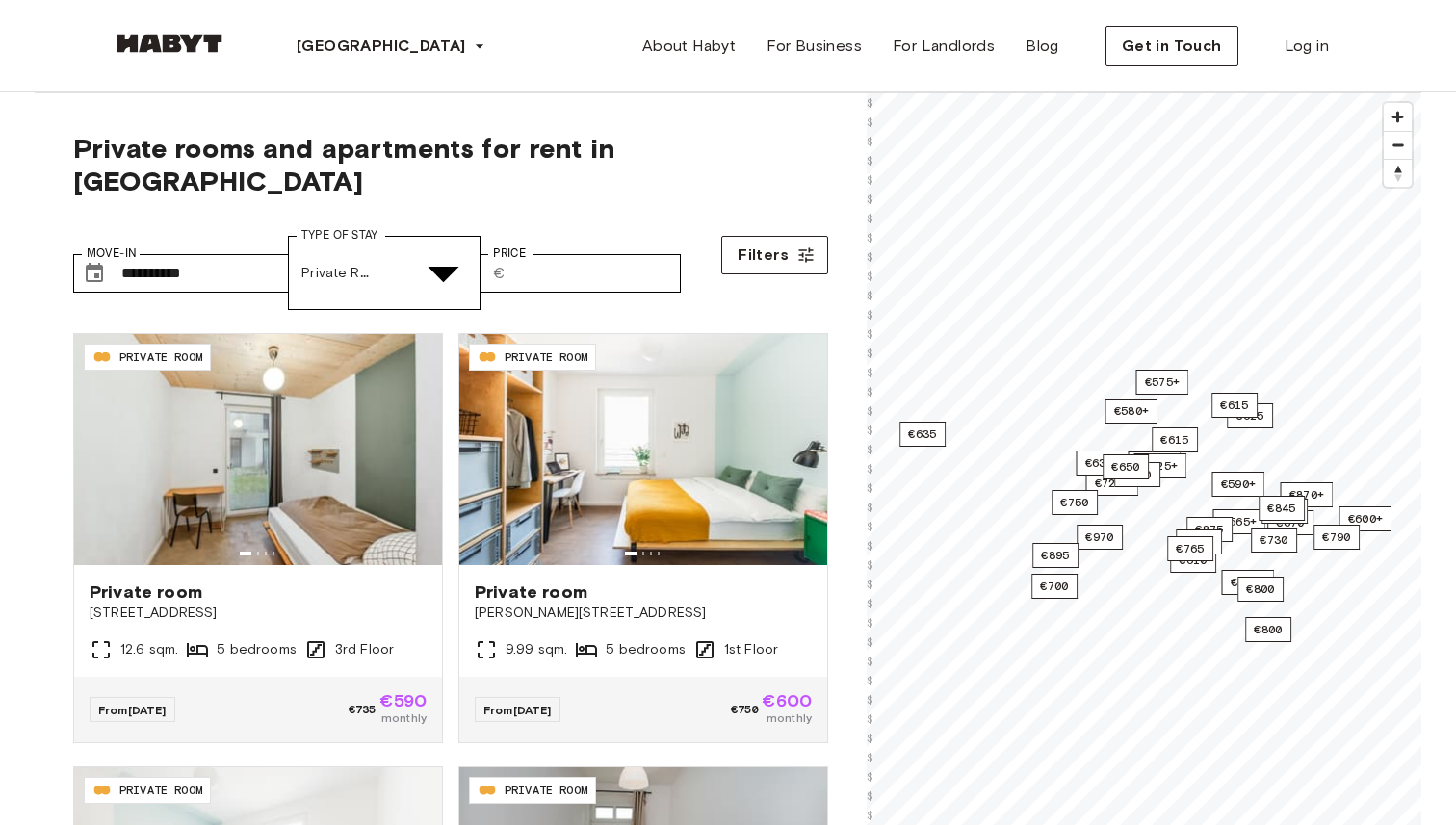 click at bounding box center [50, 4957] 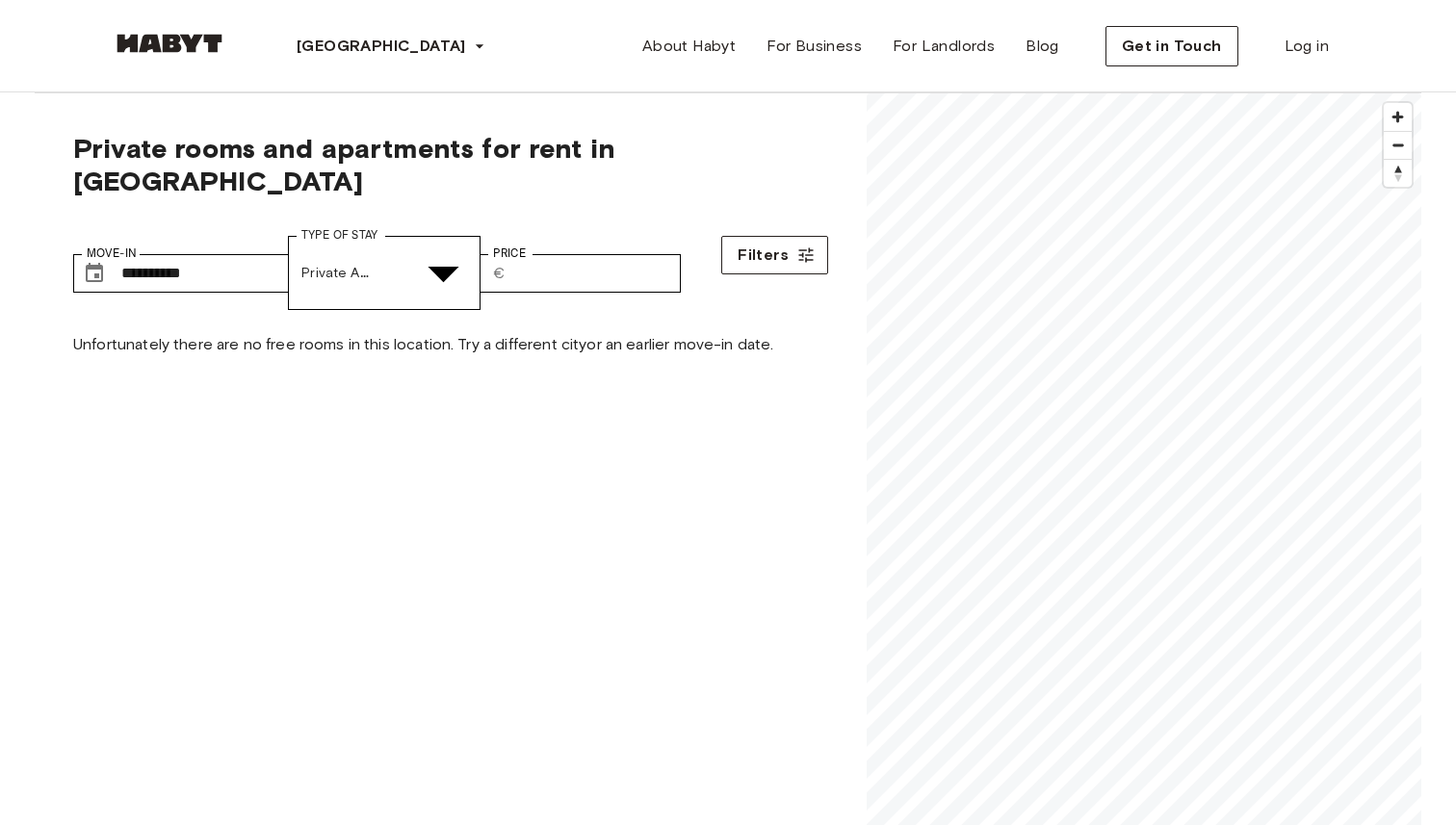 click at bounding box center [728, 4907] 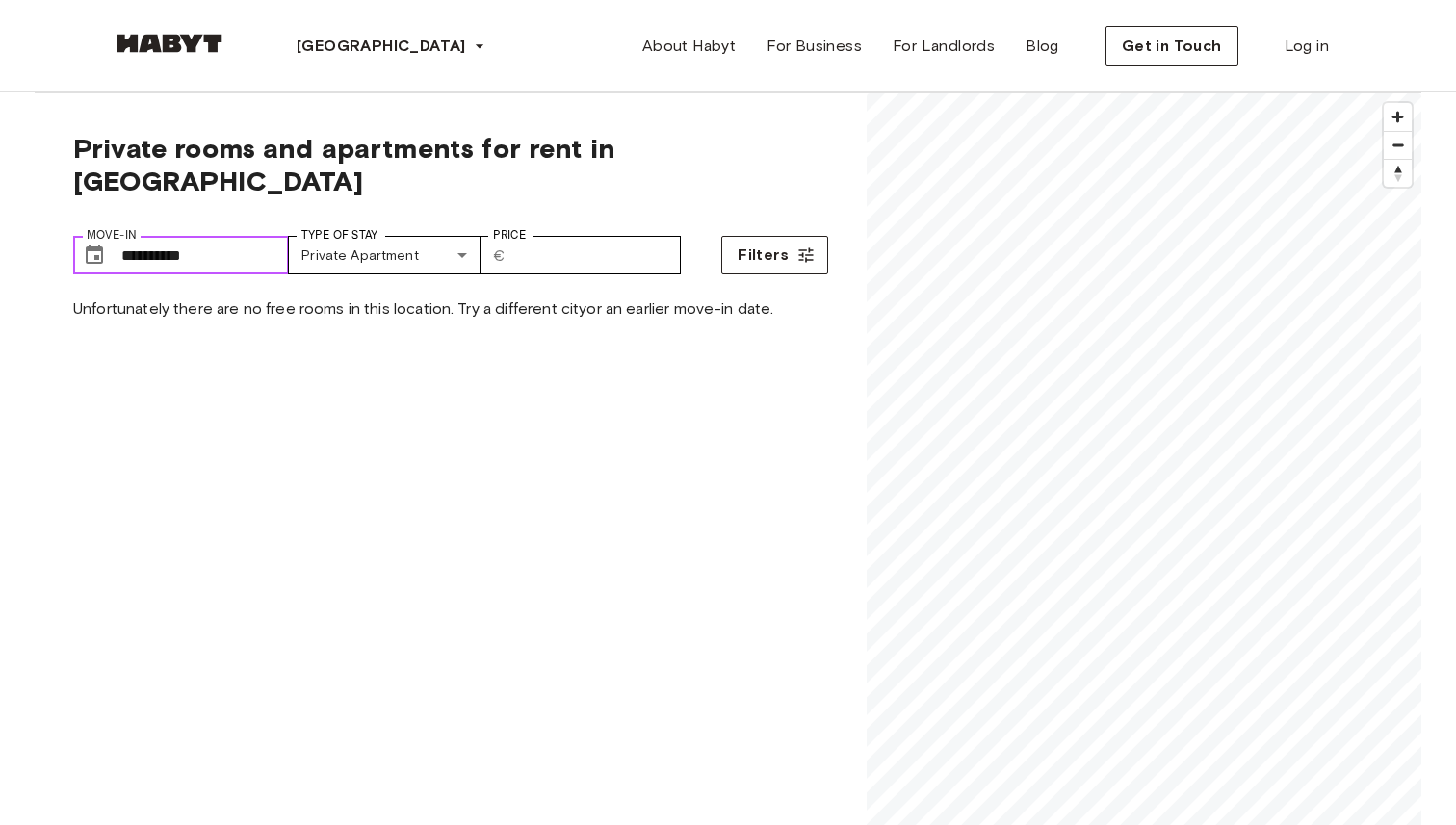 click on "**********" at bounding box center (205, 255) 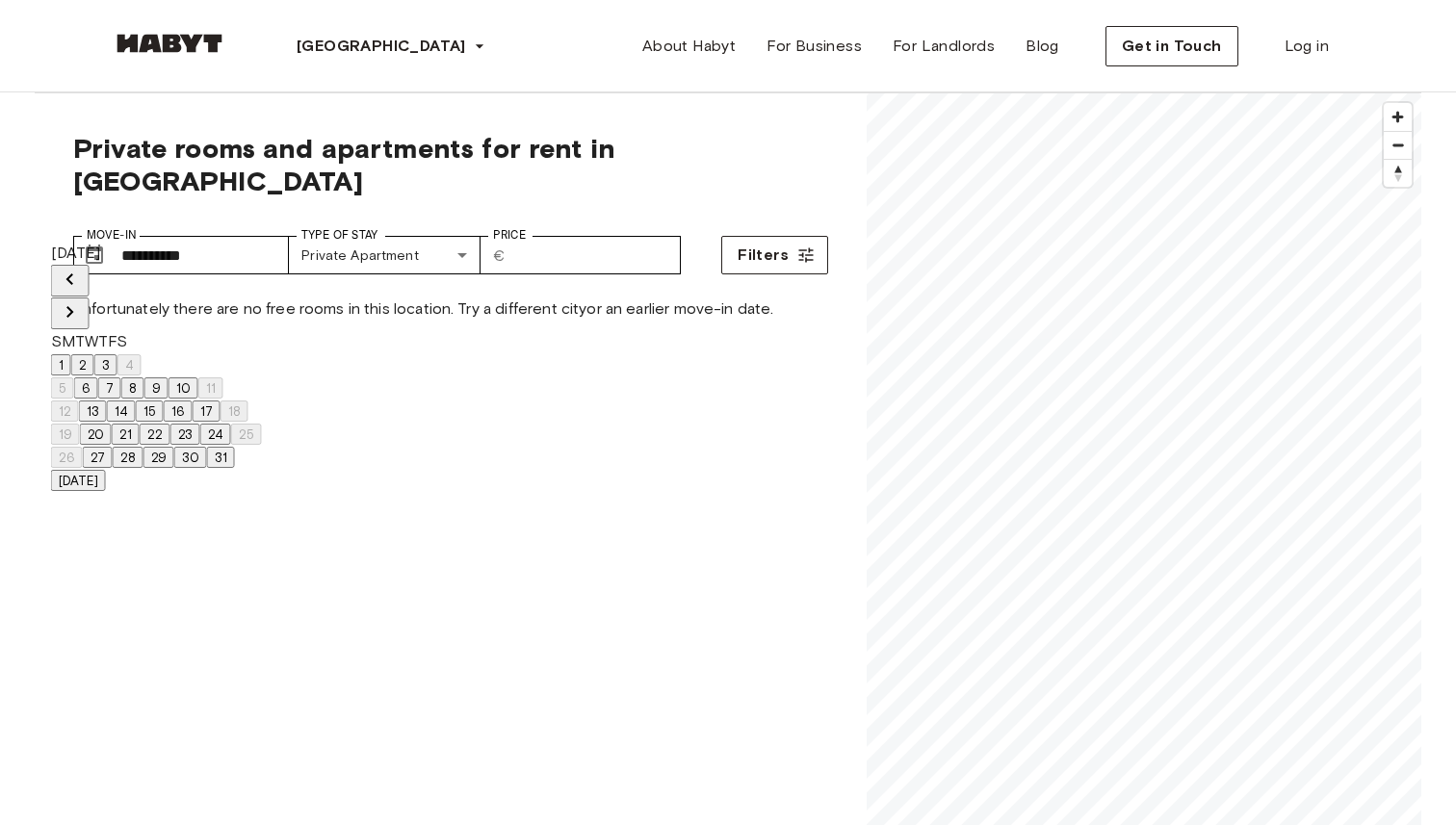 click 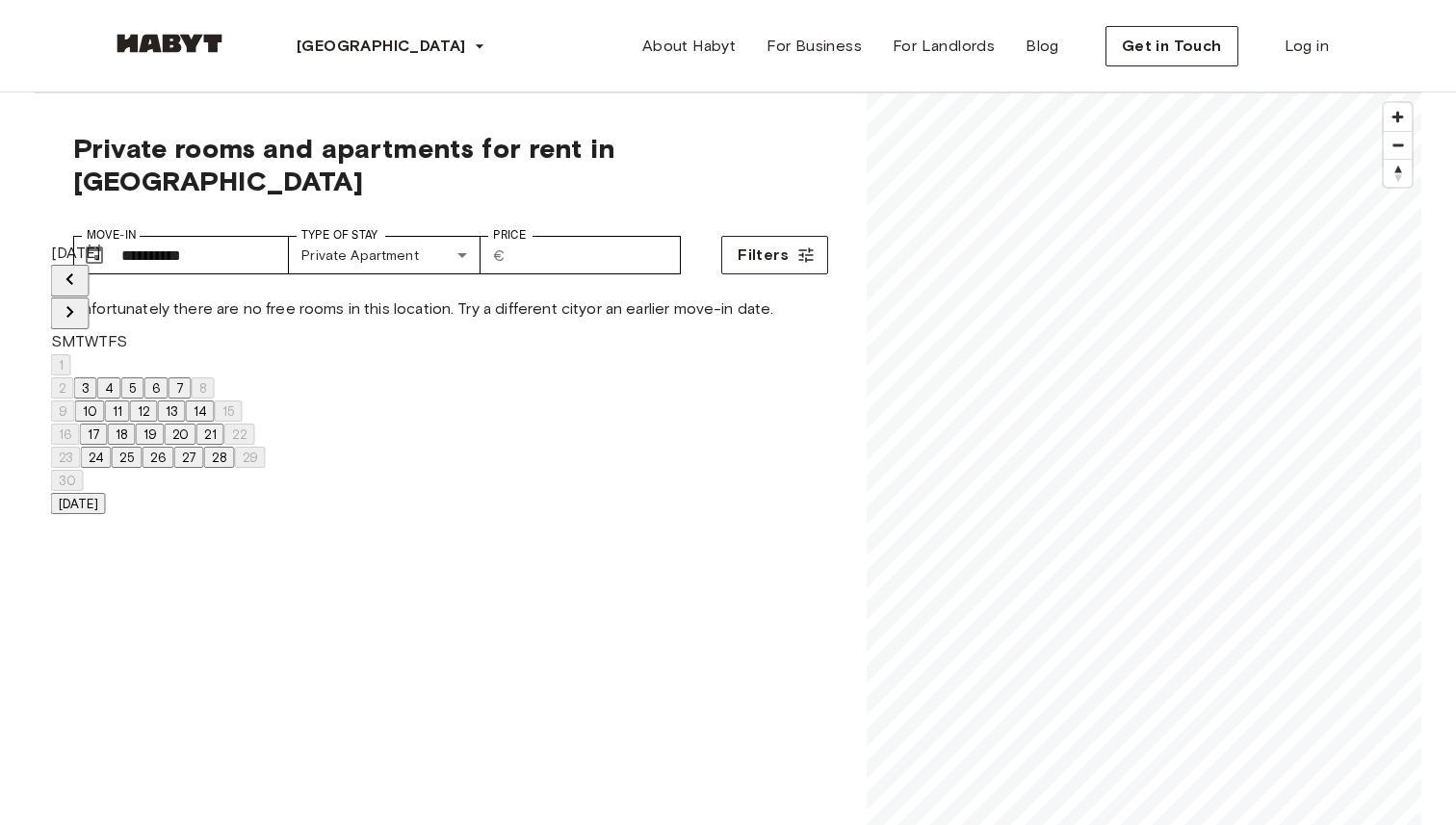 click 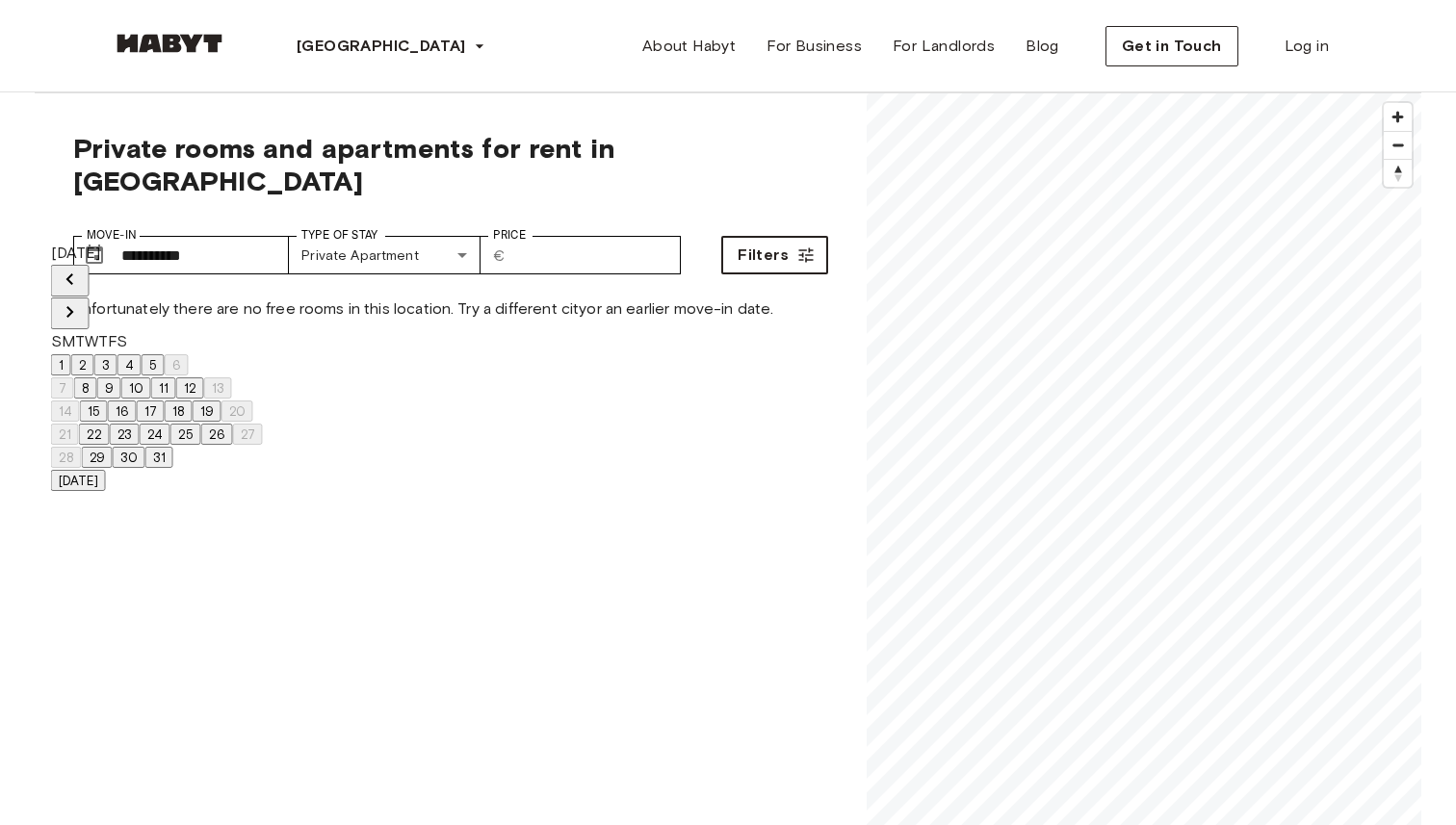 click on "Filters" at bounding box center [763, 255] 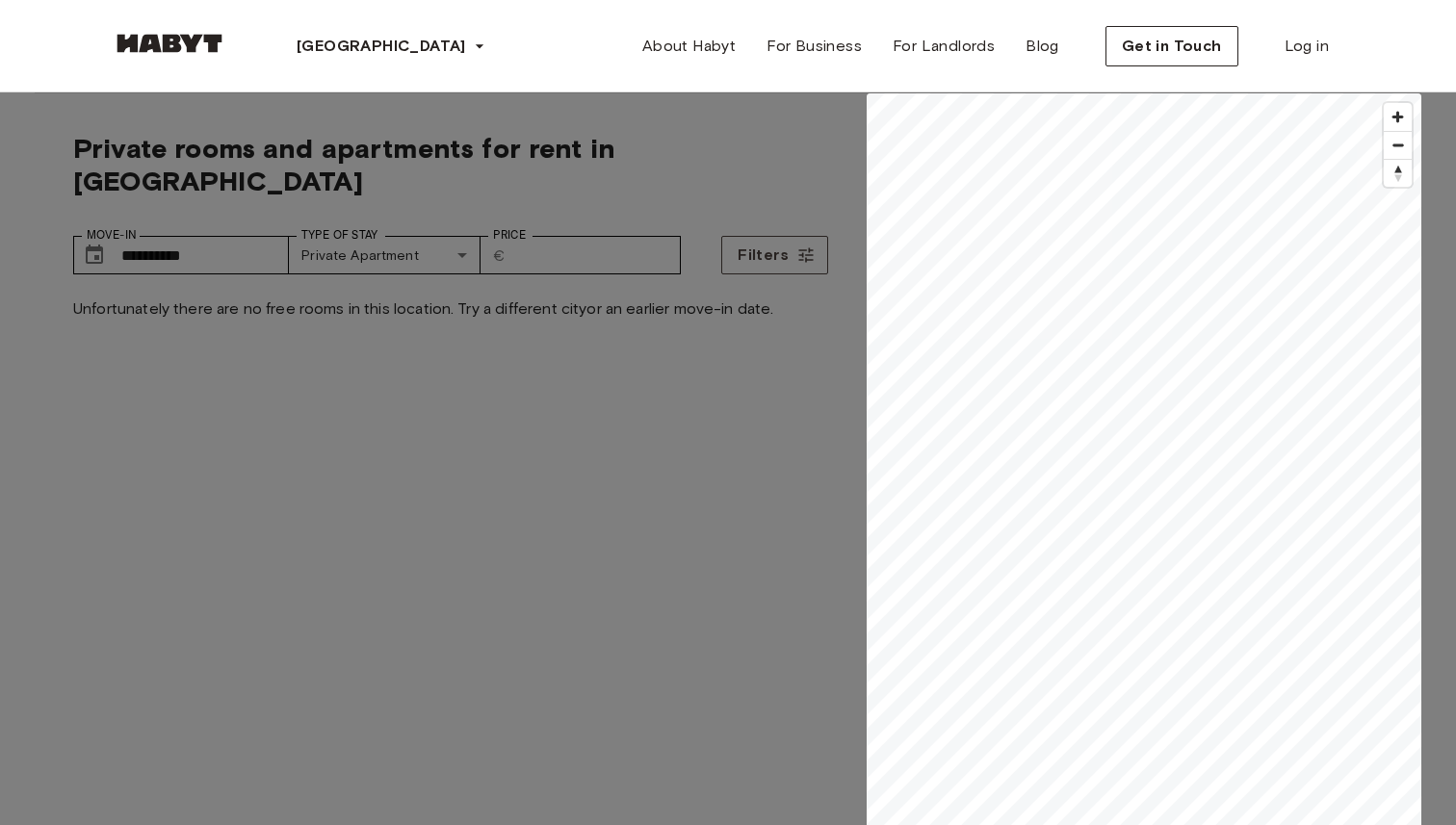 click on "Private Room" at bounding box center [48, 5072] 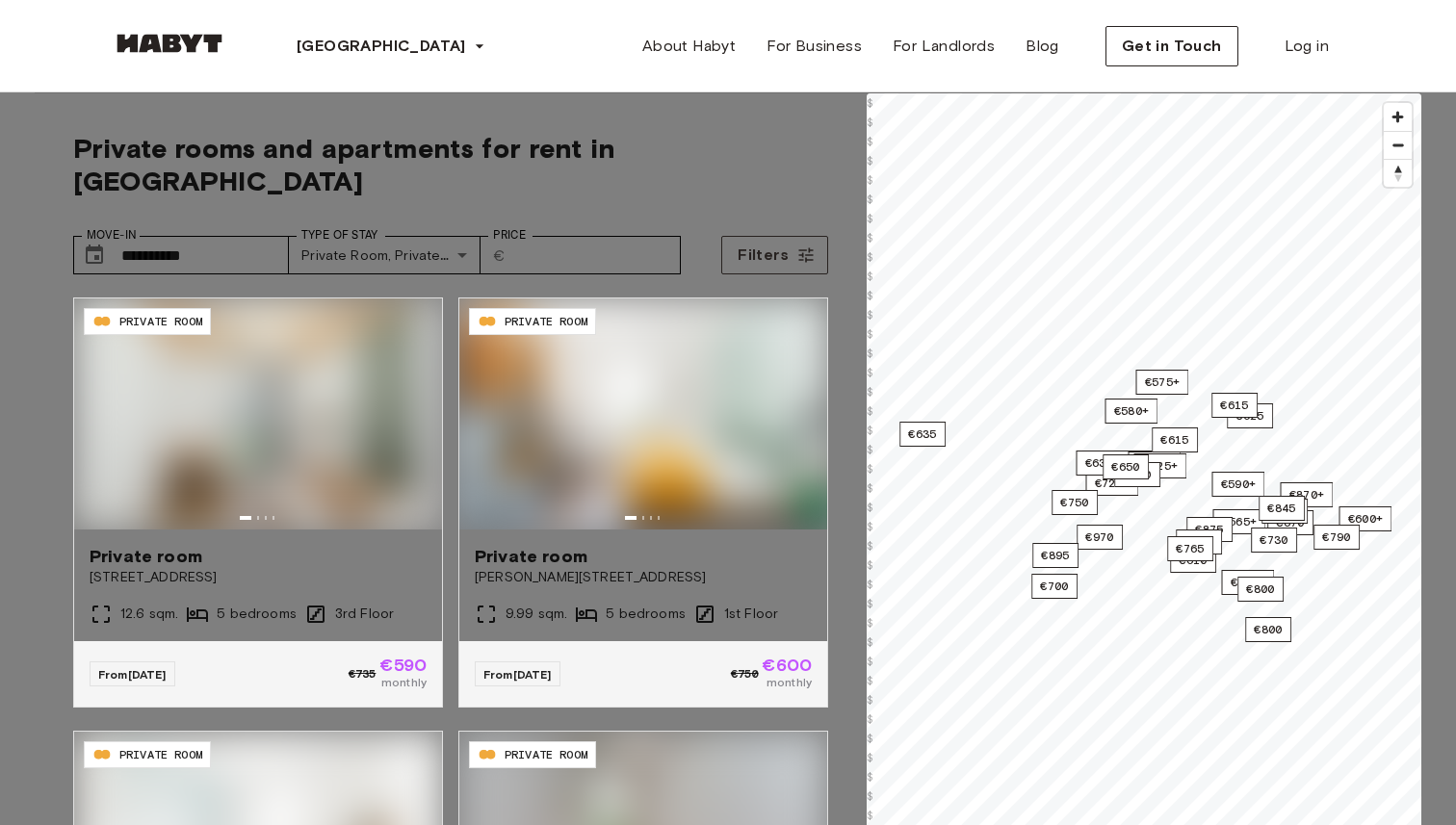 type on "**" 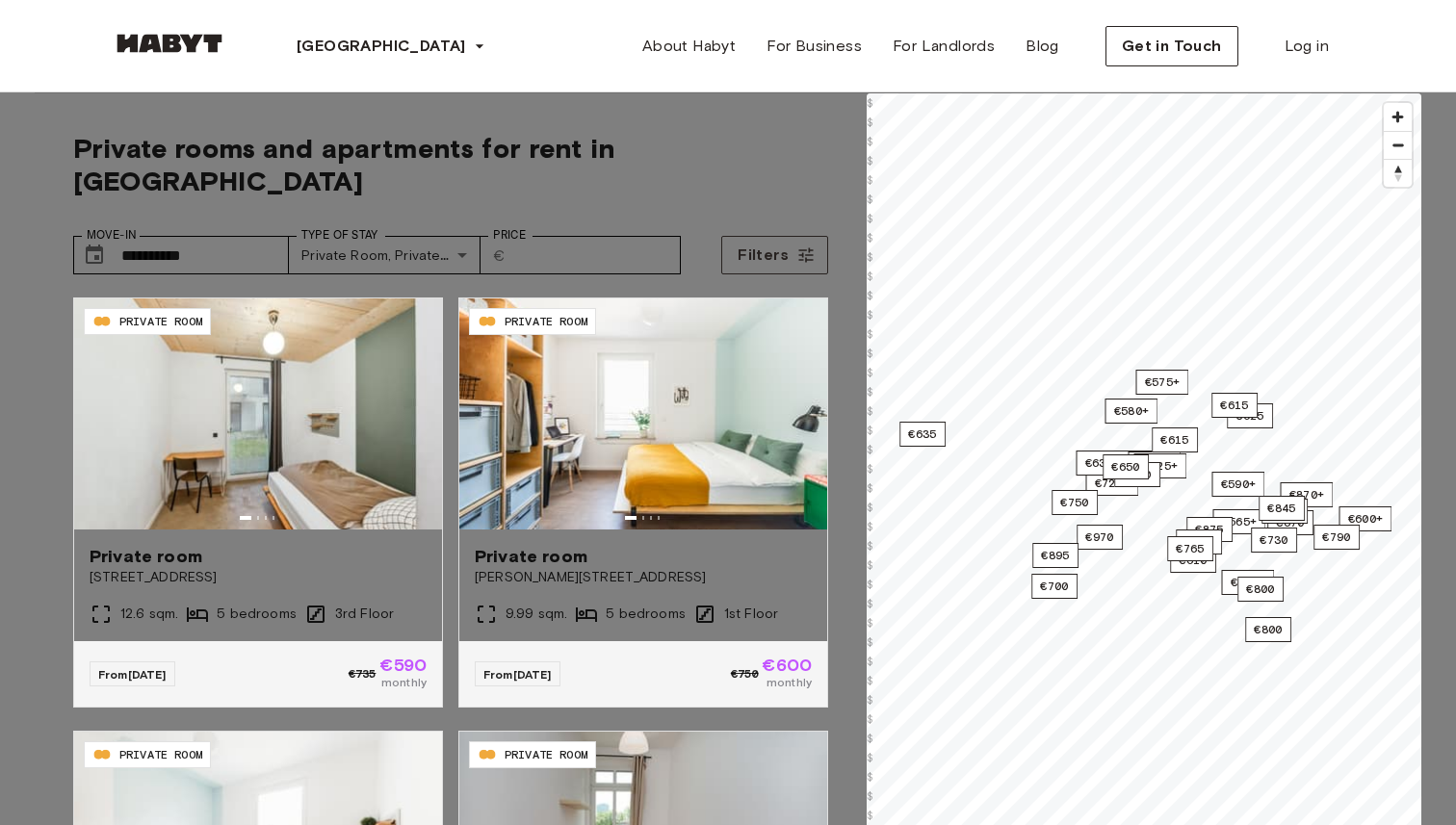 click on "Private Room" at bounding box center [728, 5062] 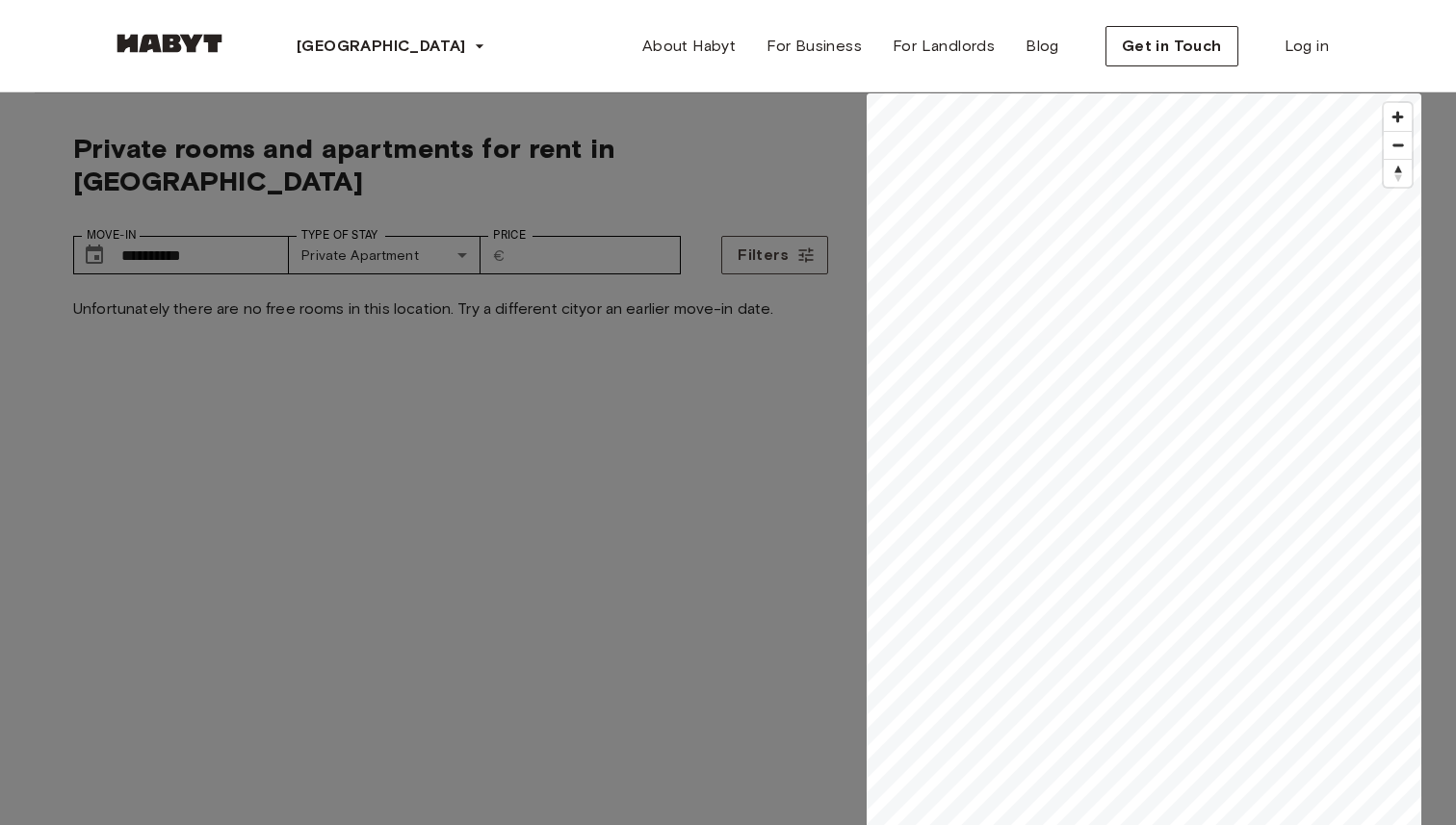 type on "**" 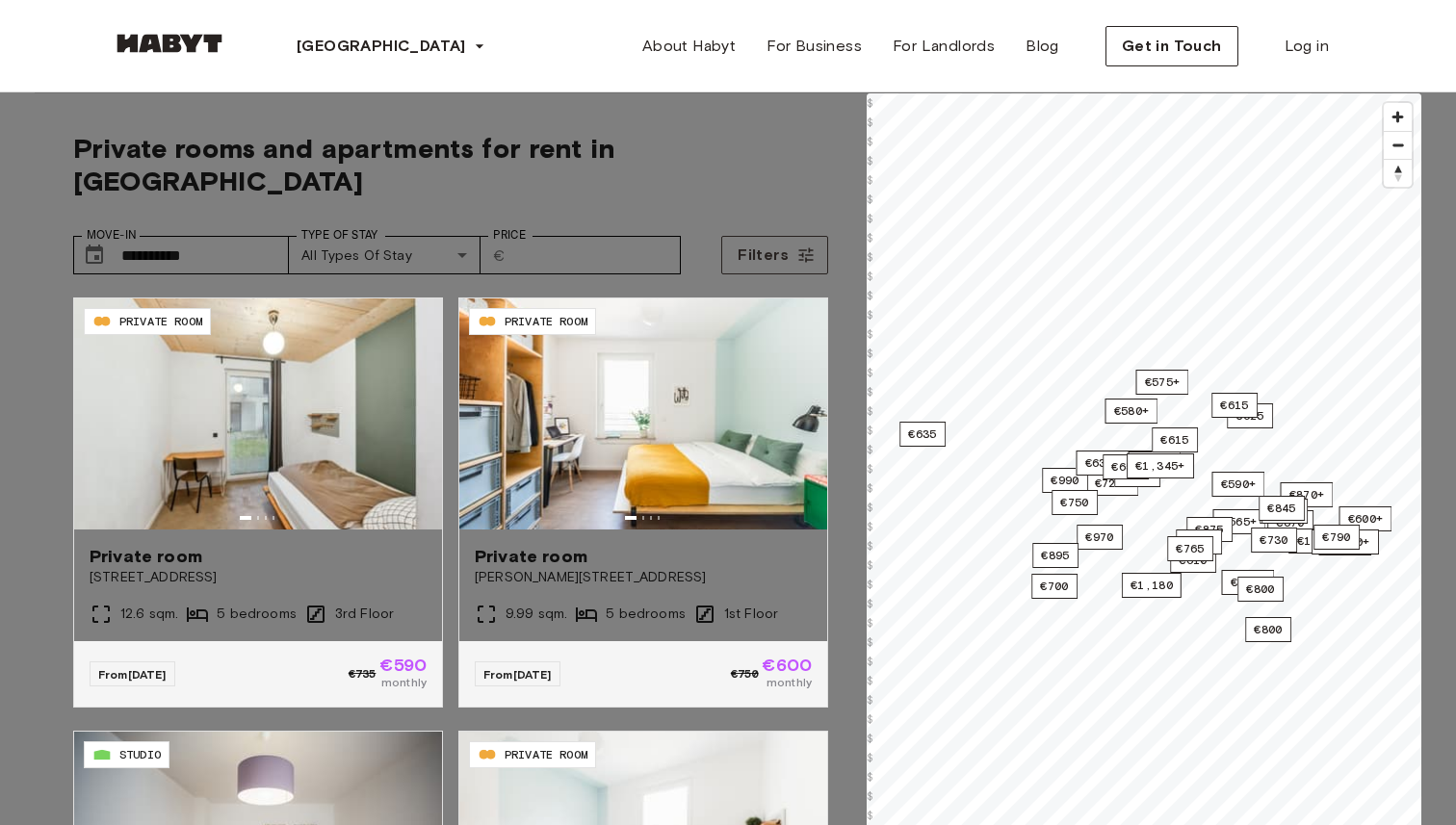 click at bounding box center (10, 5094) 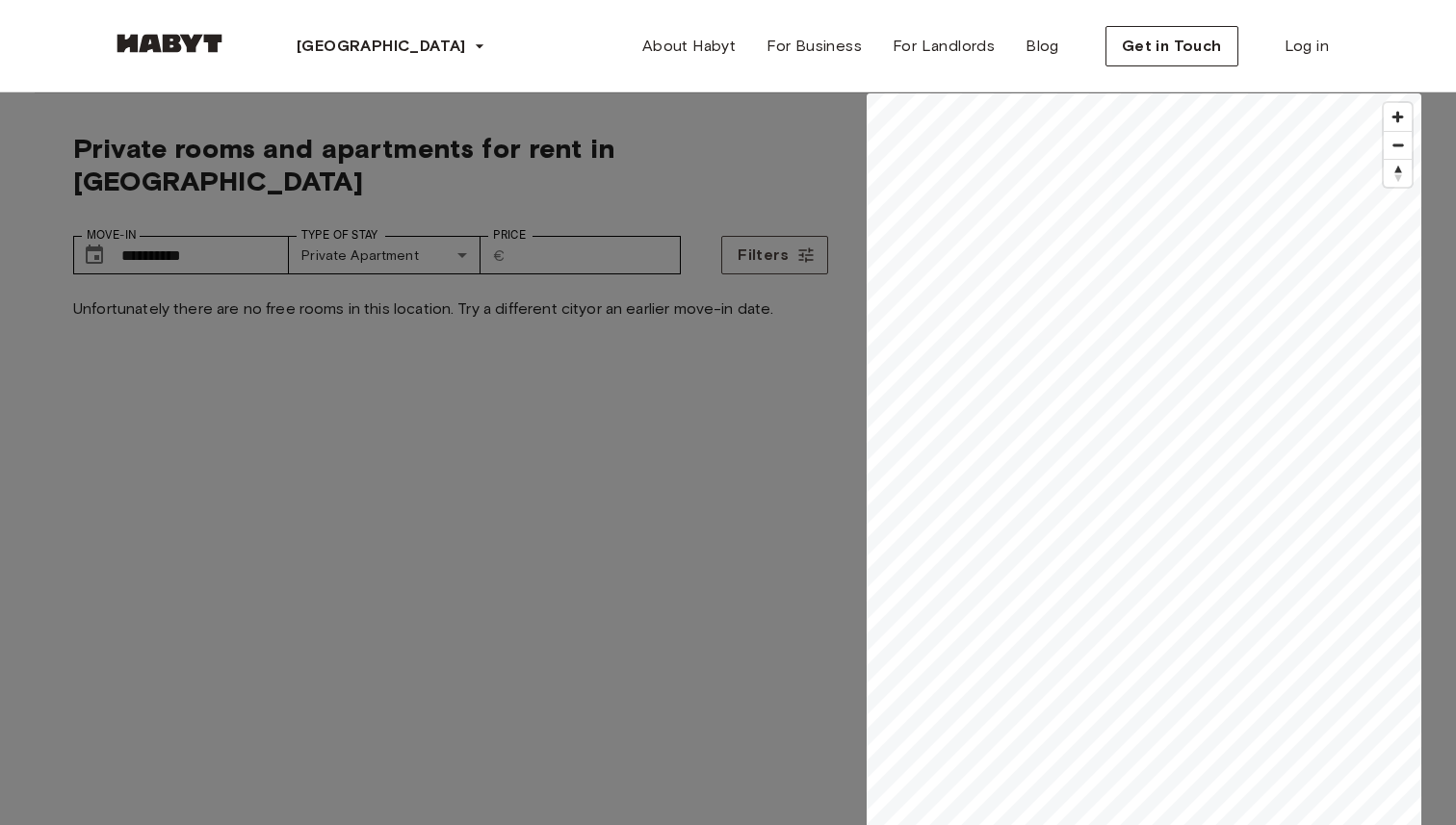 type on "**" 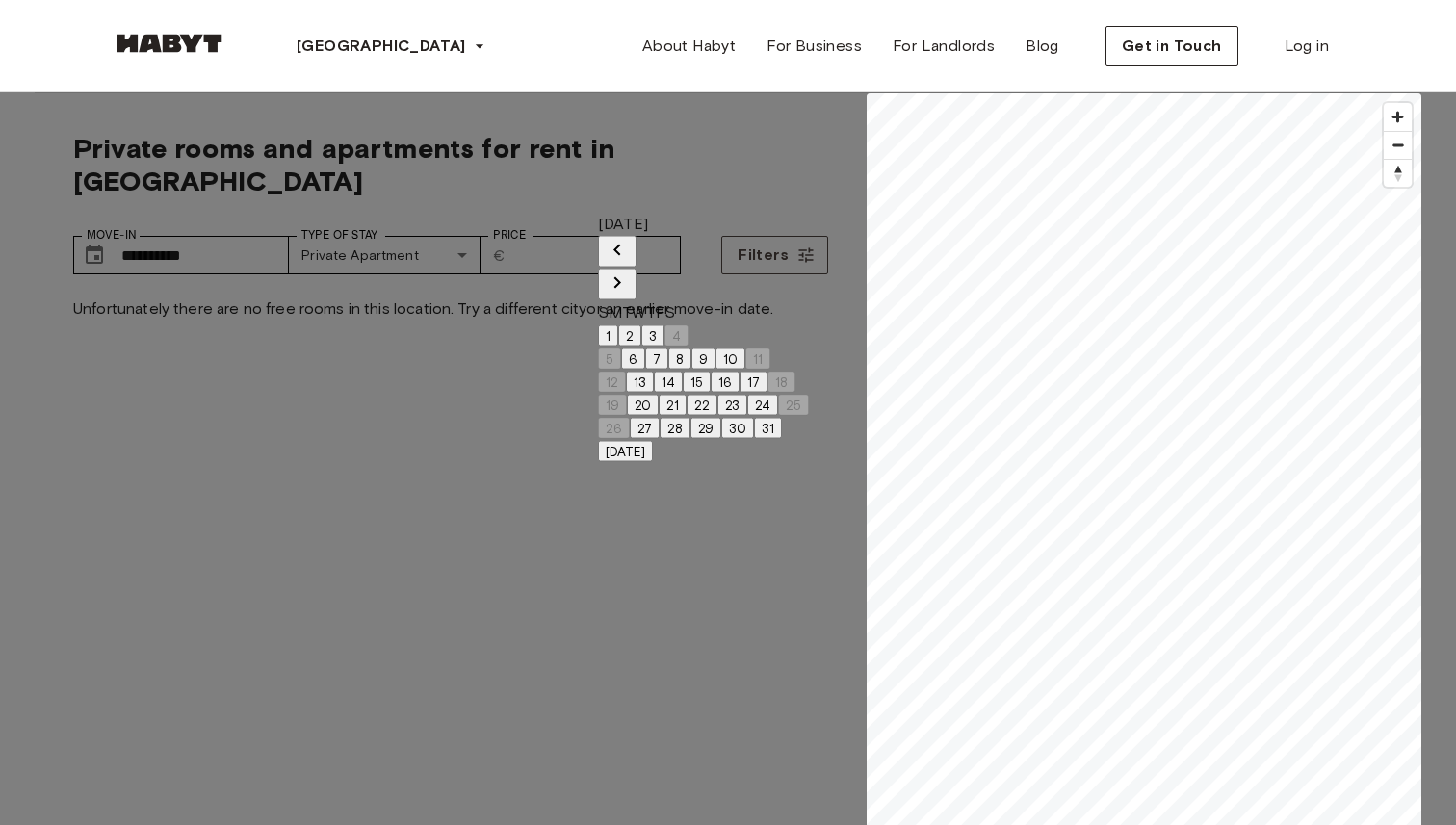 drag, startPoint x: 514, startPoint y: 192, endPoint x: 650, endPoint y: 249, distance: 147.4619 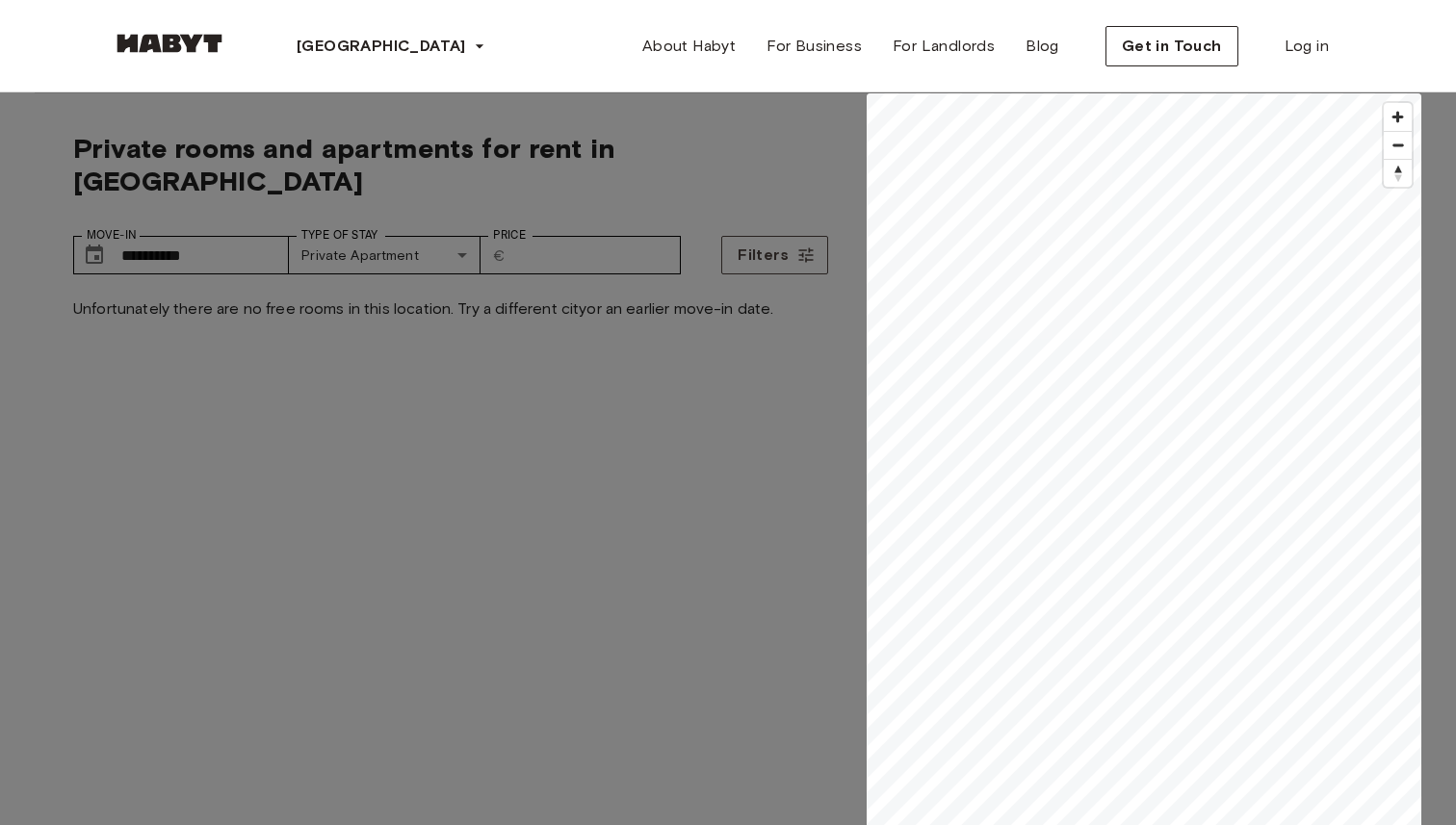 click on "**********" at bounding box center (132, 4932) 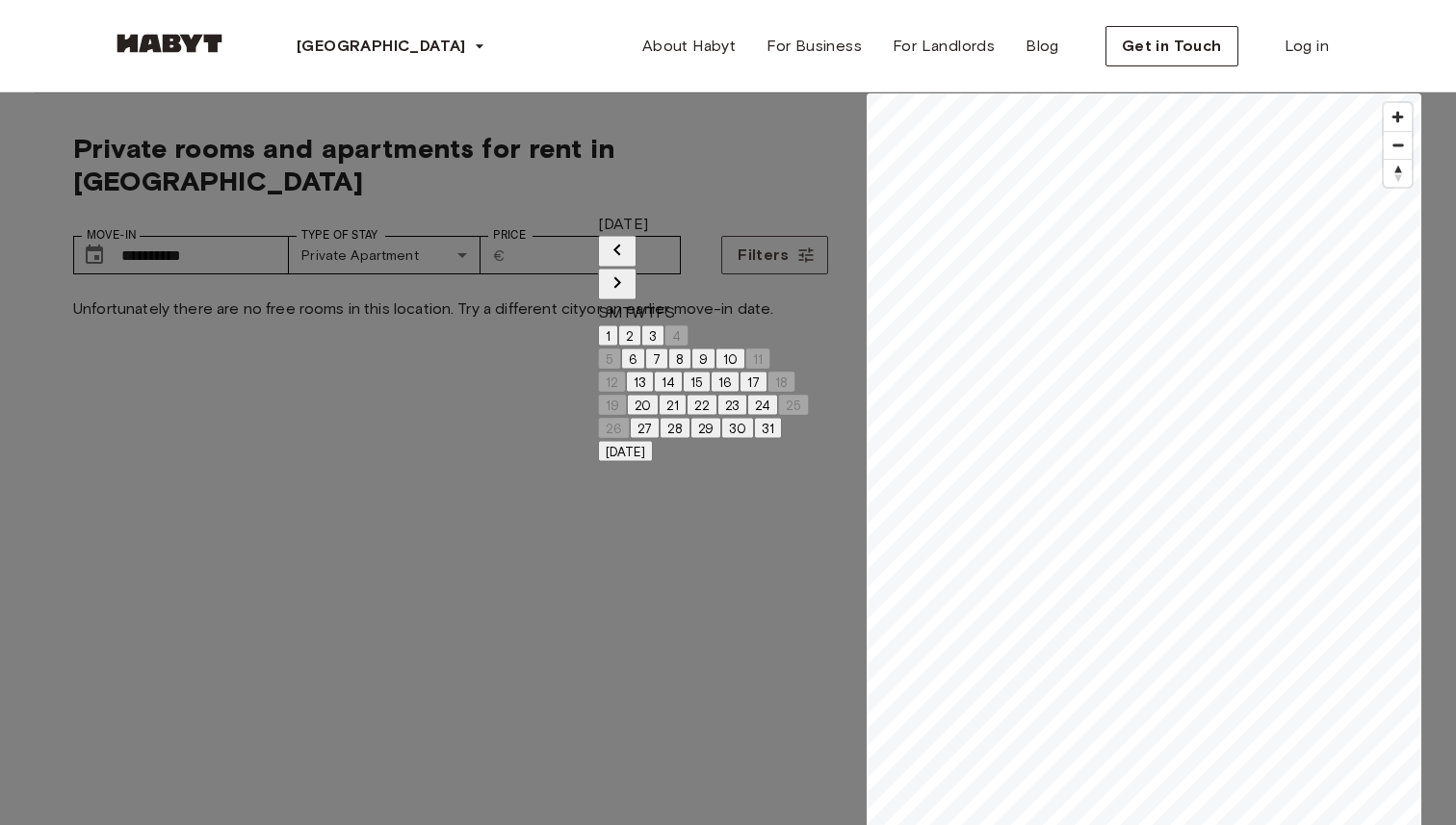 click 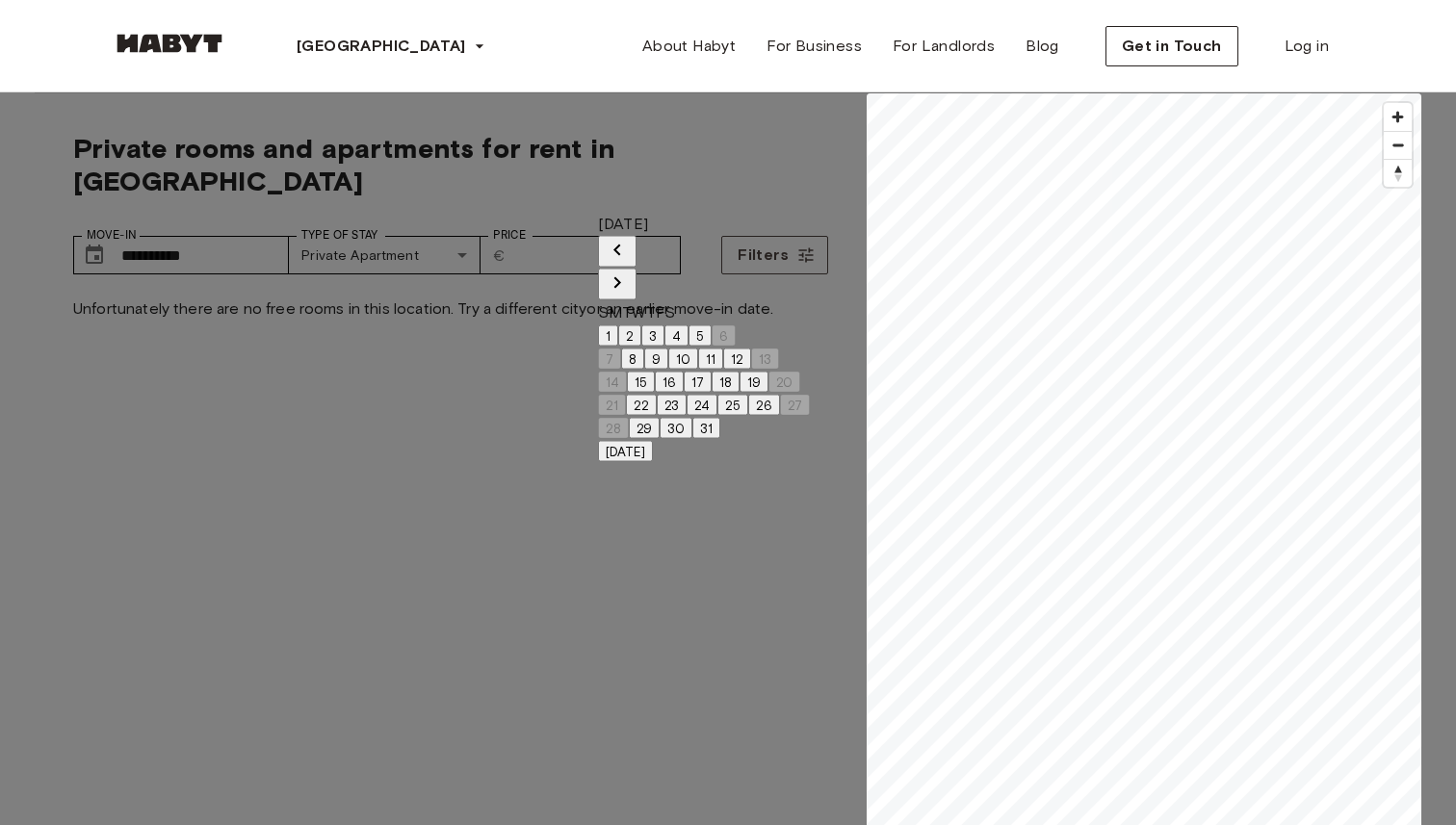 click 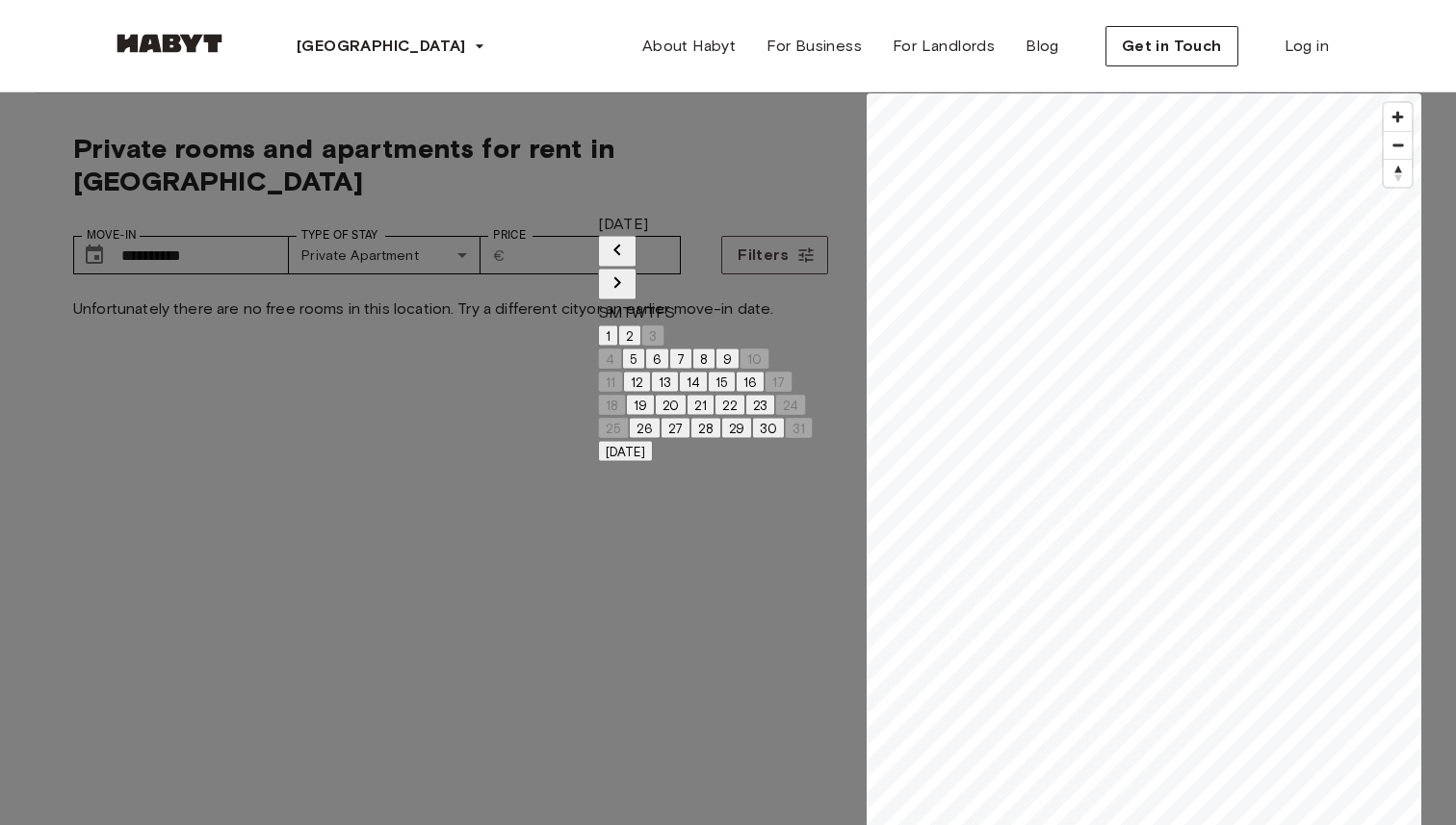 click on "1" at bounding box center (608, 336) 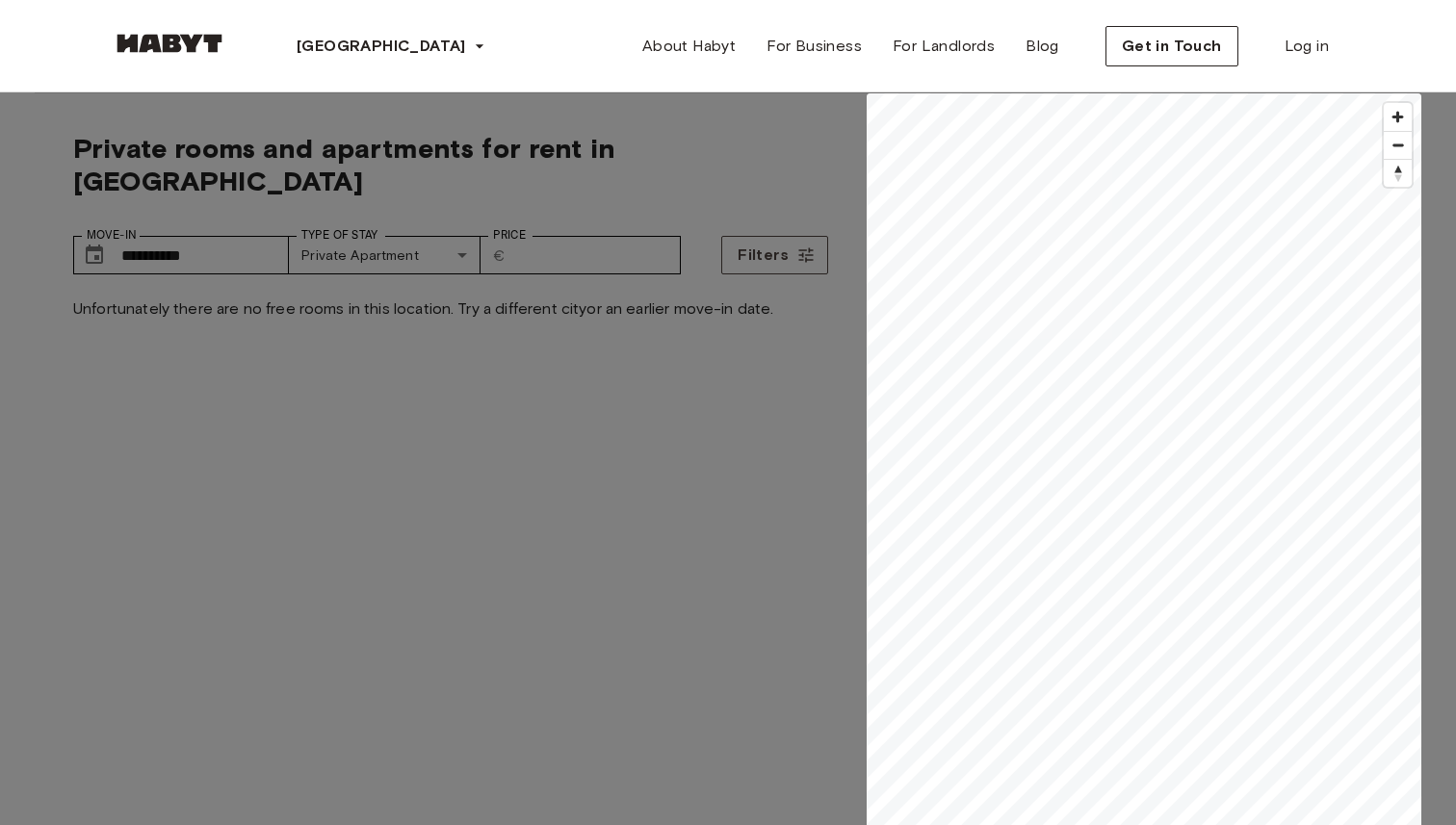 click on "Apply" at bounding box center [135, 6331] 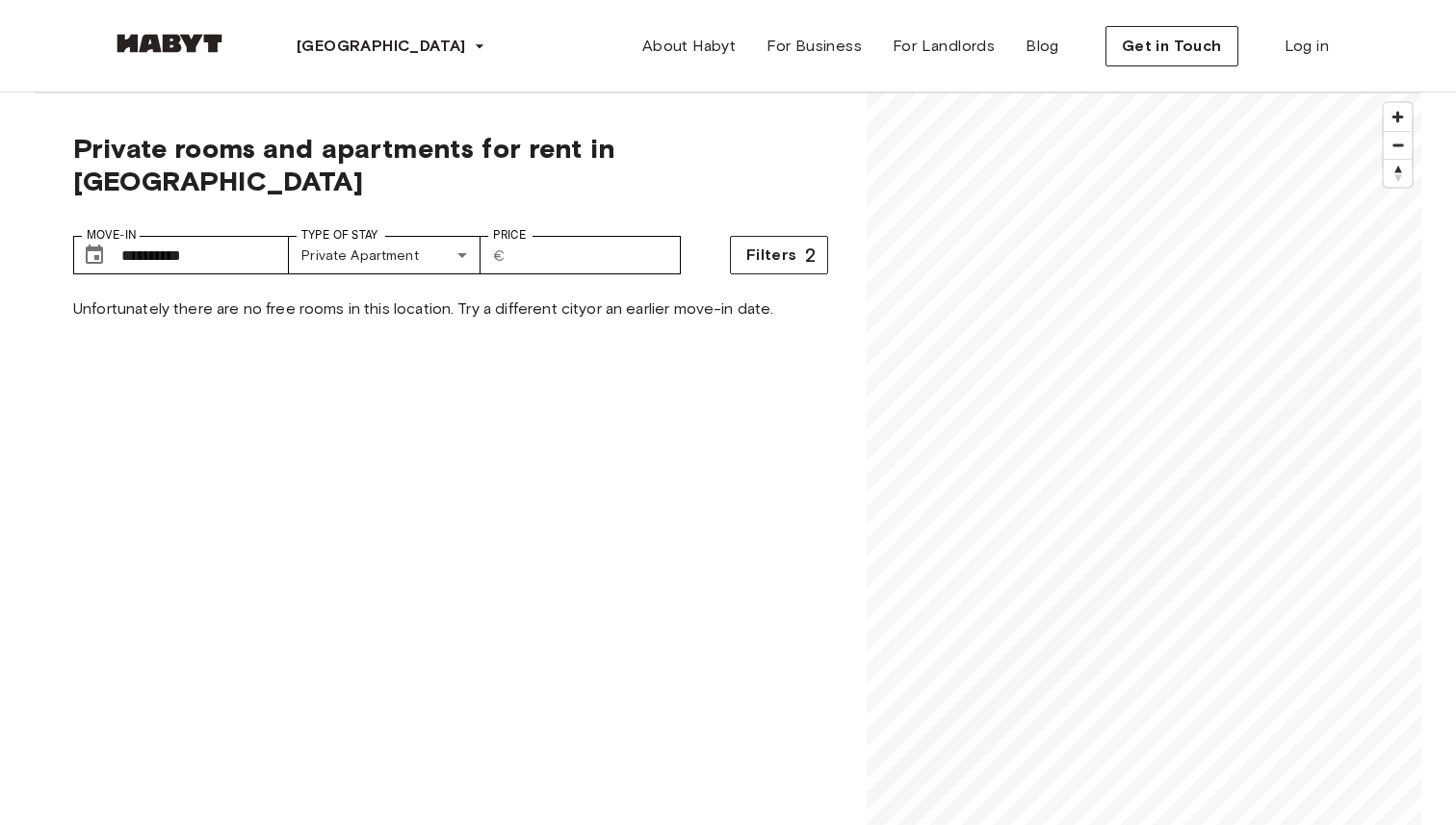 click on "earlier move-in date" at bounding box center (698, 308) 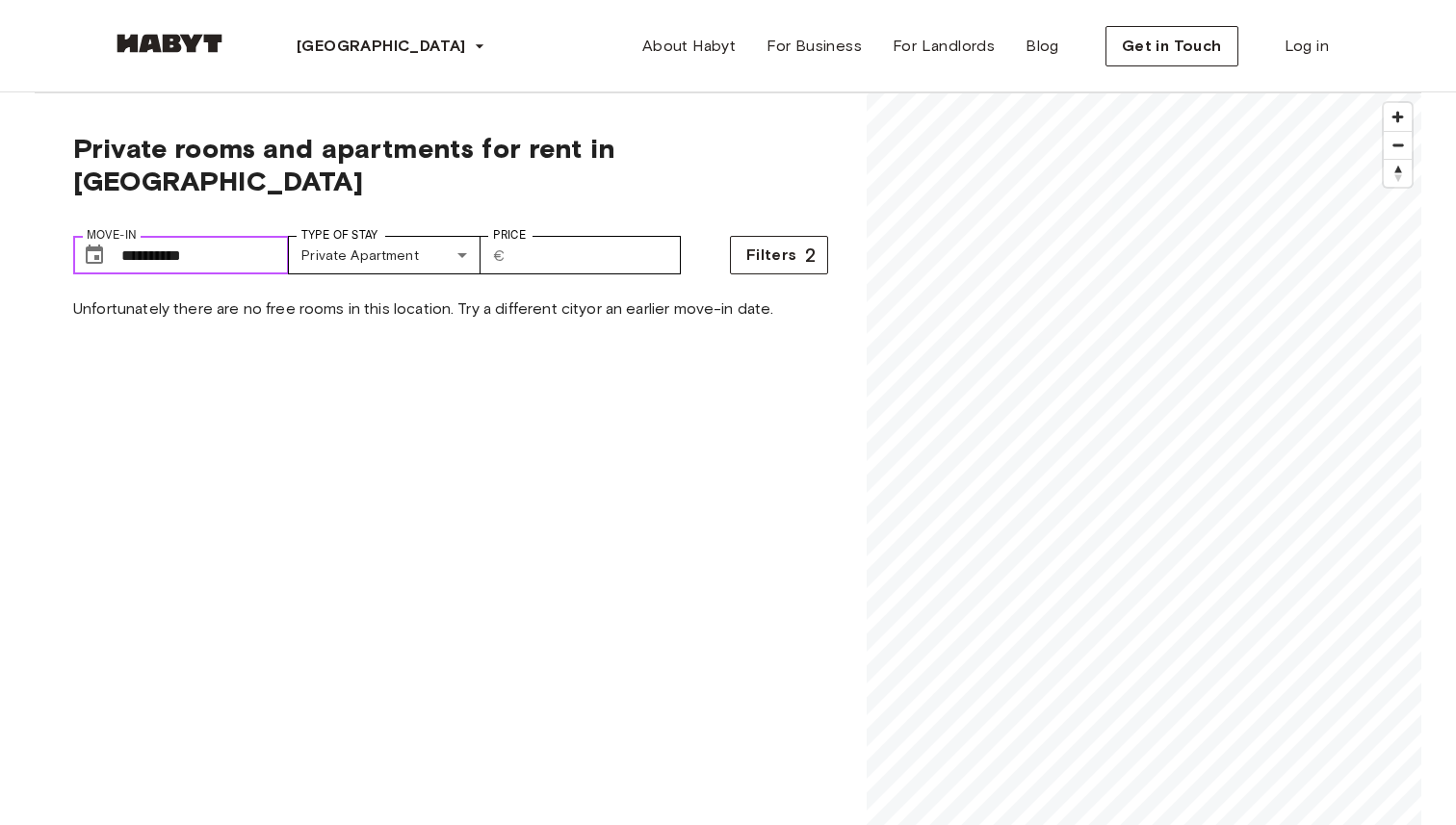 click on "**********" at bounding box center (205, 255) 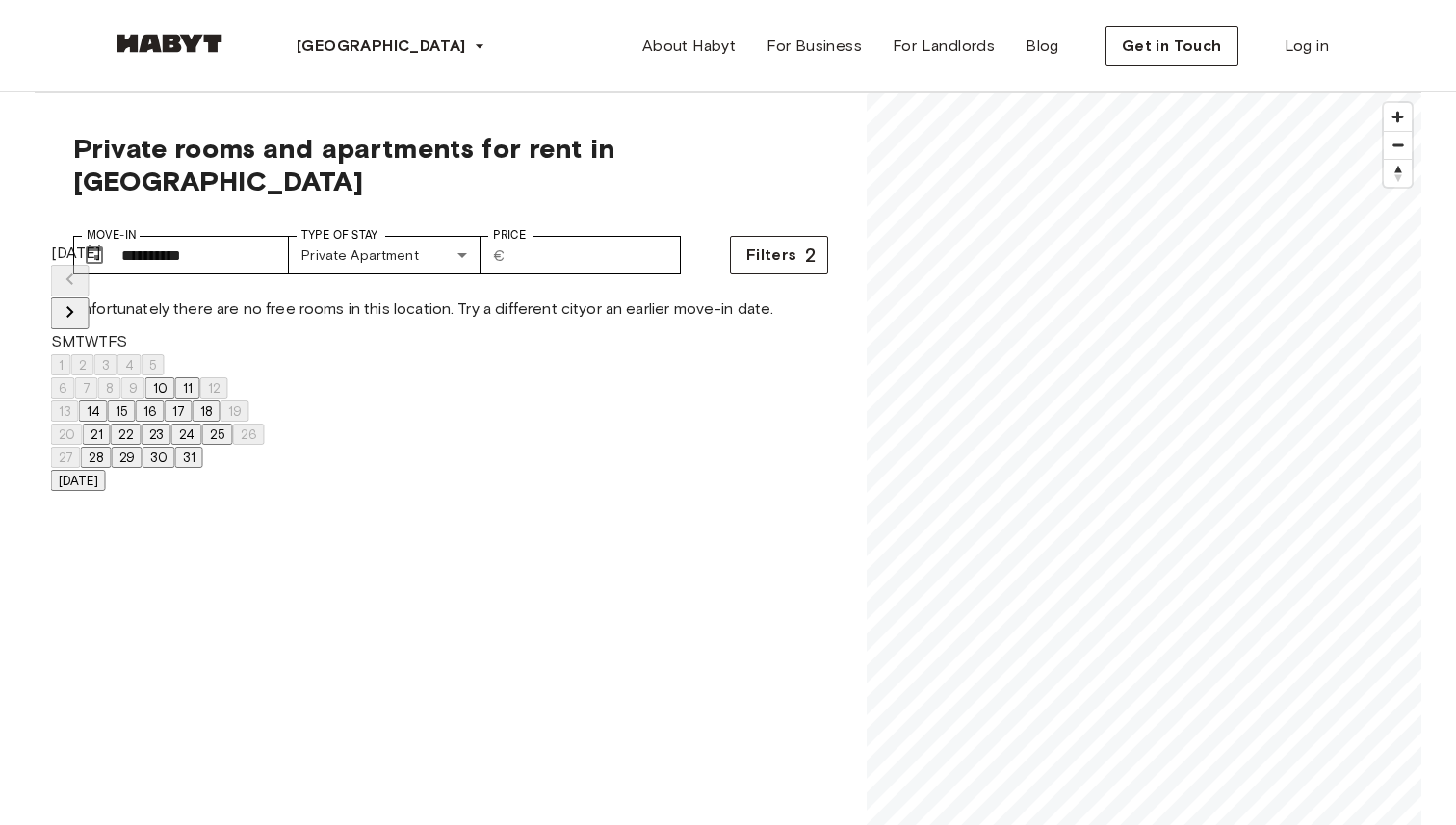 click on "14" at bounding box center [93, 411] 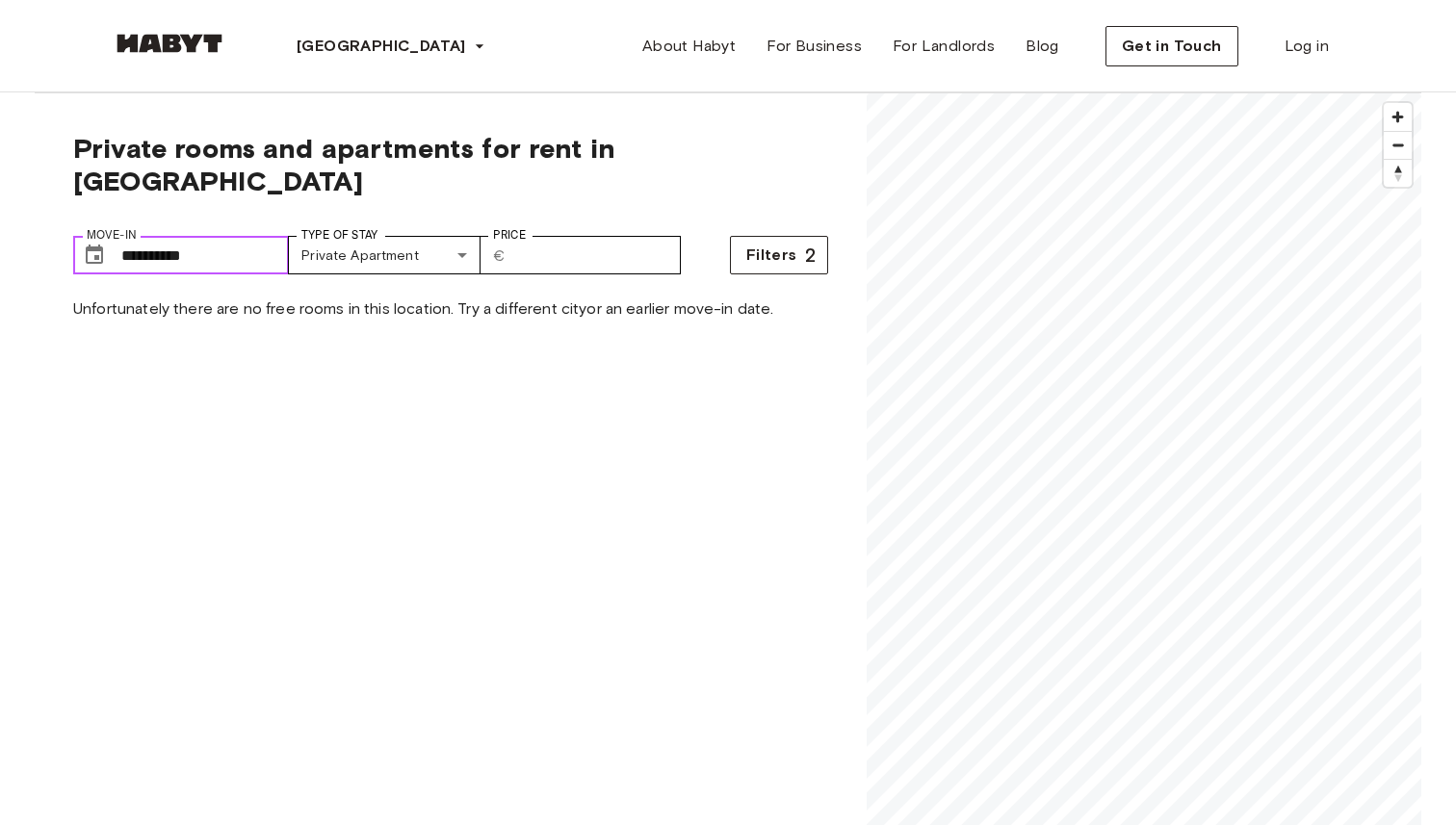 click on "**********" at bounding box center [205, 255] 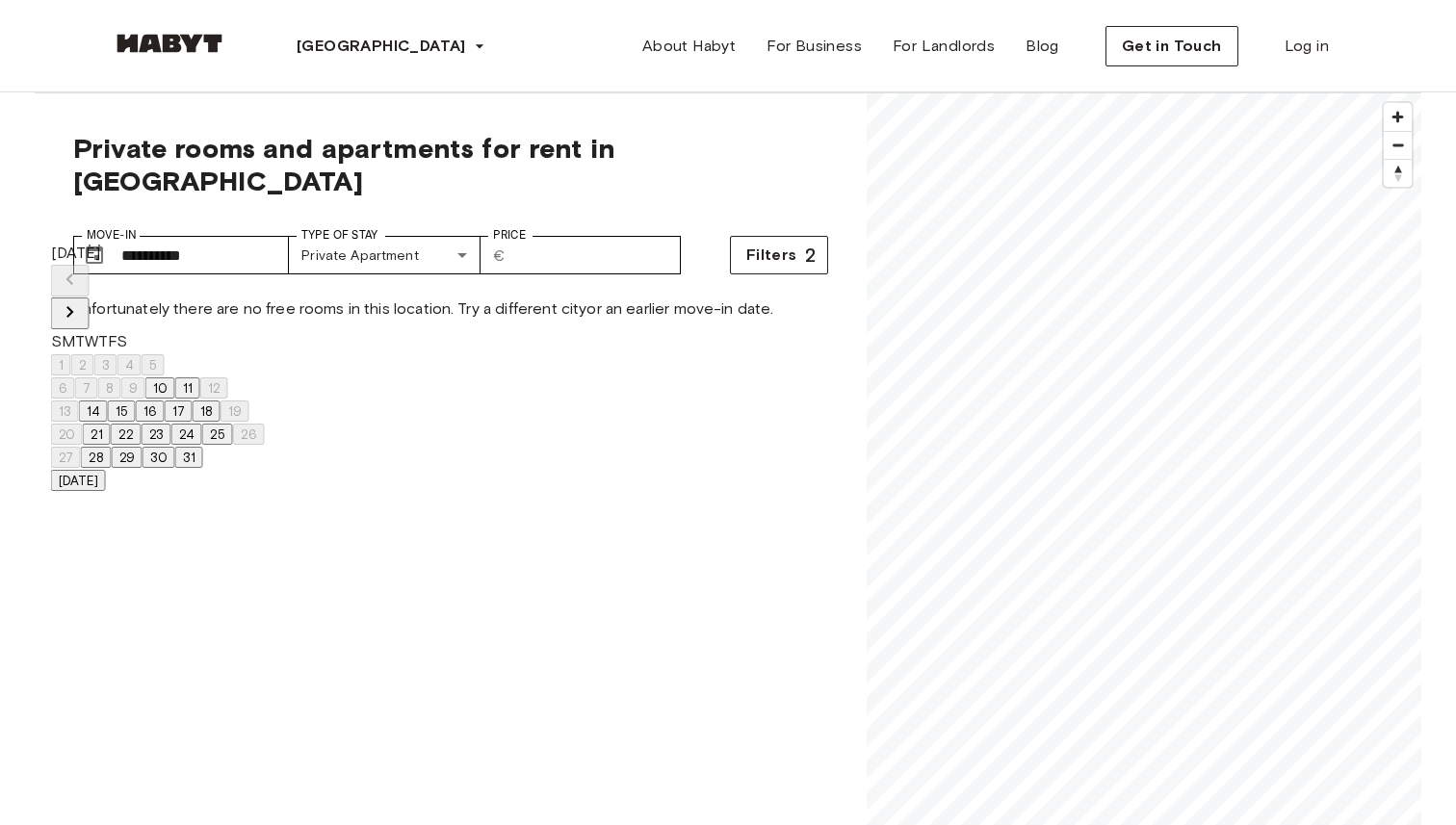click at bounding box center (158, 297) 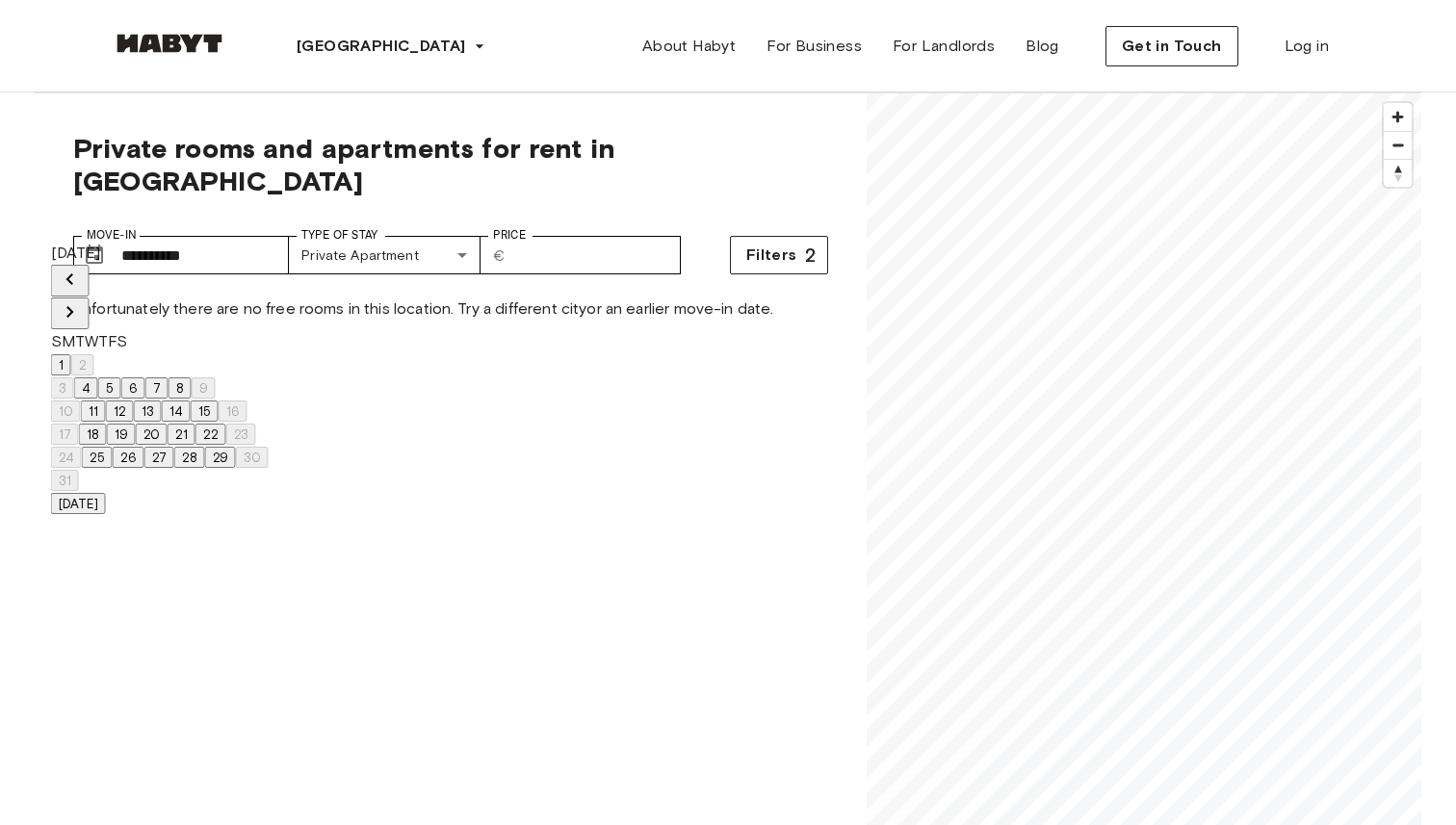 click 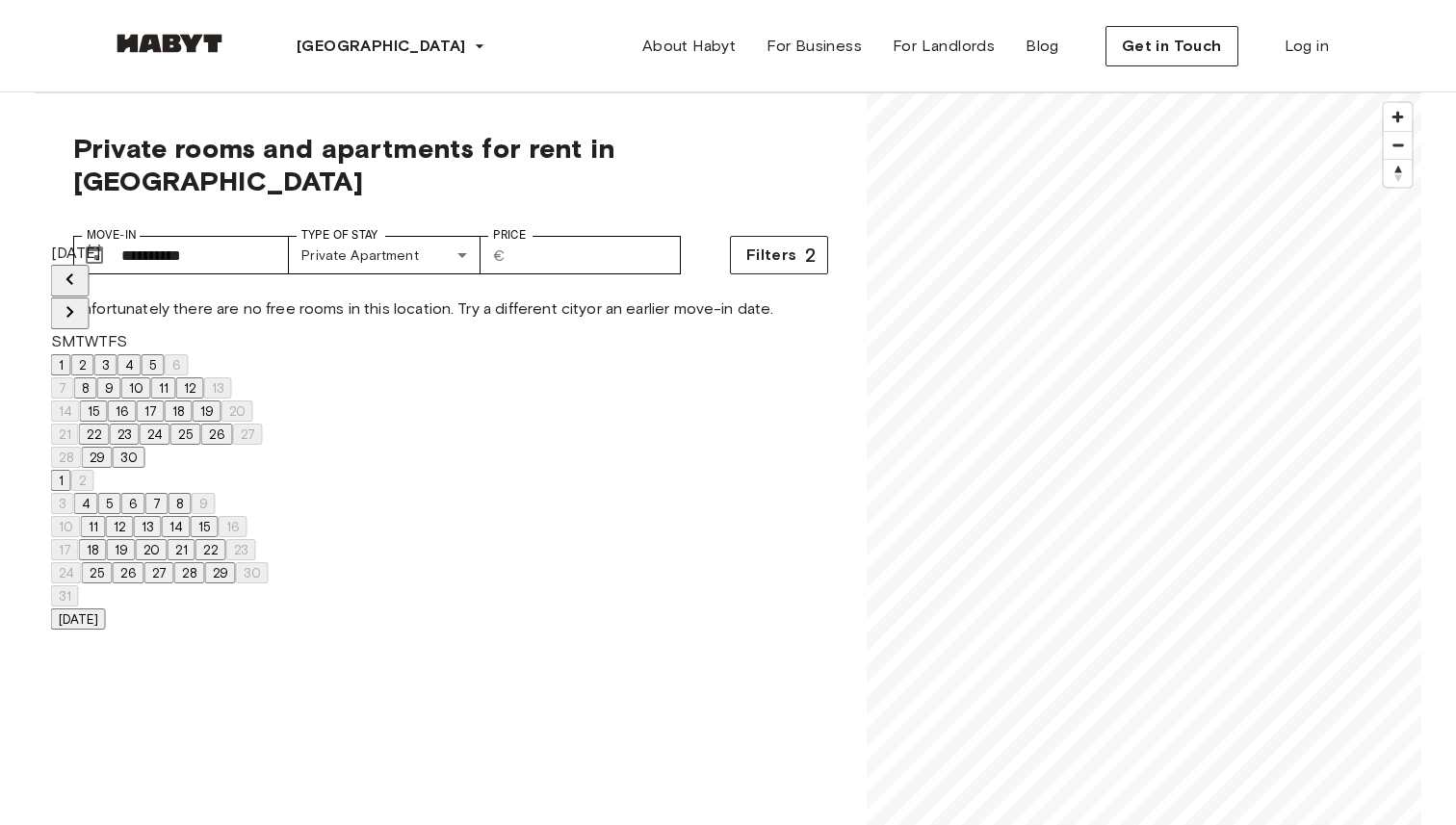 click 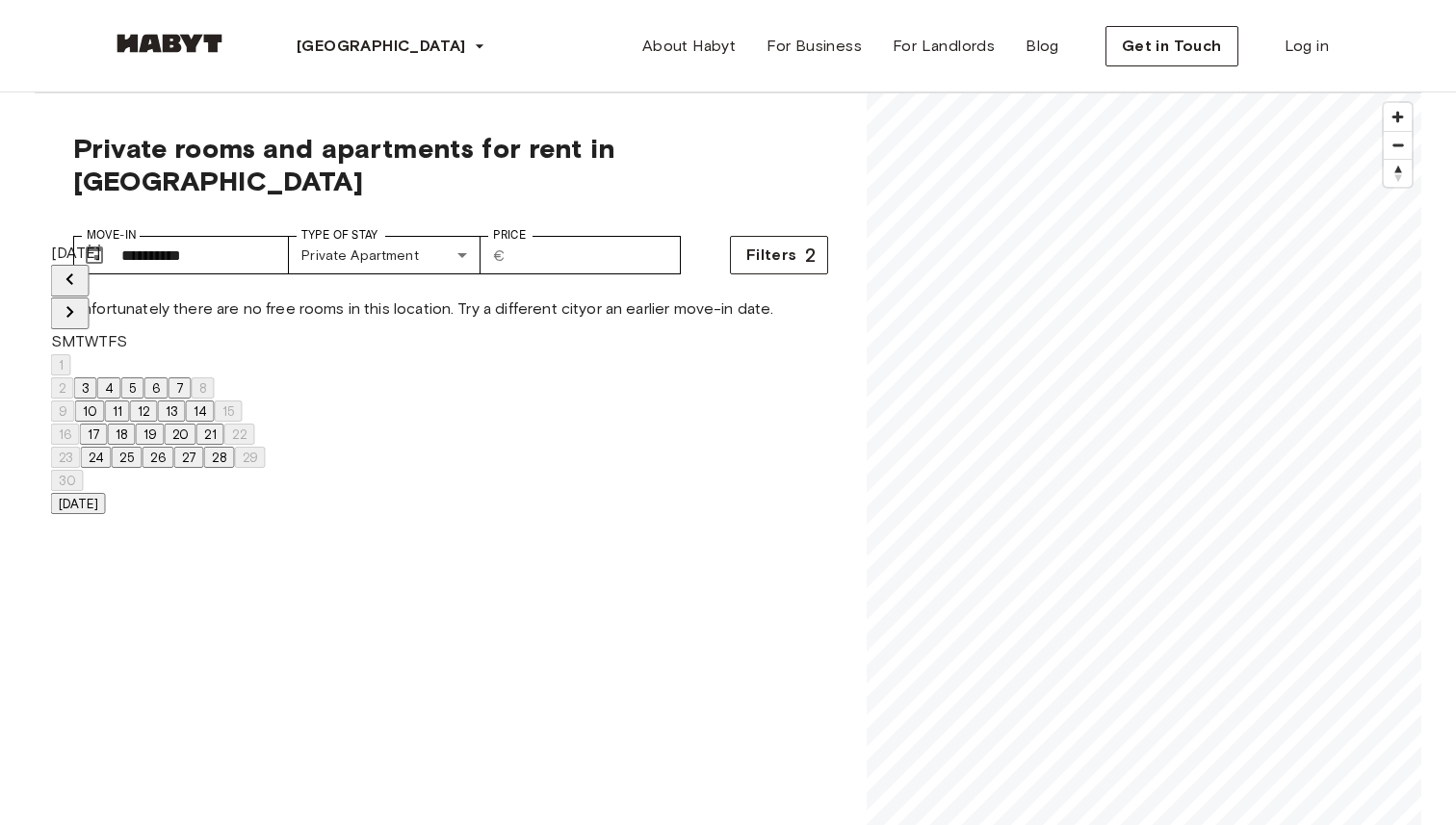 click 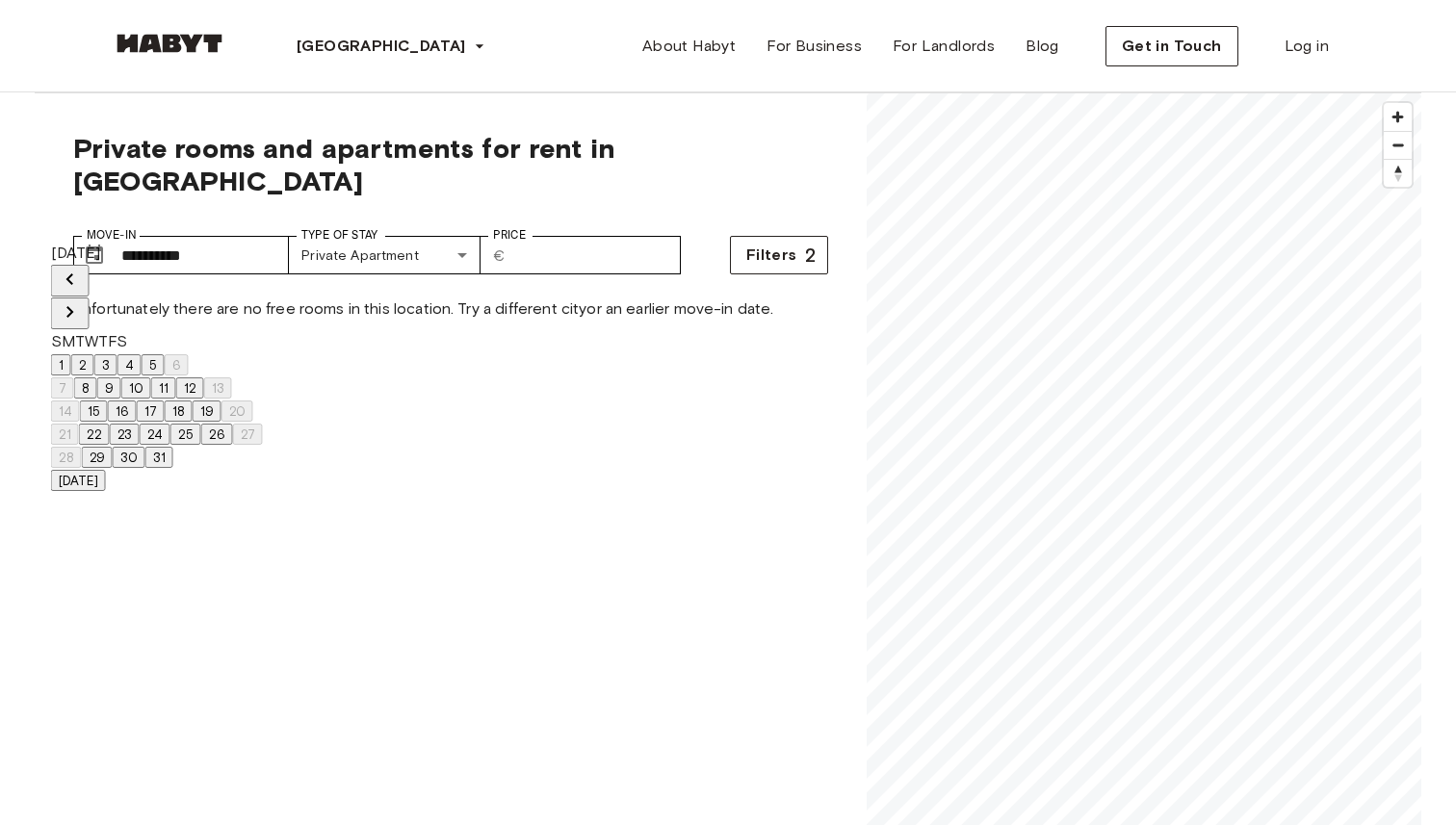 click 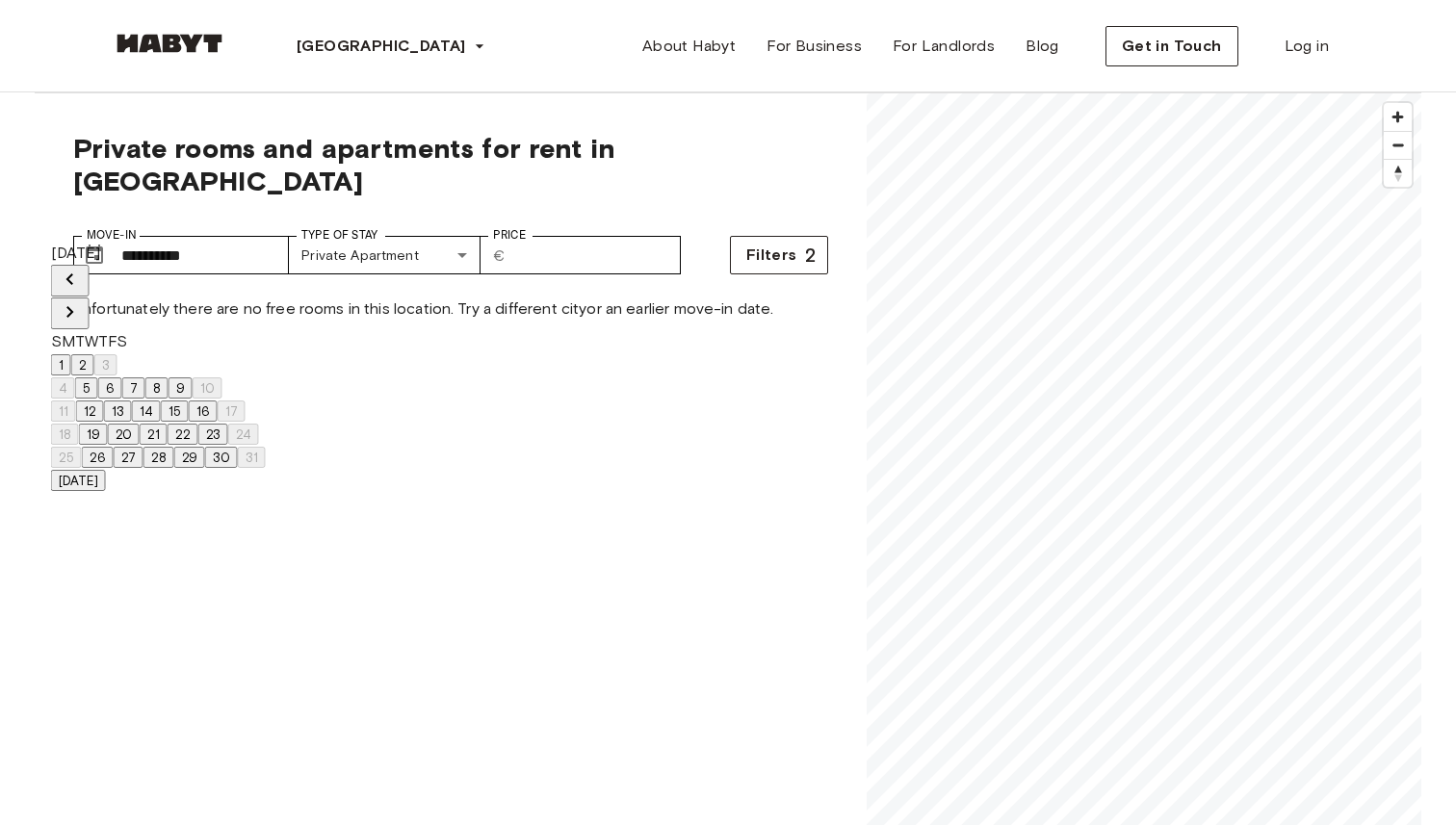 click on "15" at bounding box center [174, 411] 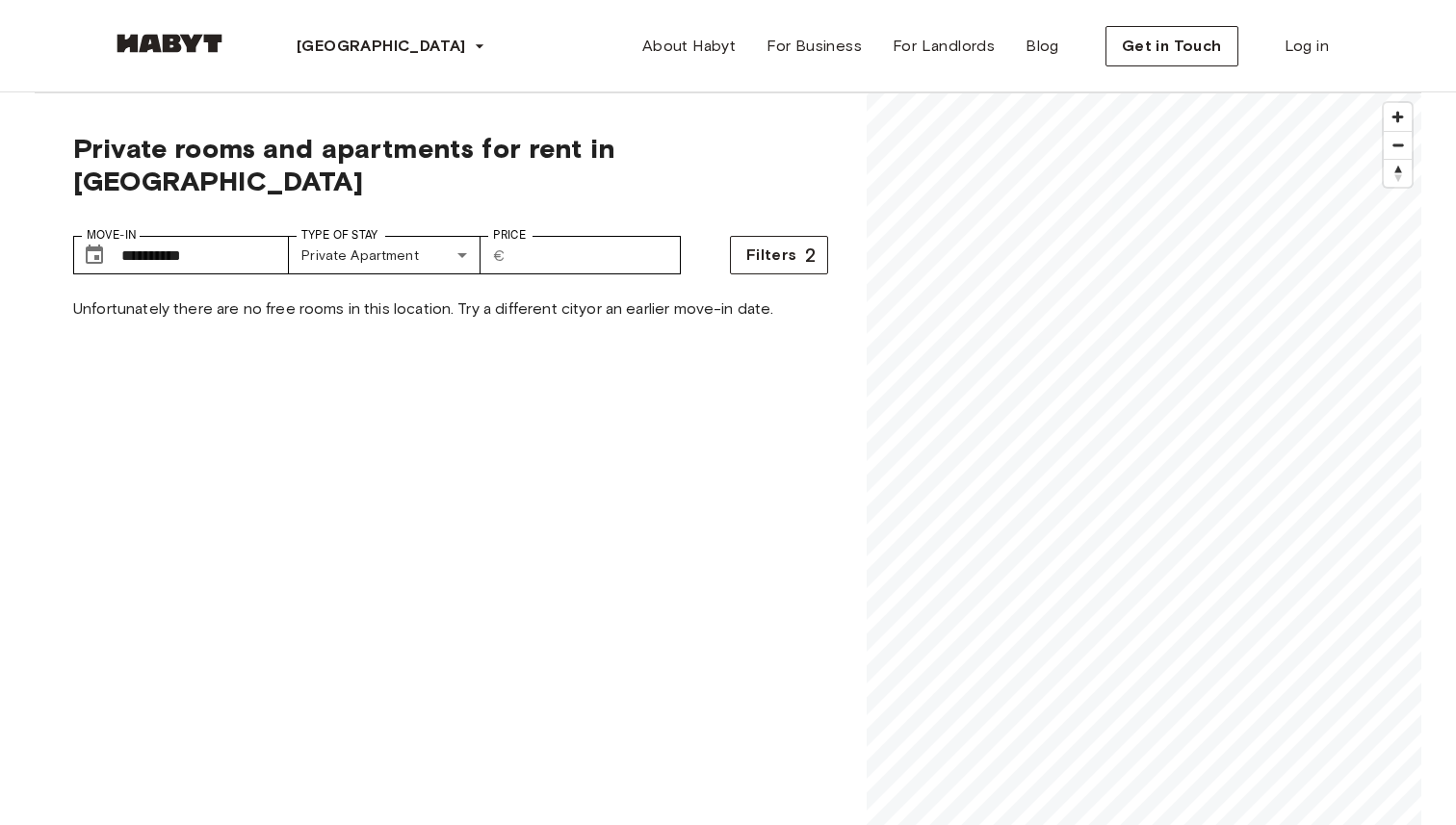 click on "Unfortunately there are no free rooms in this location. Try a   different city  or an   earlier move-in date ." at bounding box center (451, 709) 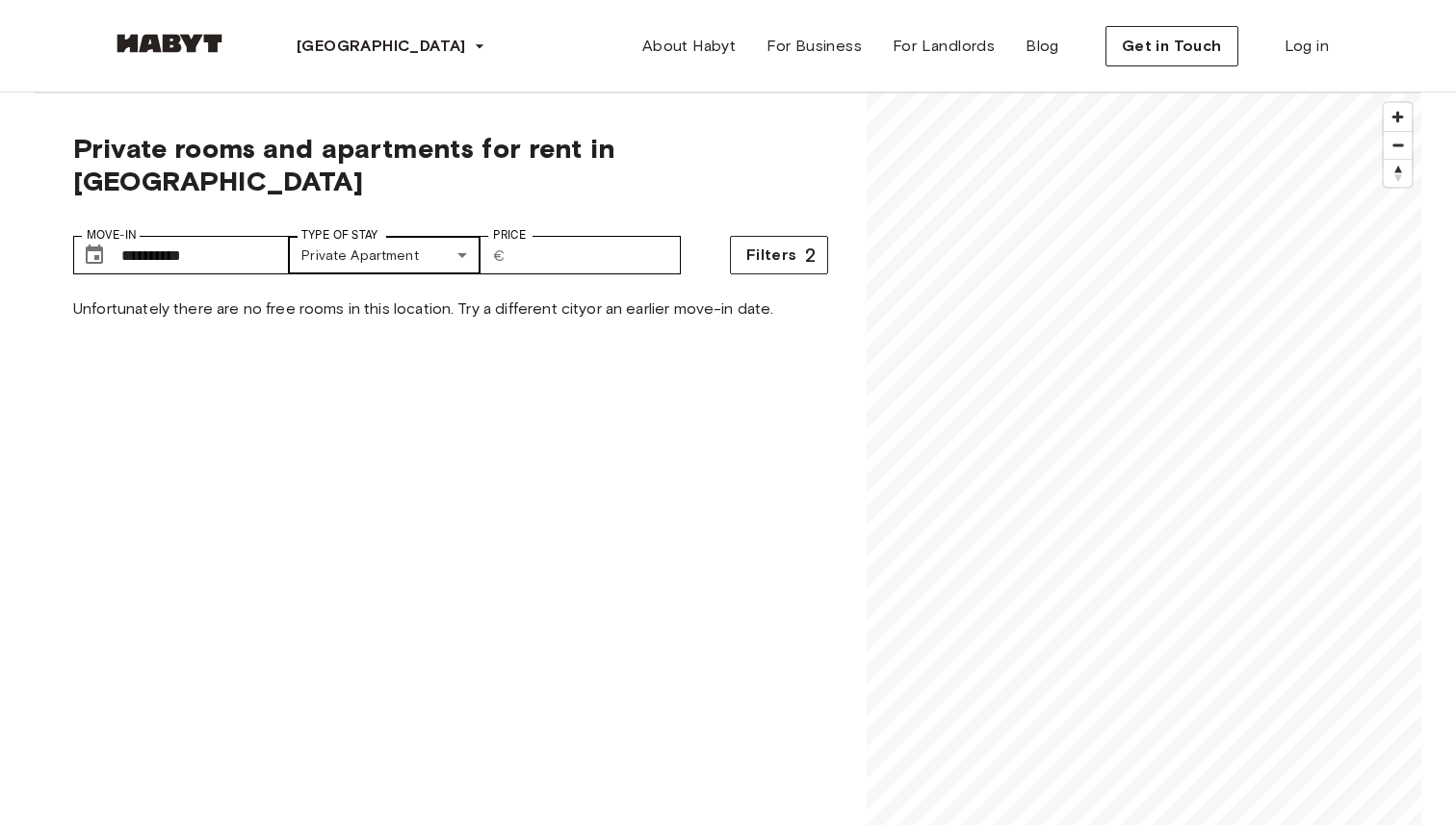 click on "**********" at bounding box center [728, 2428] 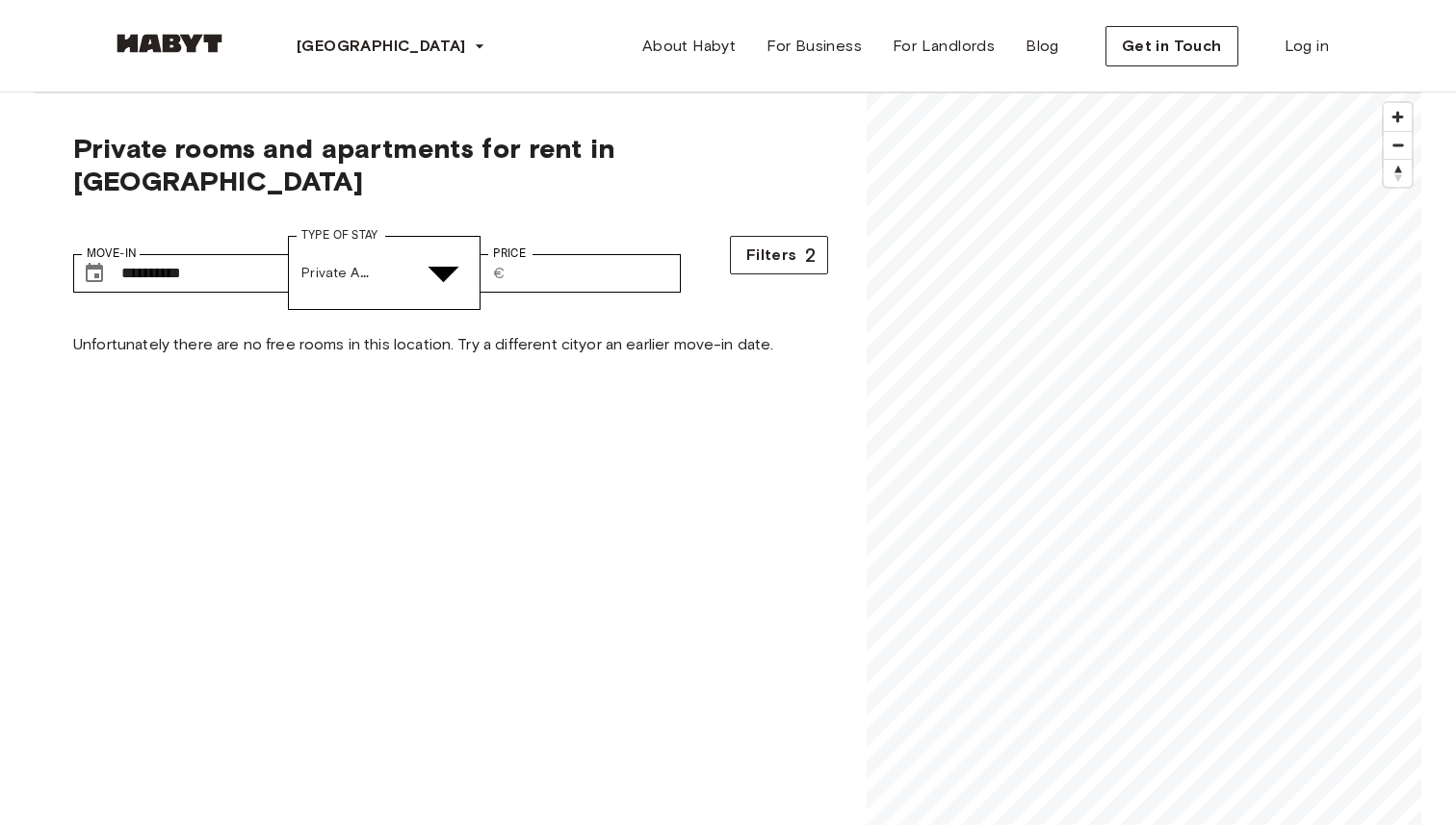 click on "Studio" at bounding box center [747, 5253] 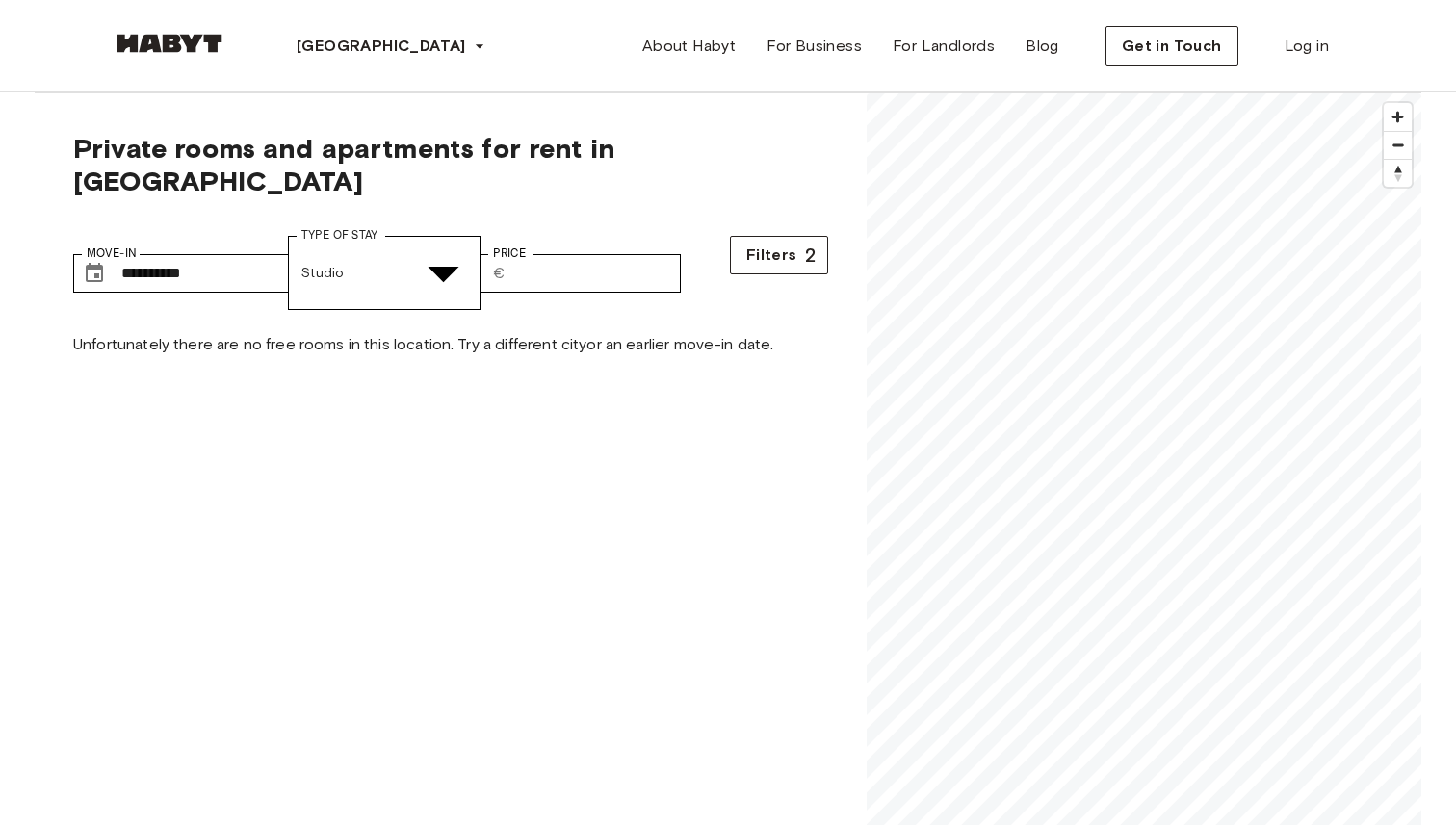 click at bounding box center [728, 4907] 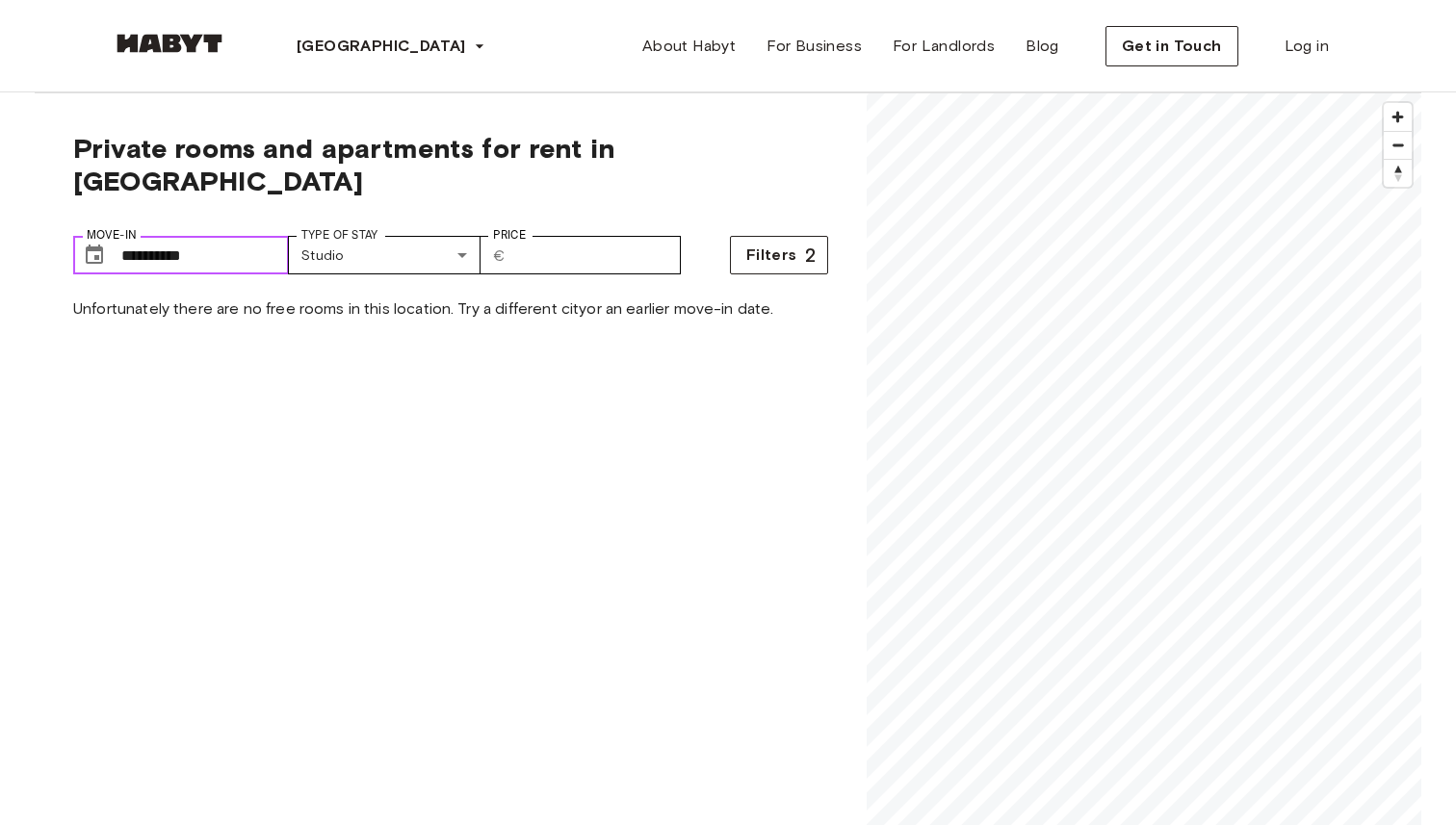 click on "**********" at bounding box center (205, 255) 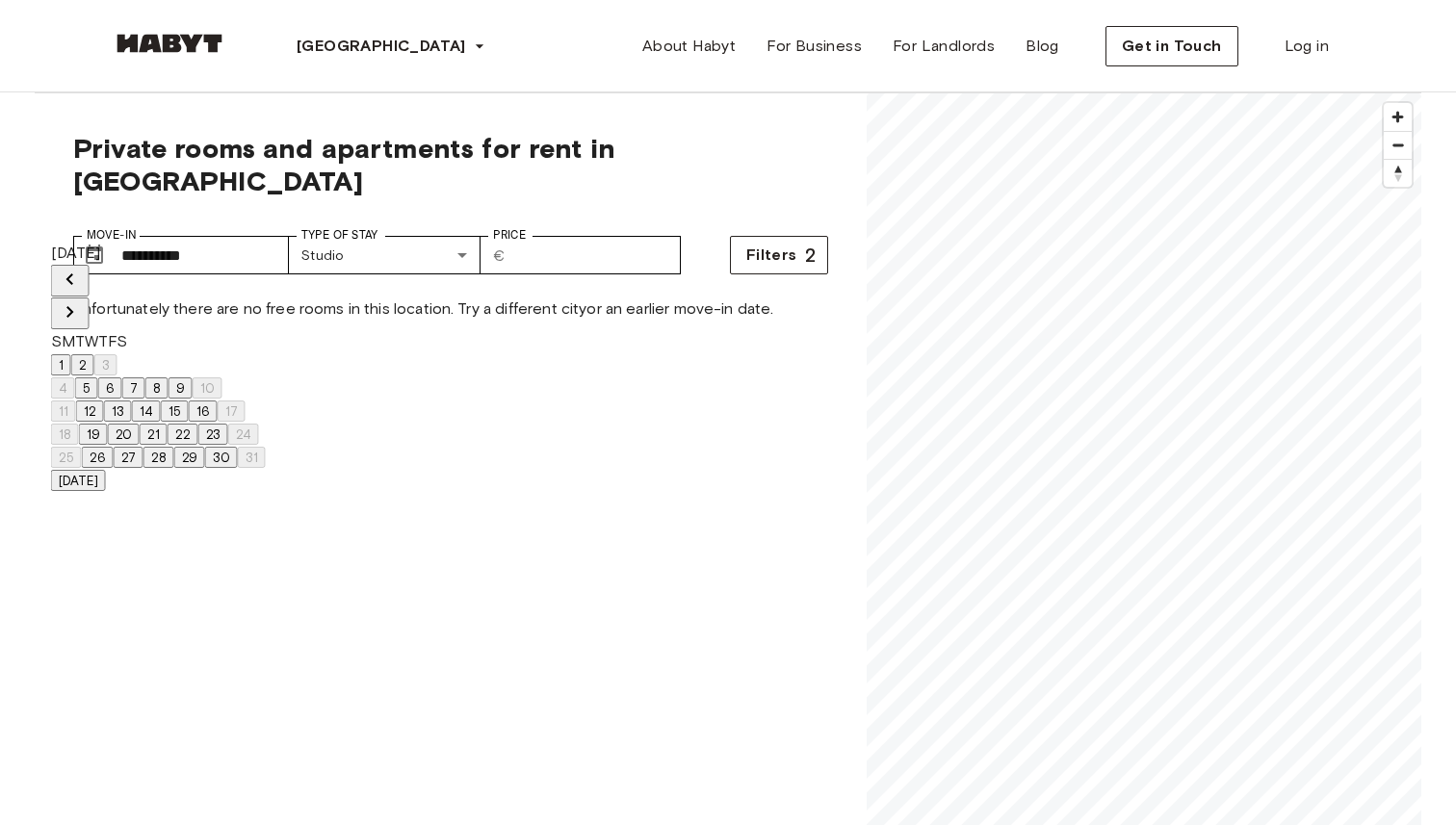 click 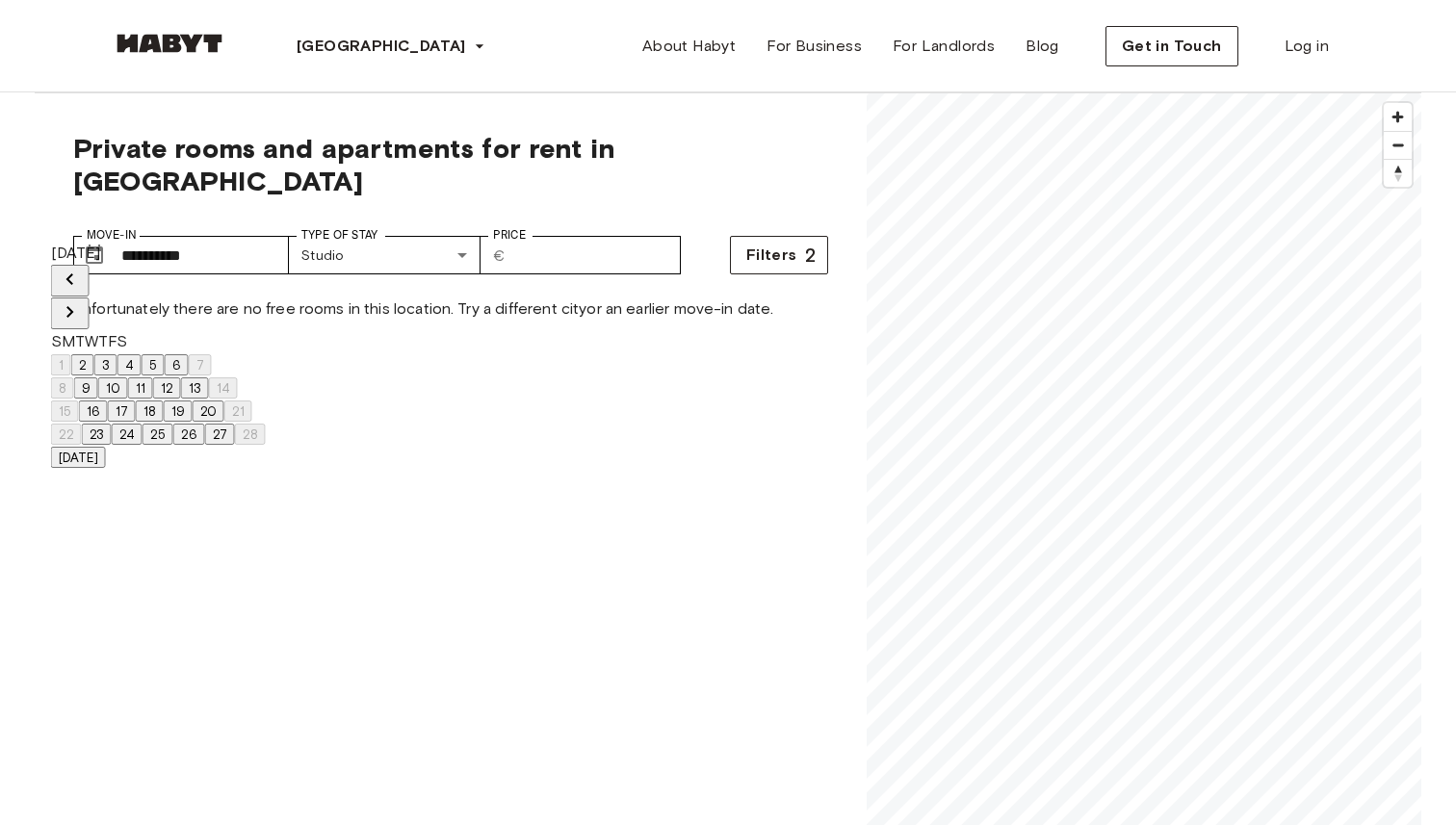 click on "3" at bounding box center (106, 365) 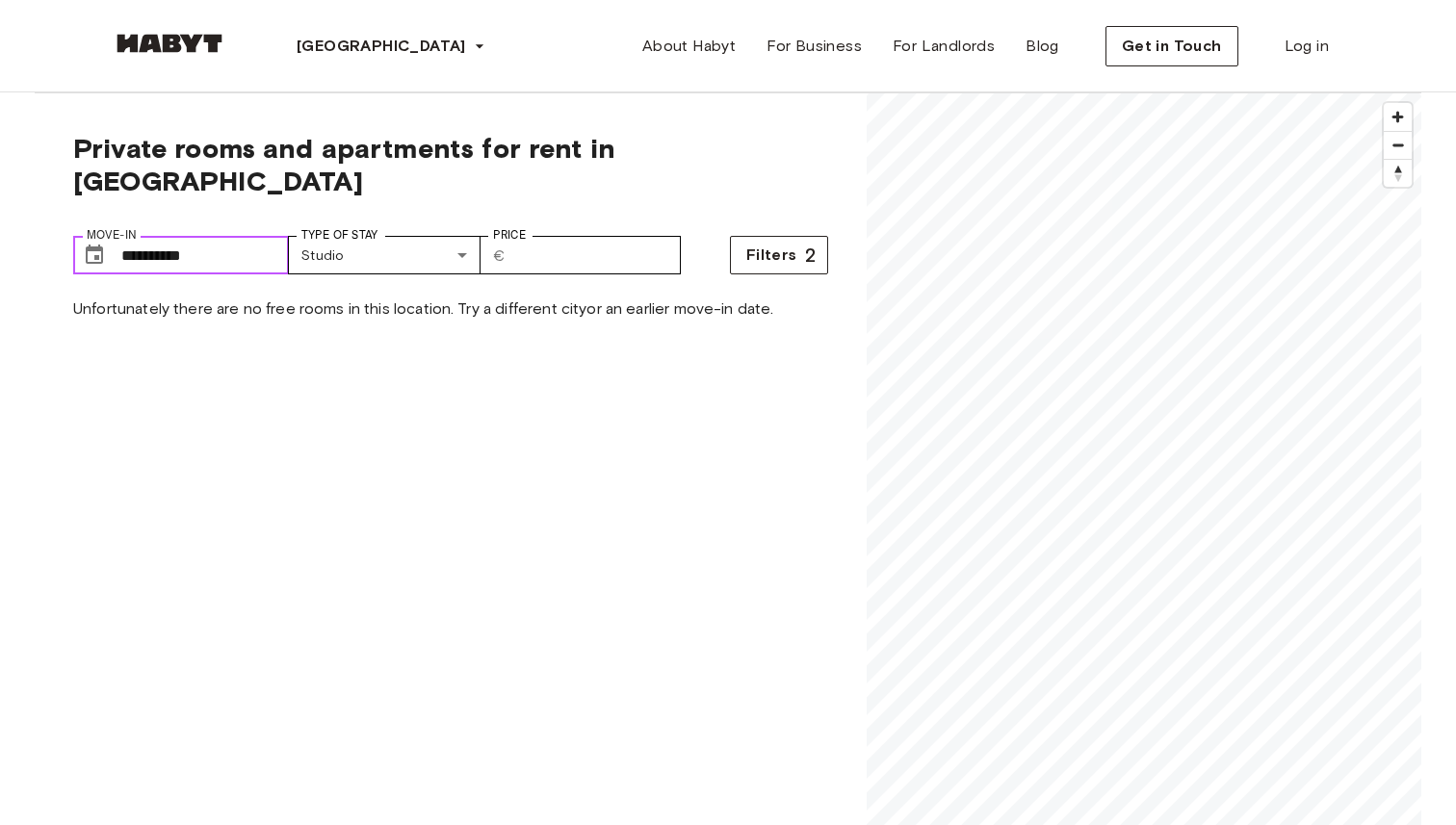 click on "**********" at bounding box center [205, 255] 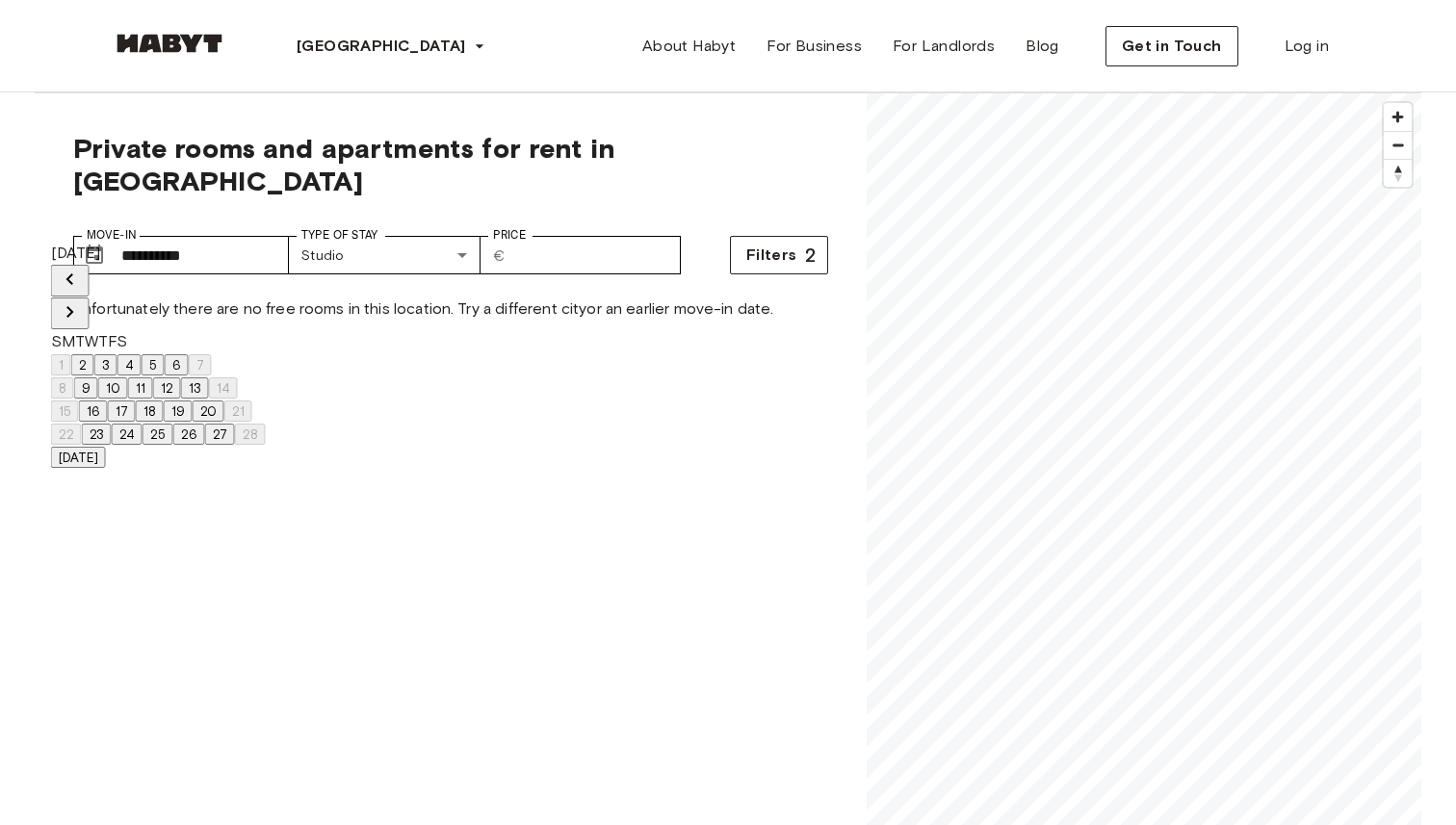 click 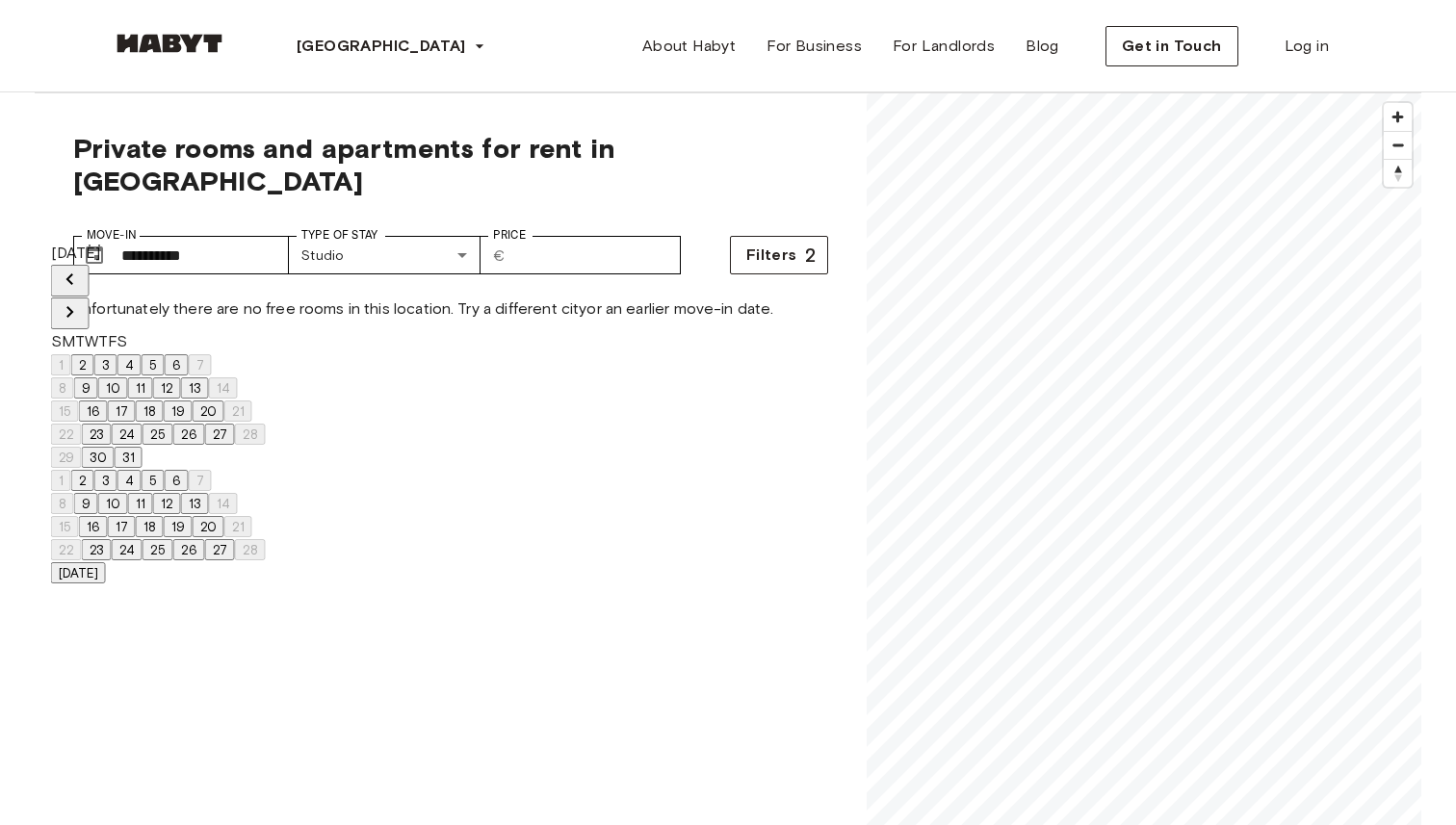 click 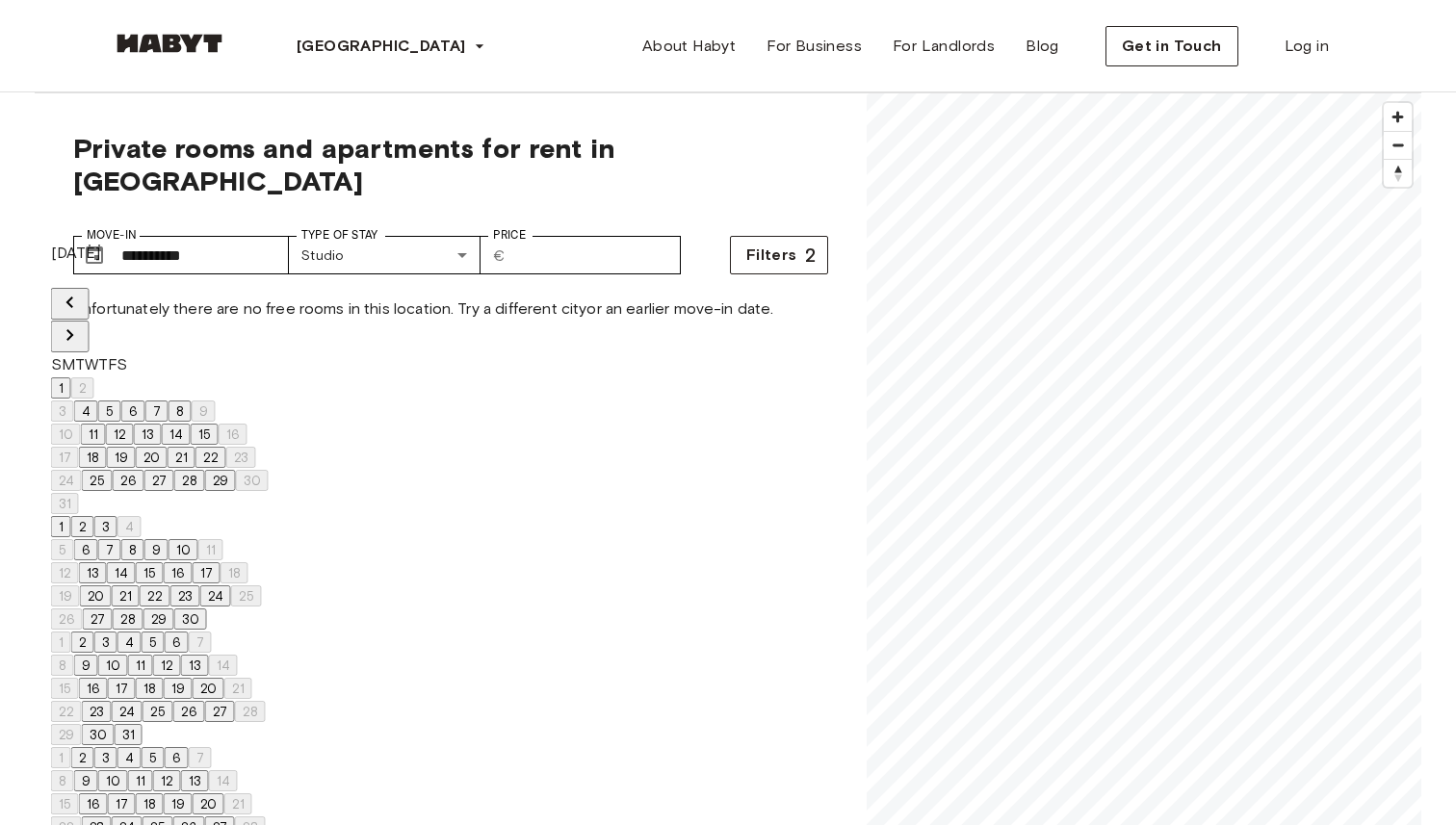 click 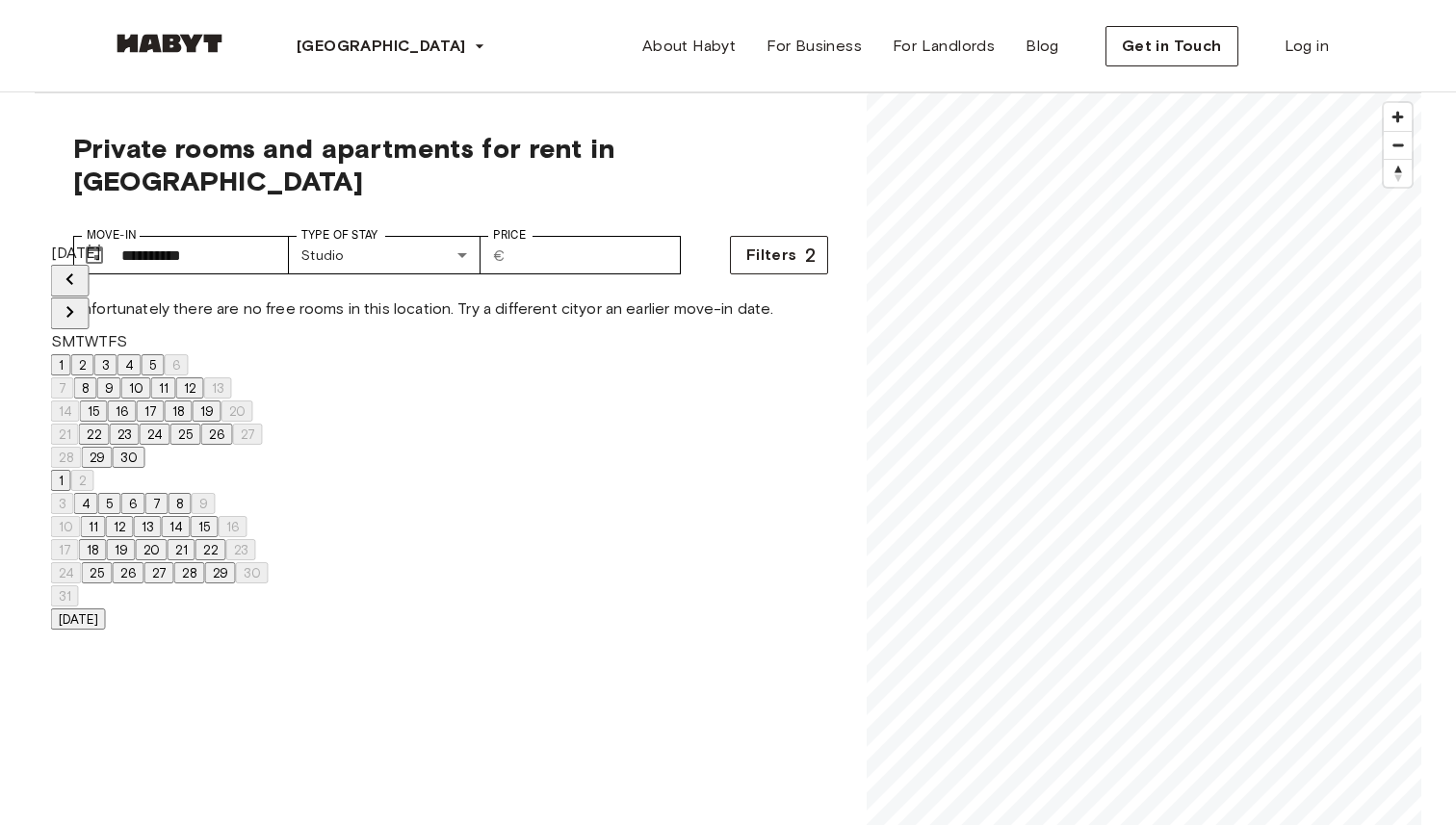 click on "15" at bounding box center [93, 411] 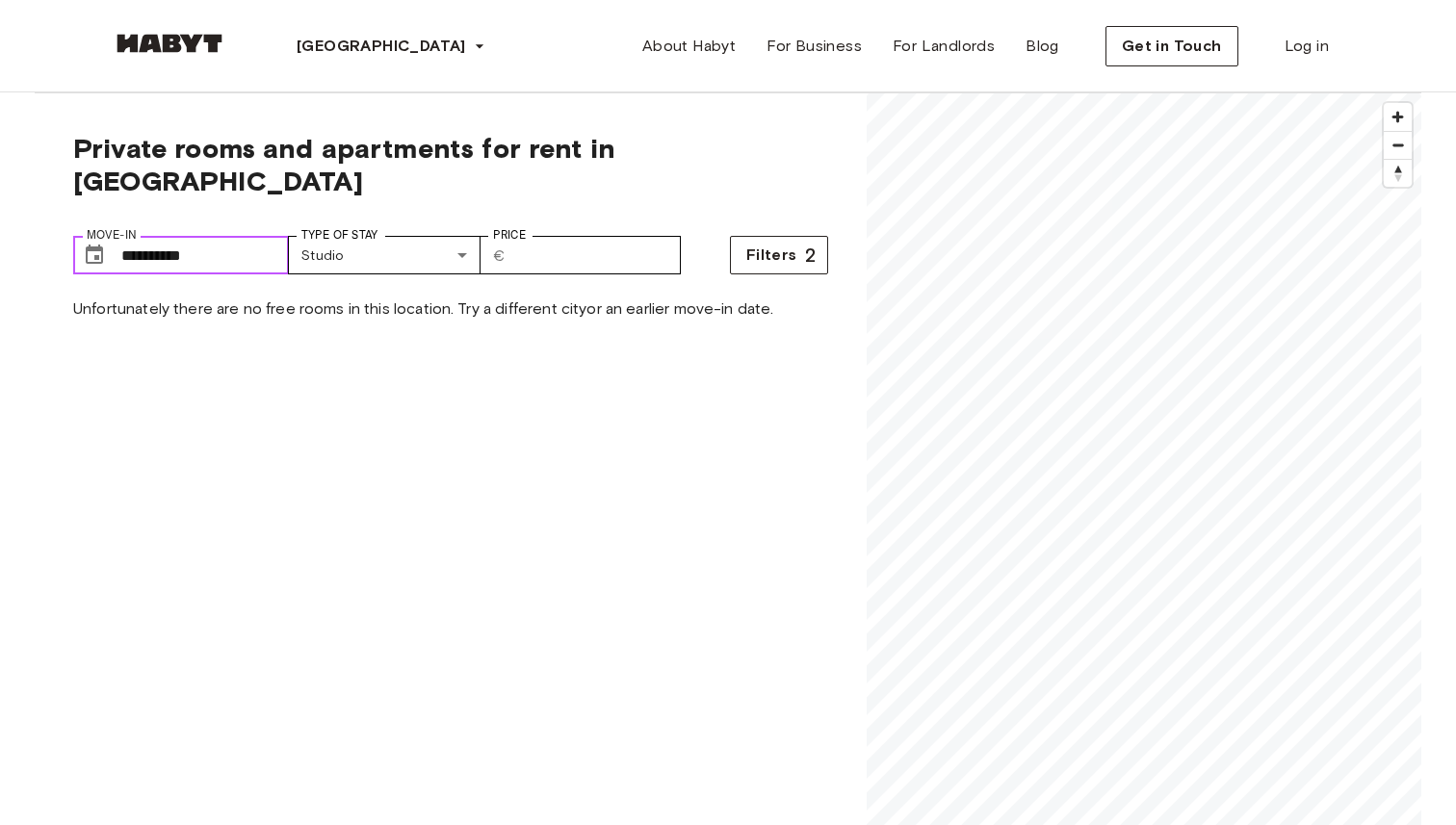 click on "**********" at bounding box center [205, 255] 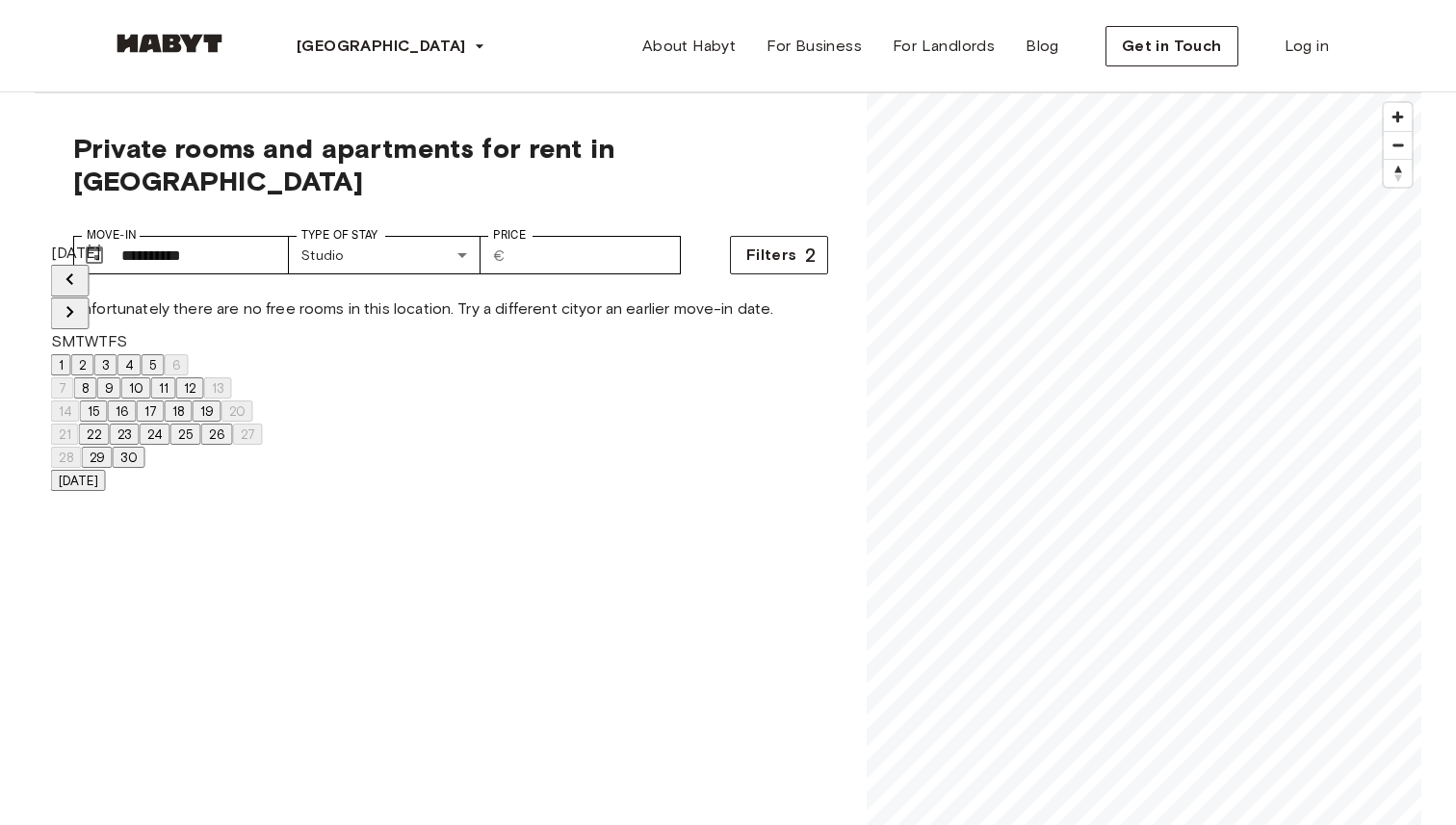 click at bounding box center [70, 313] 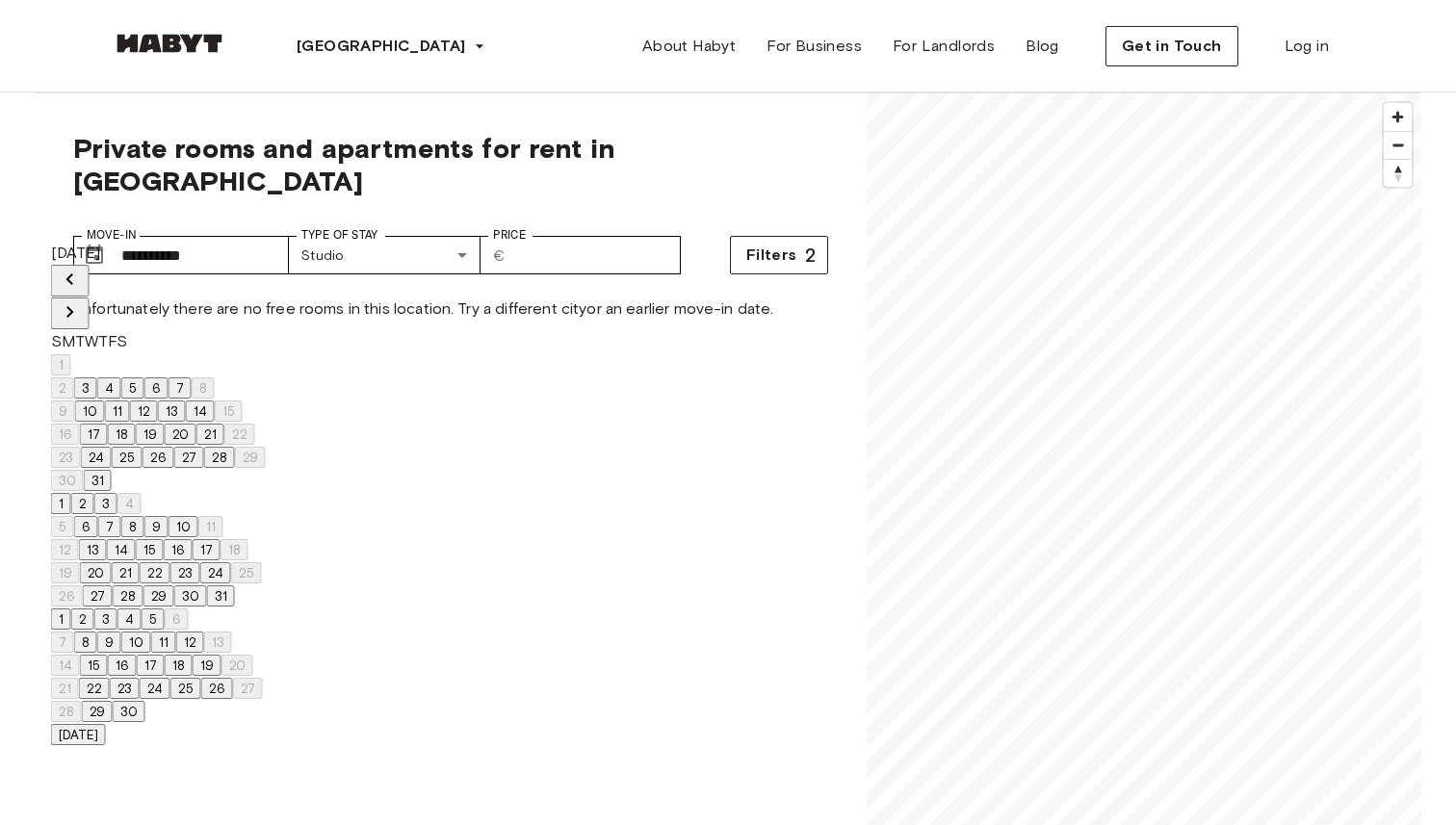 click at bounding box center [70, 313] 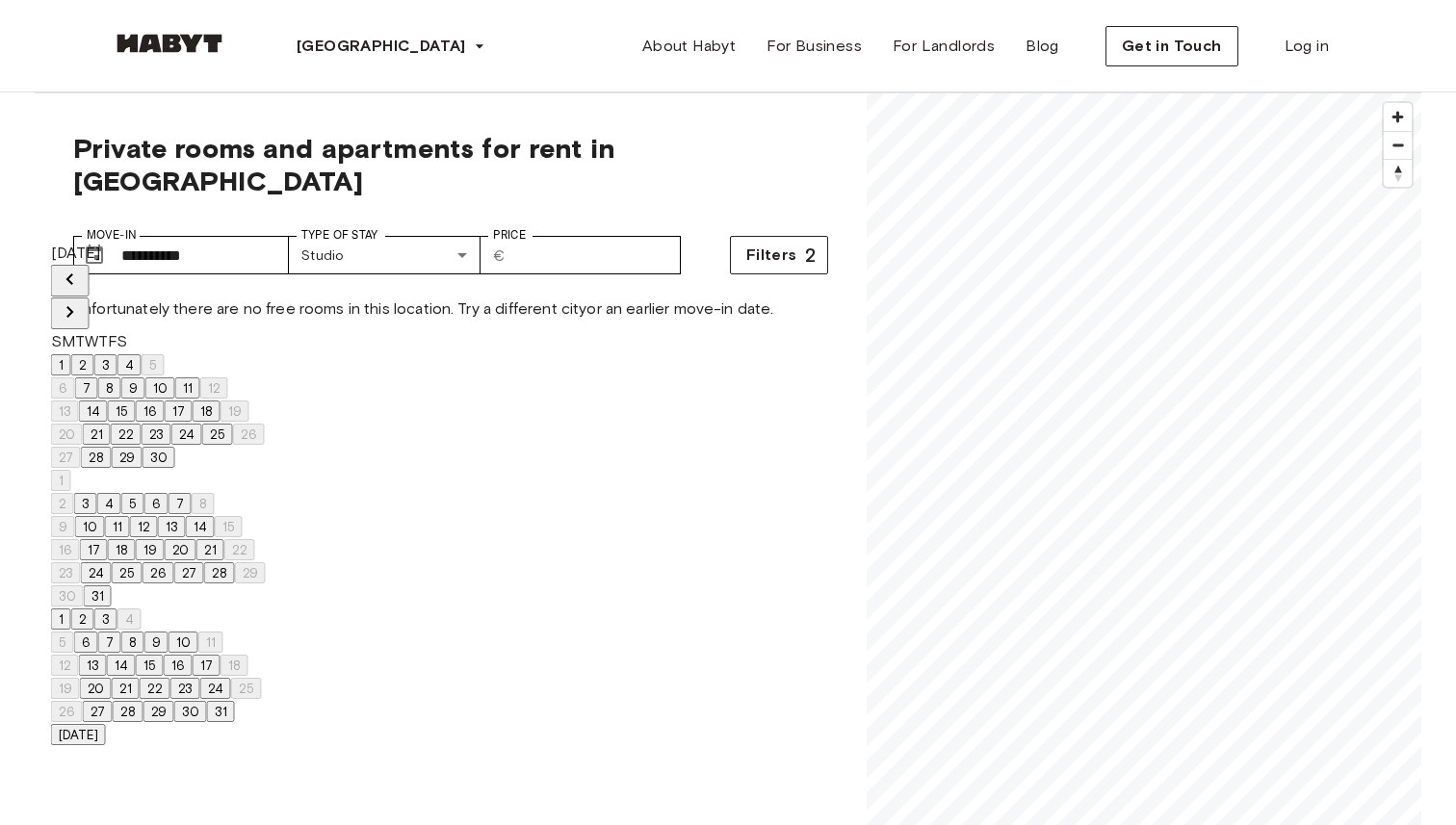 click at bounding box center [70, 313] 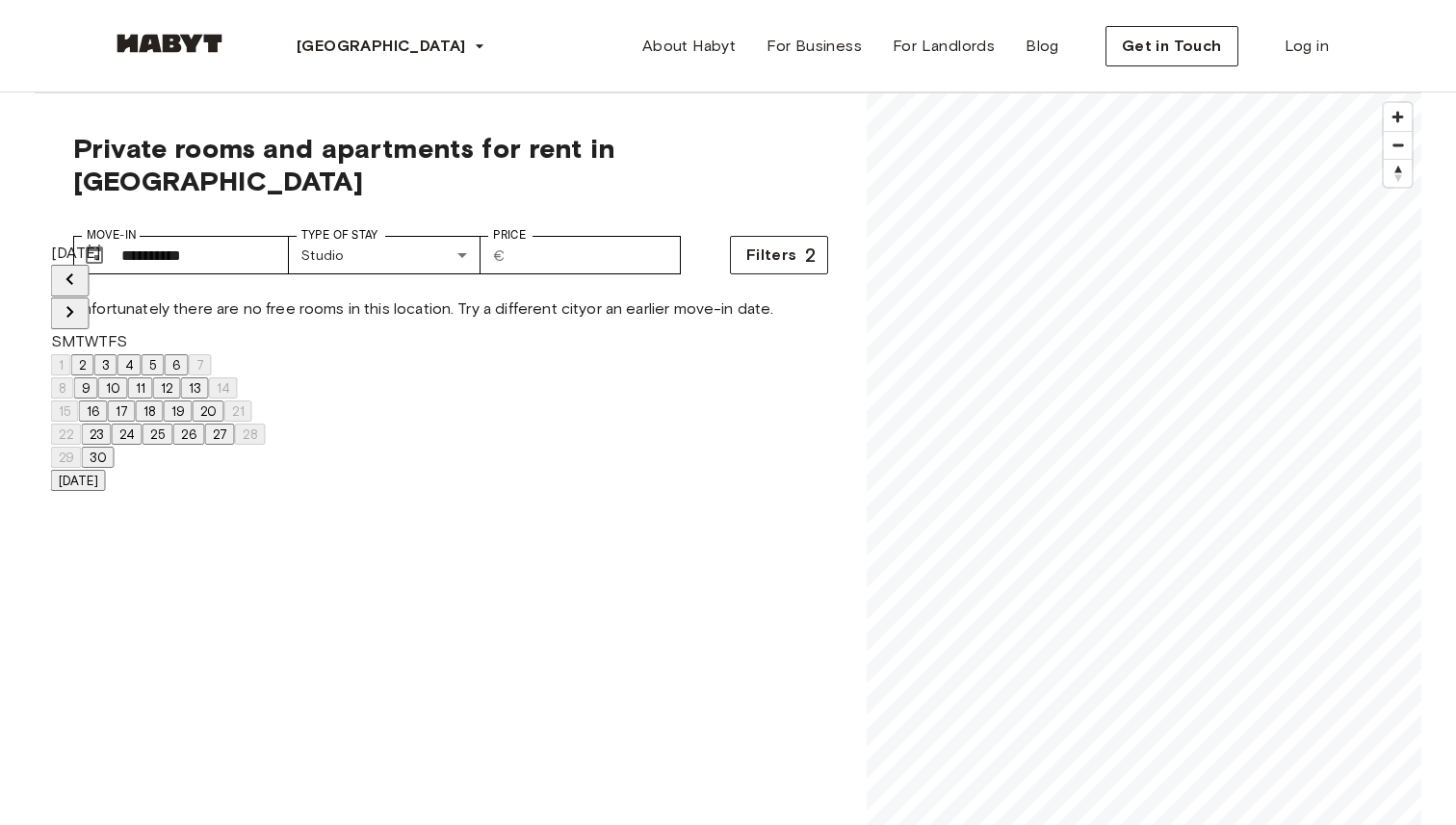 click on "11" at bounding box center (141, 388) 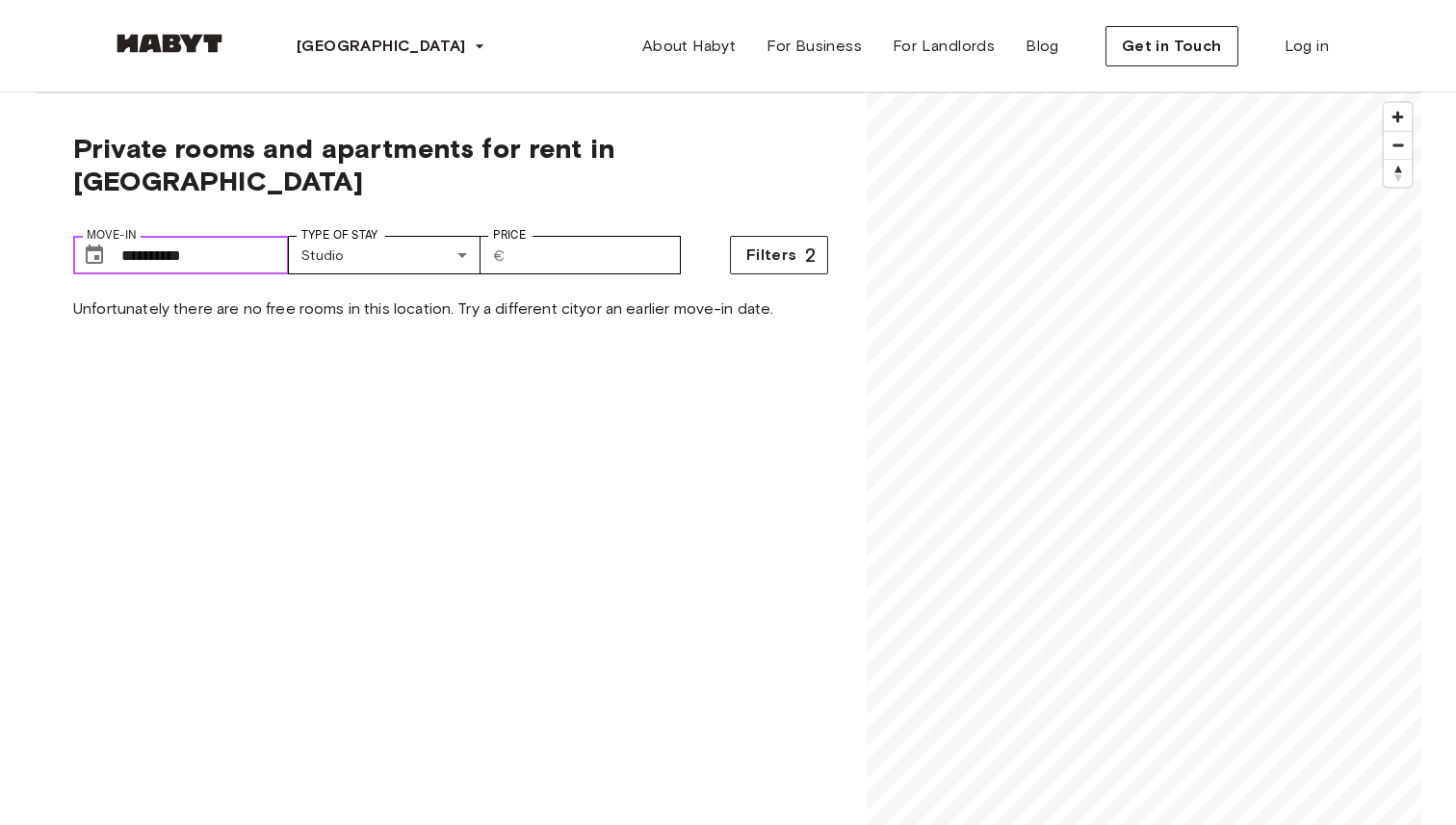 click on "**********" at bounding box center [205, 255] 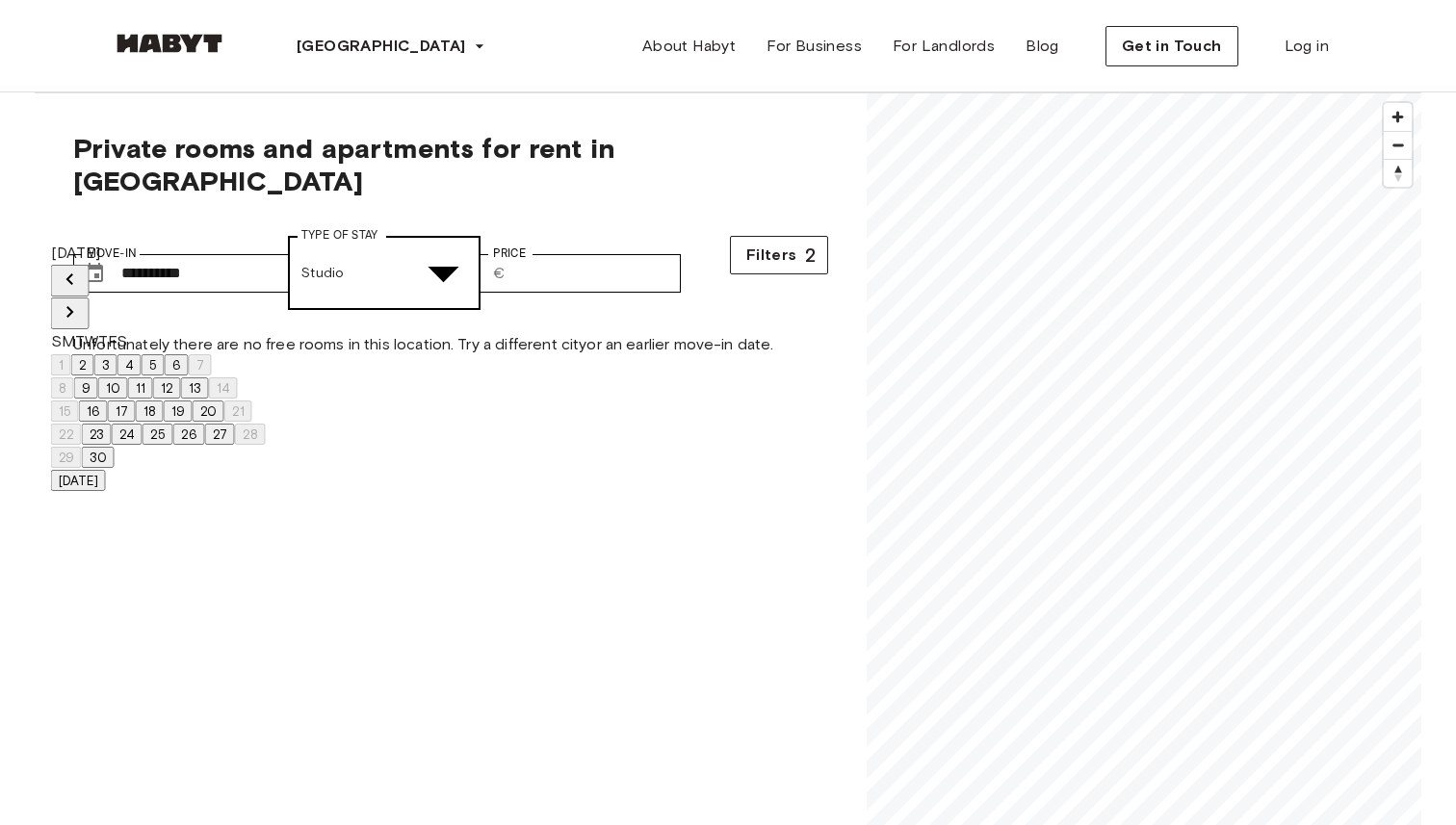 click on "**********" at bounding box center (728, 2632) 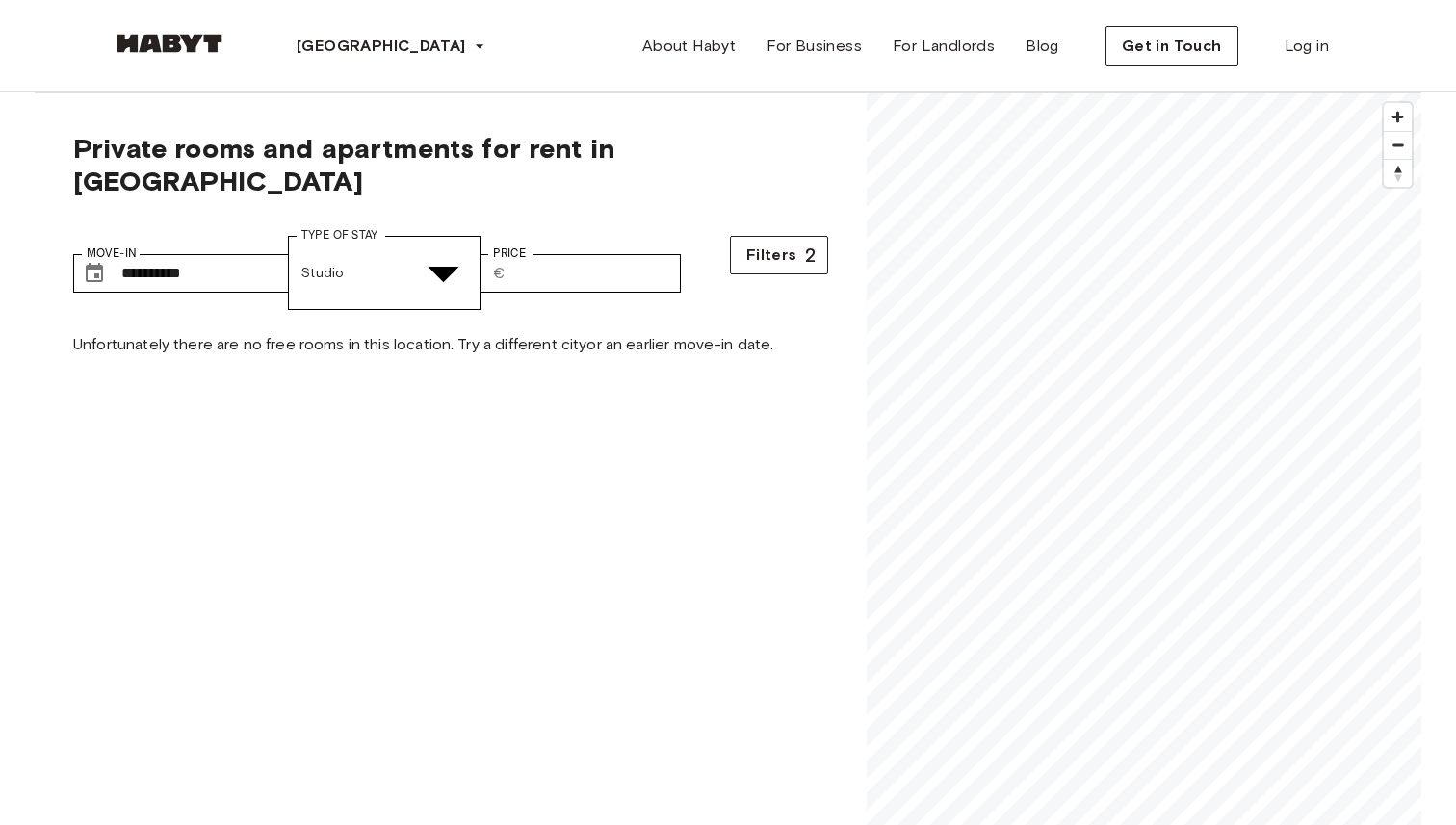 click at bounding box center (50, 4957) 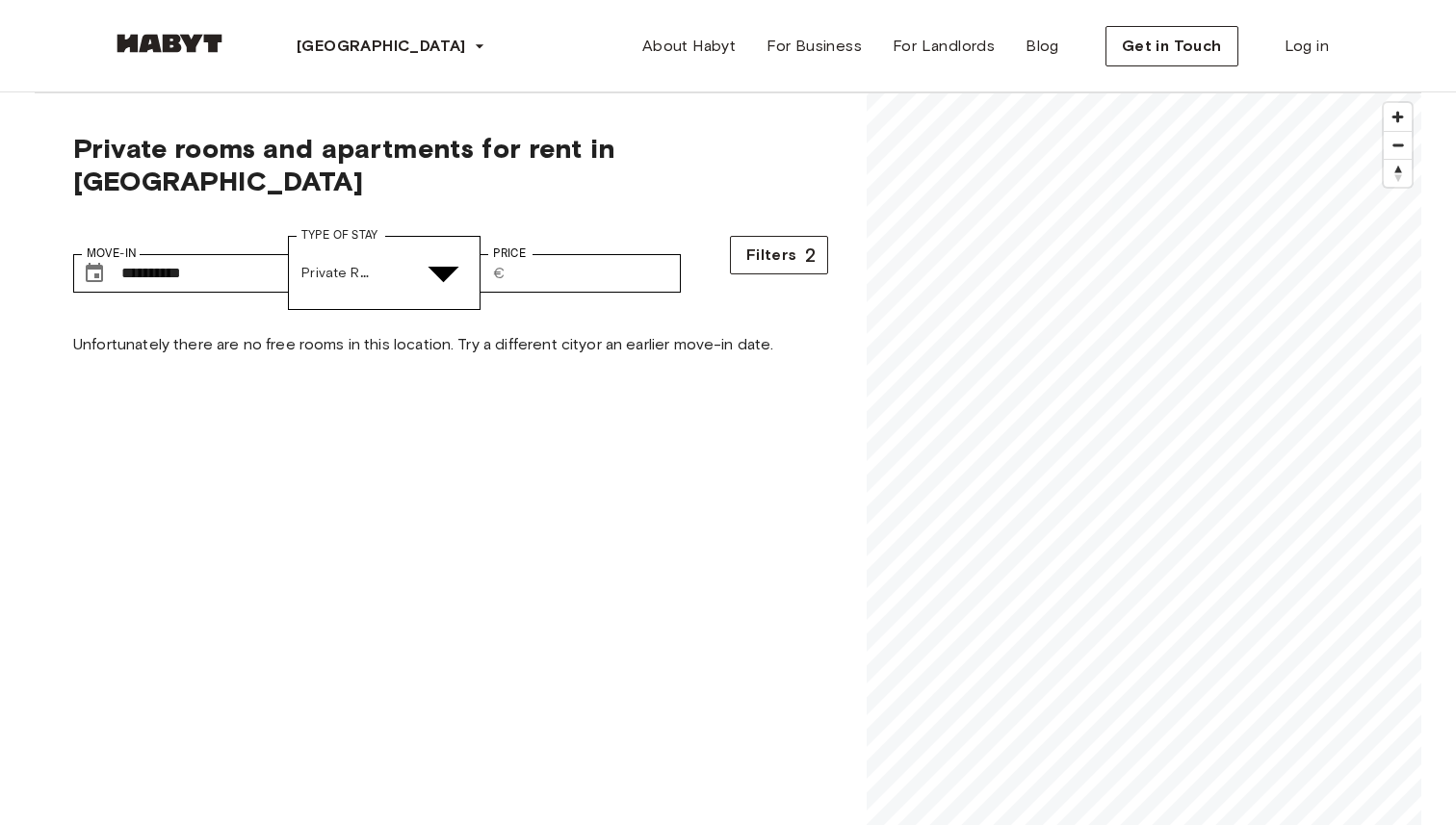 click at bounding box center (50, 5040) 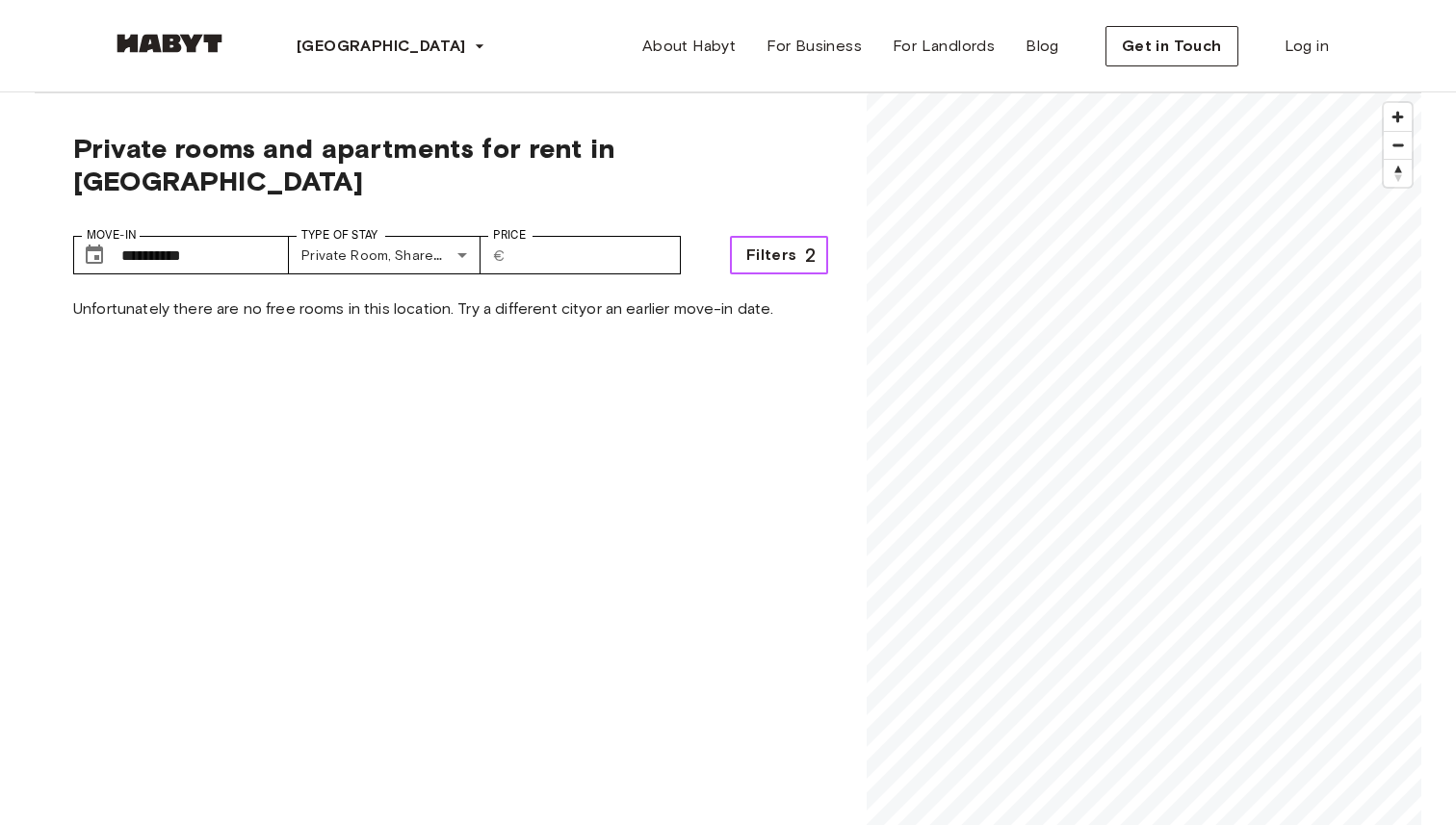click on "Filters" at bounding box center [771, 255] 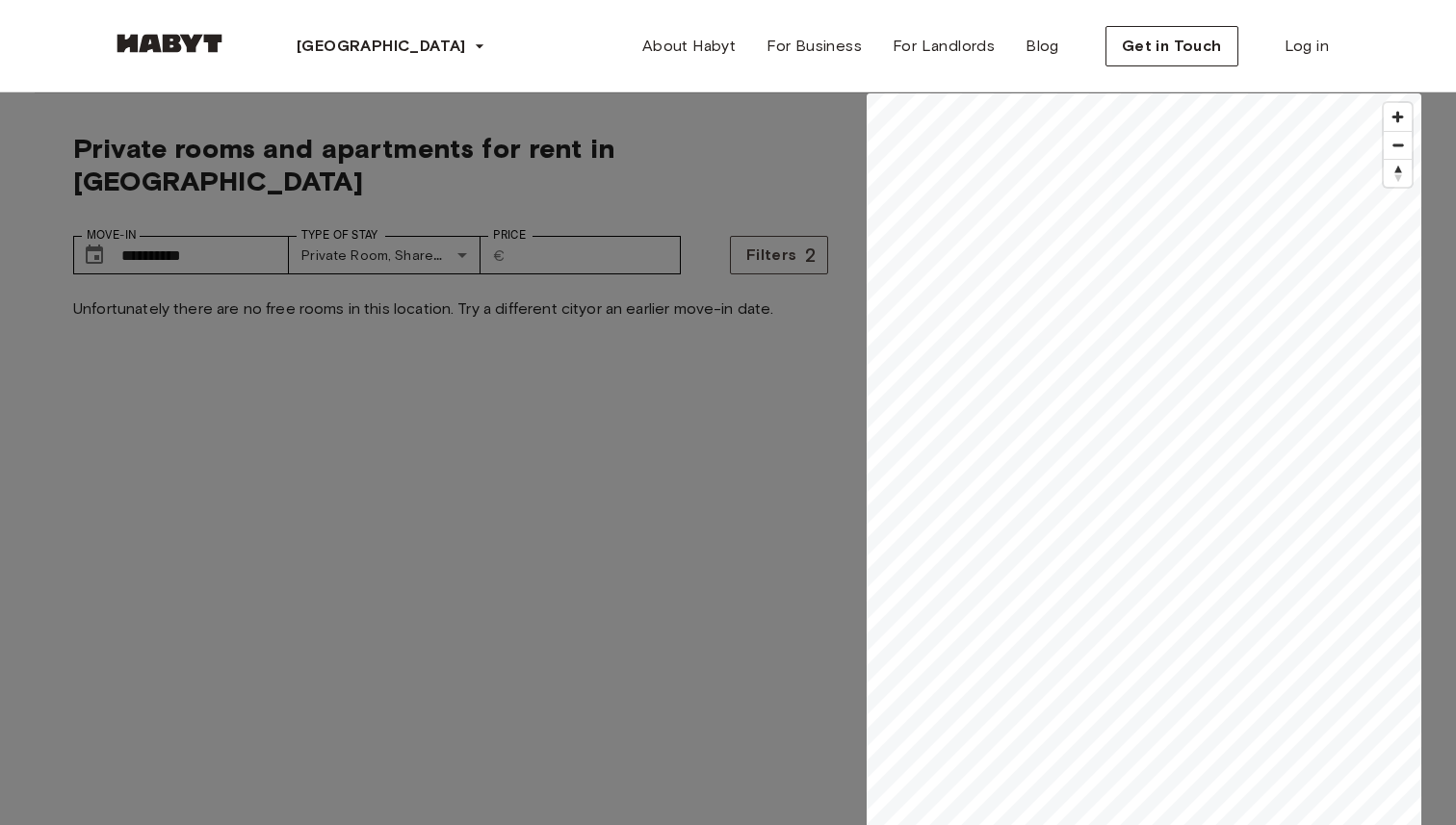 click at bounding box center [728, 412] 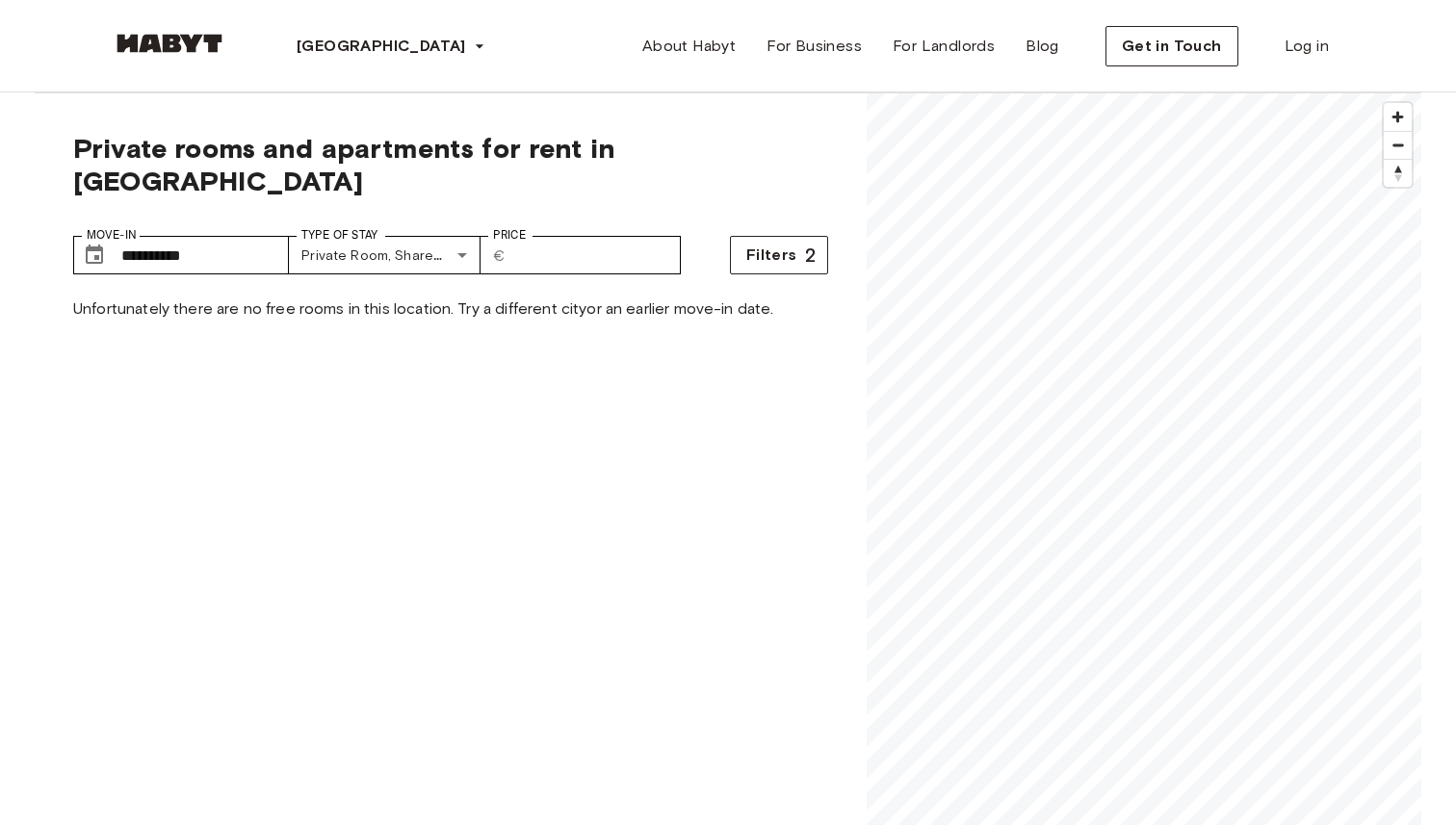 click on "**********" at bounding box center (451, 247) 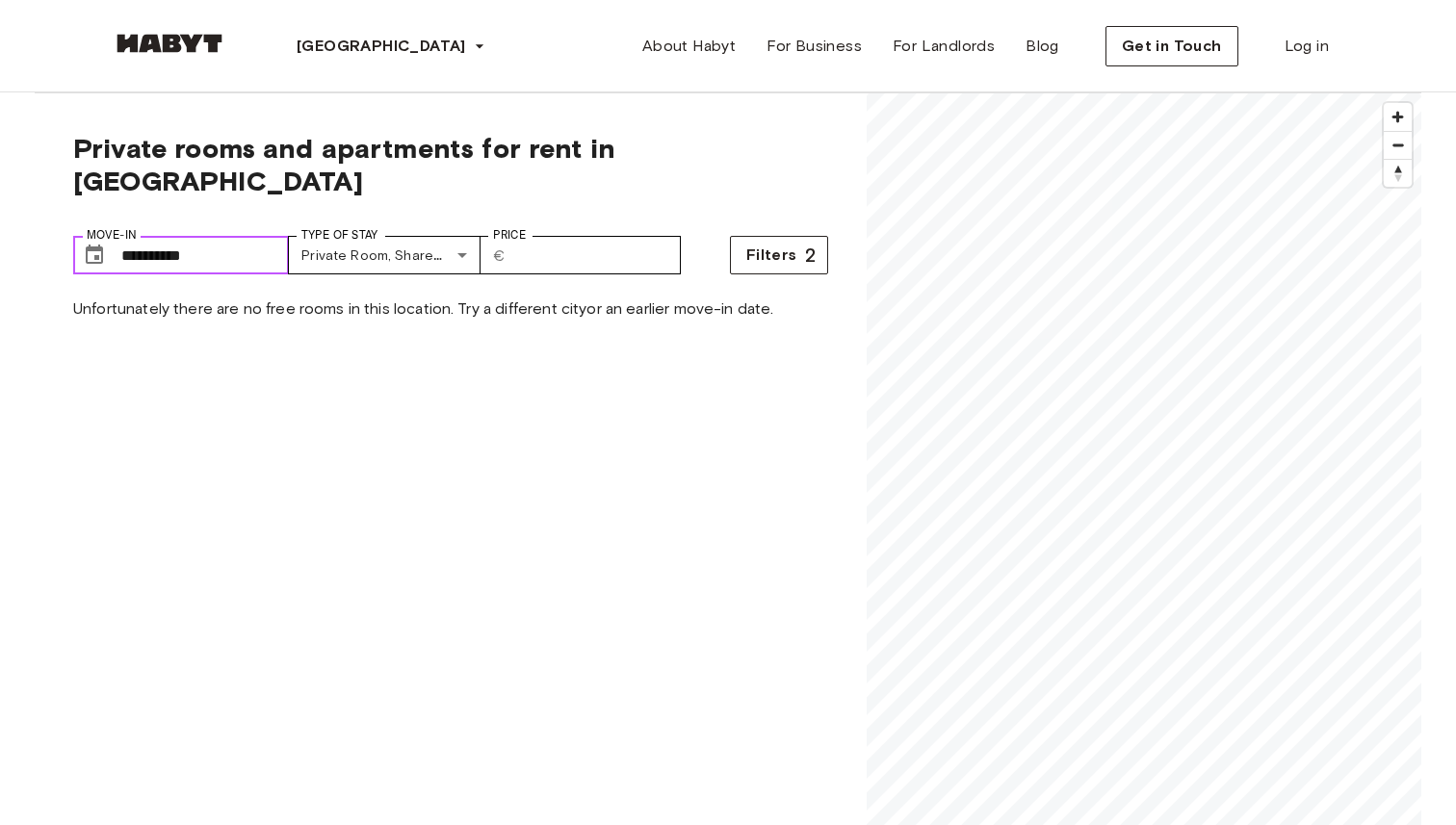 click on "**********" at bounding box center [205, 255] 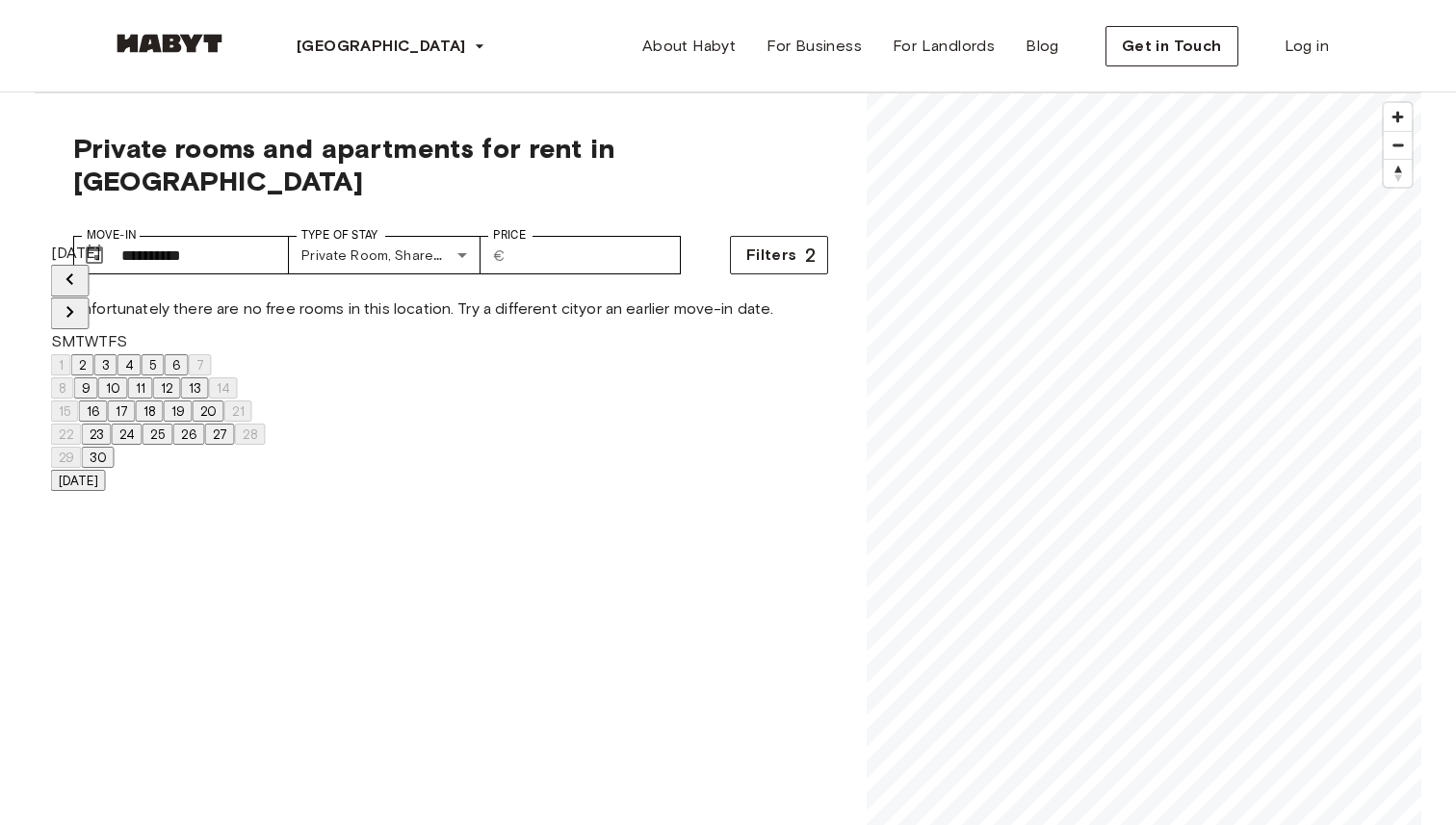 click 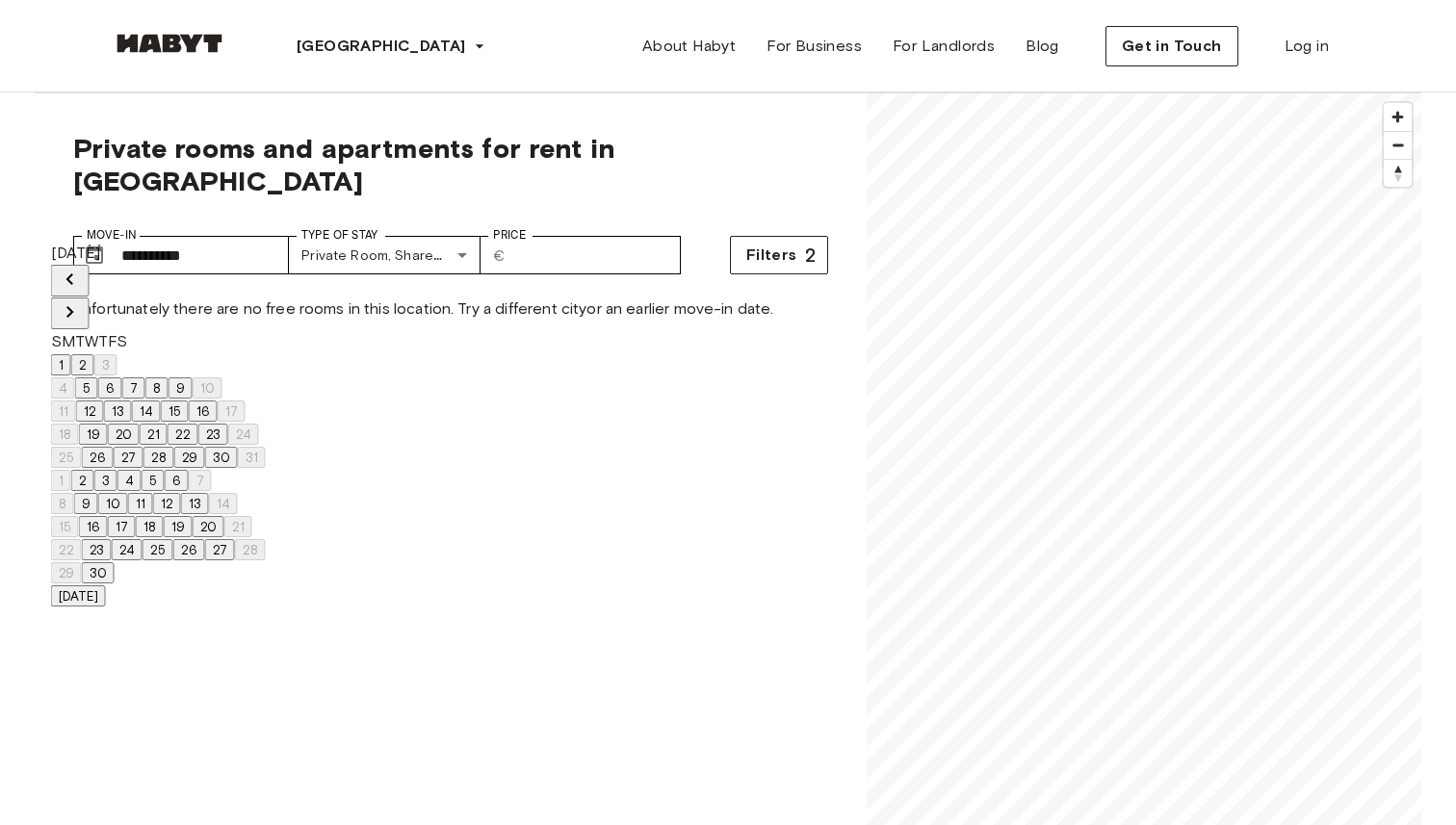 click 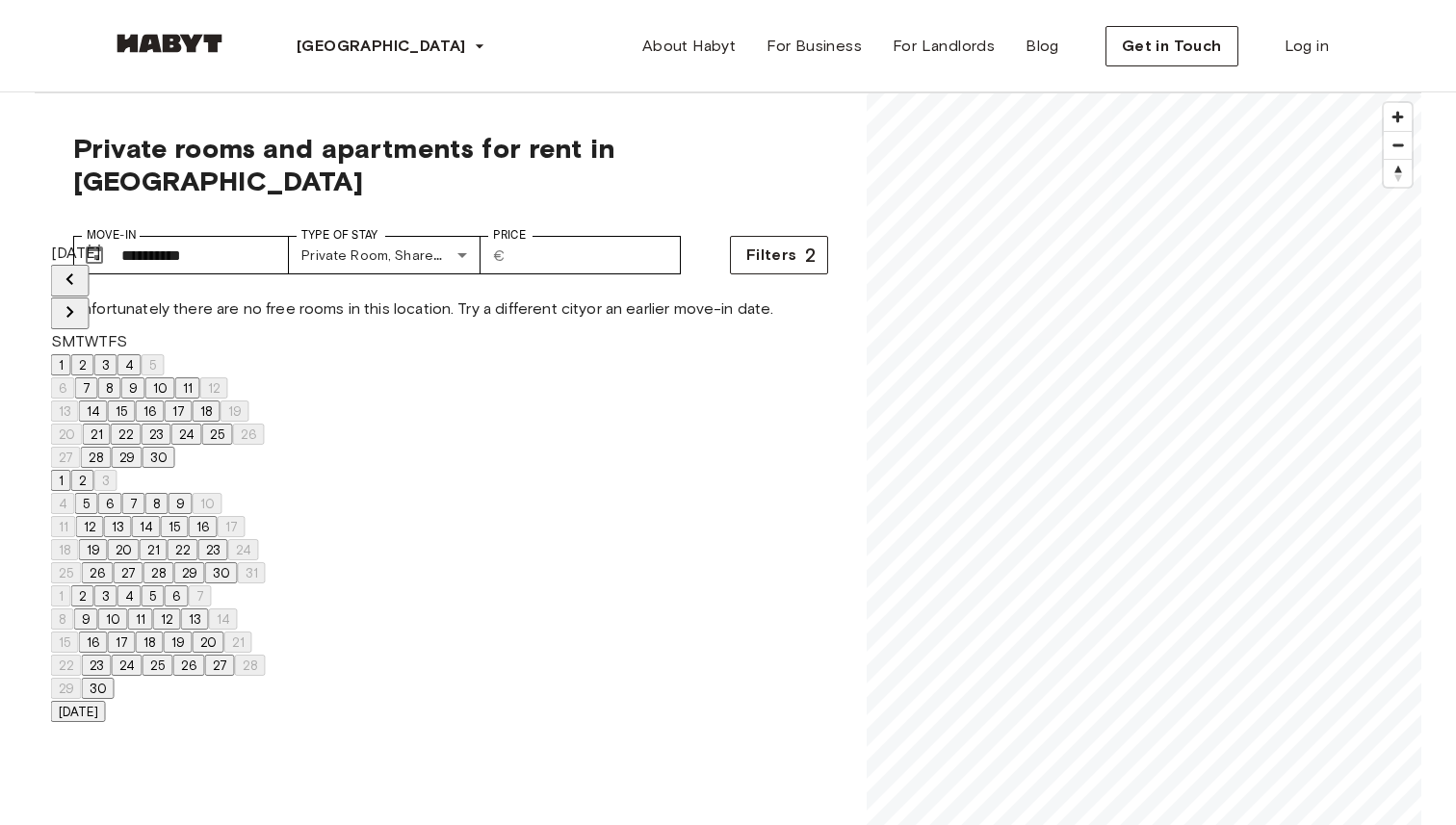 click 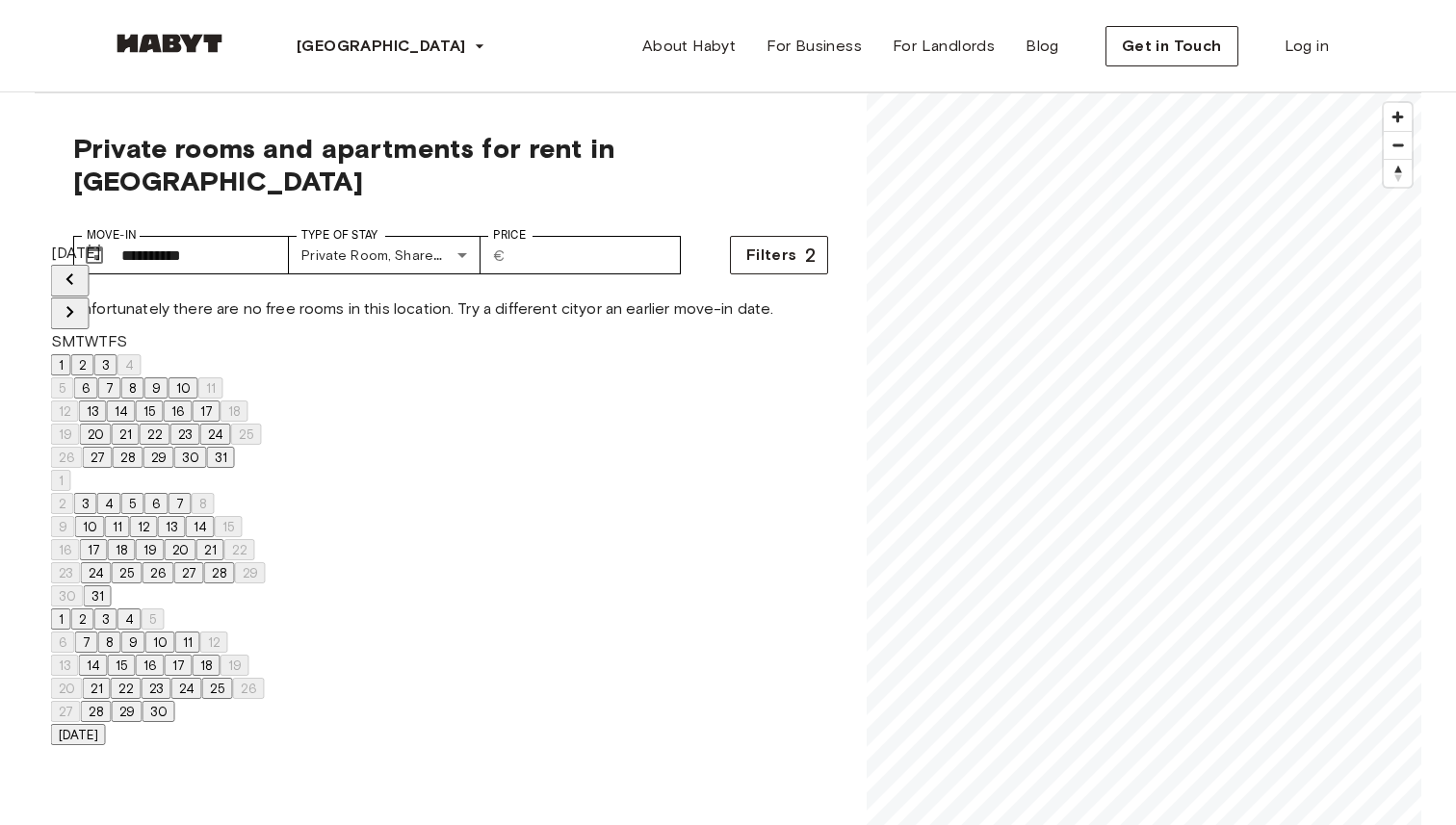 click 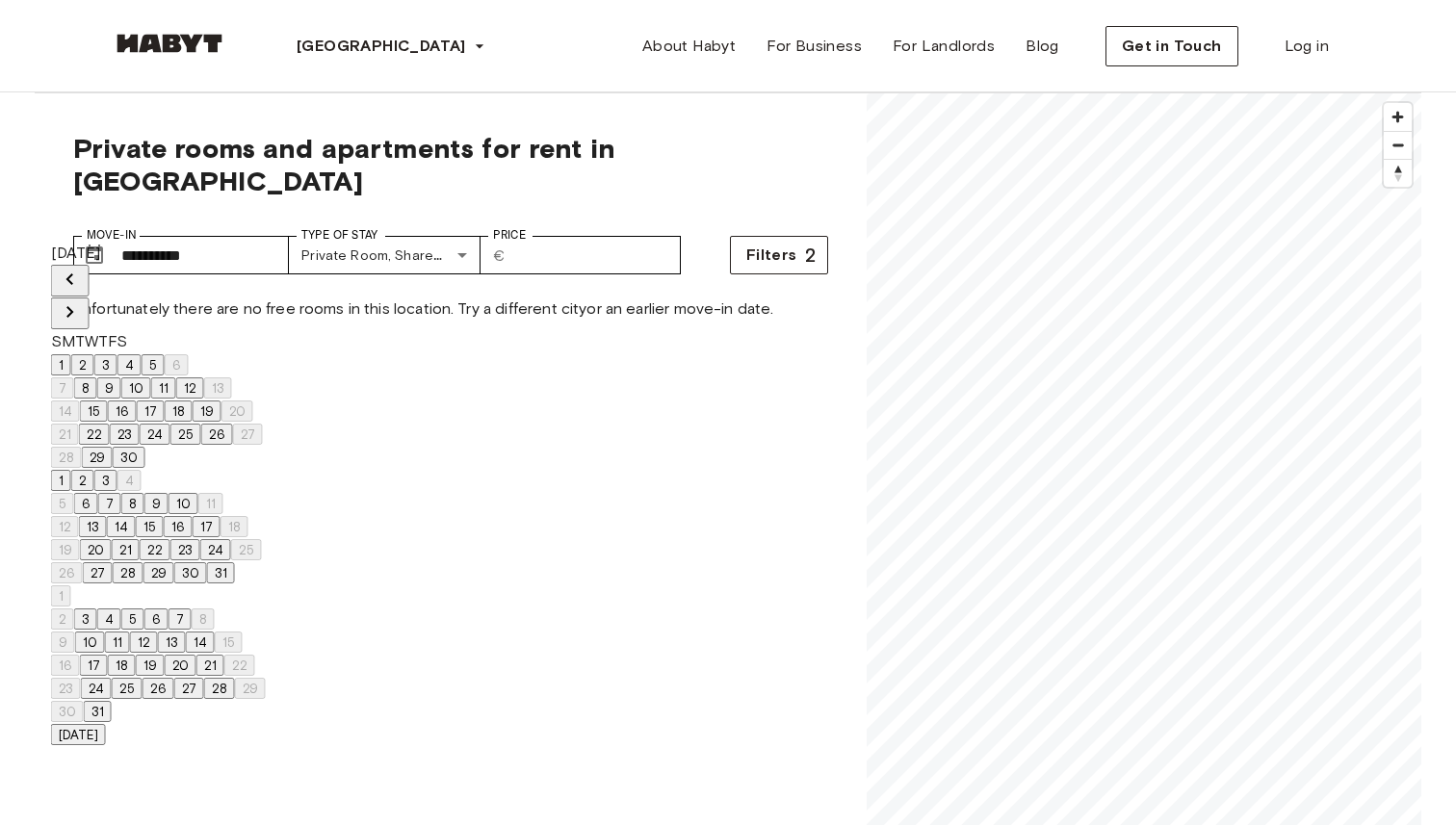 click 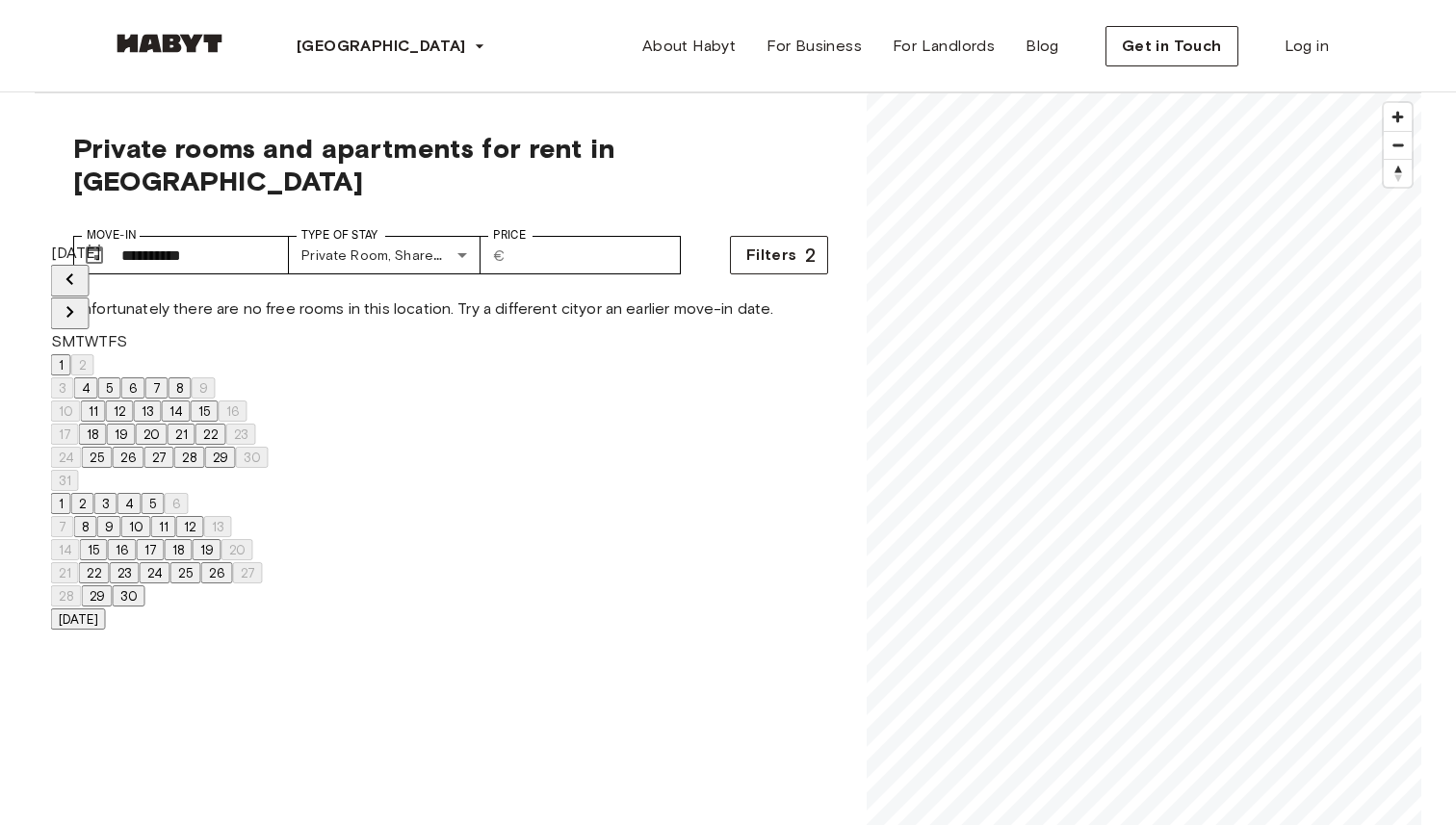 click 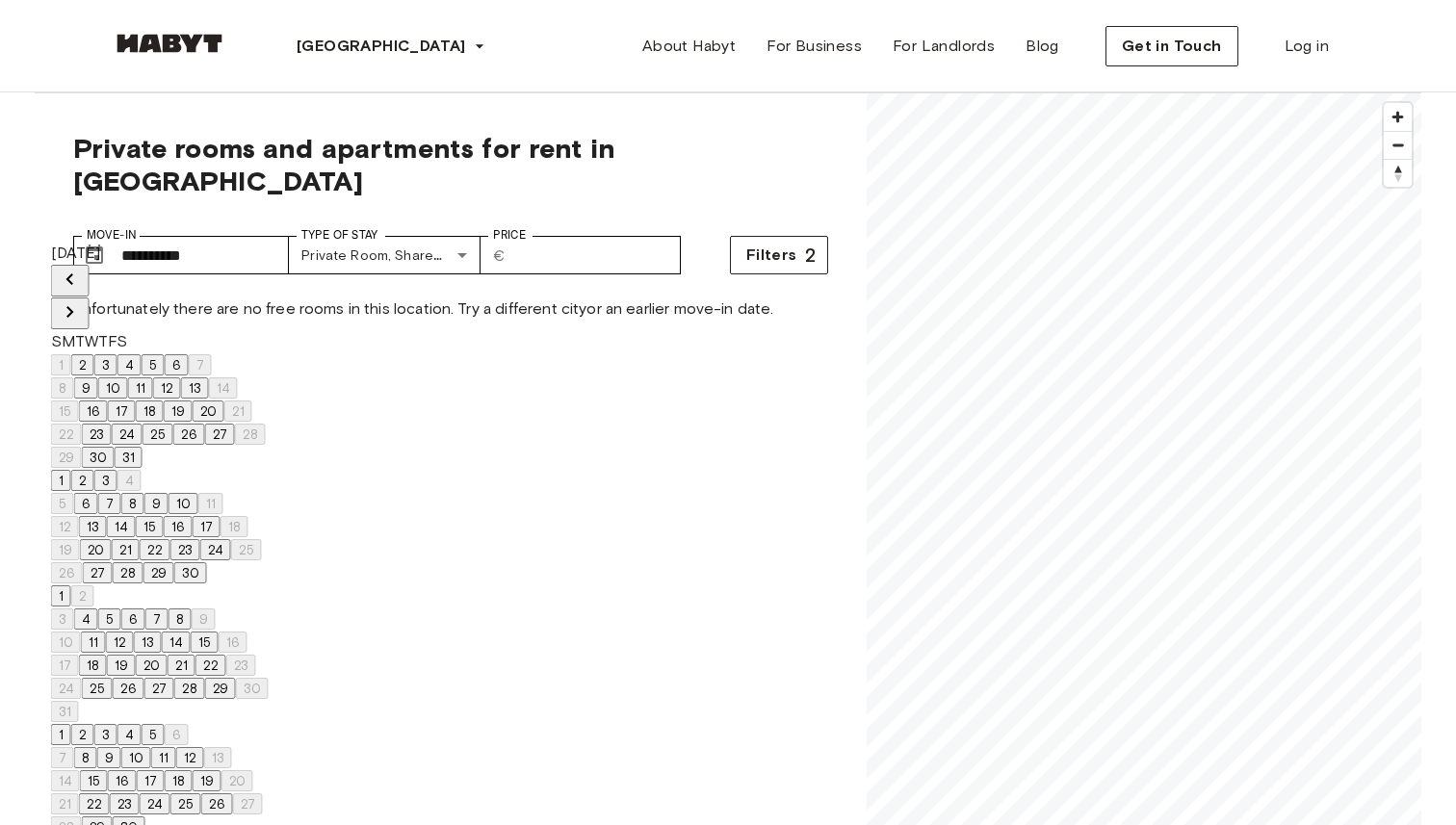 click 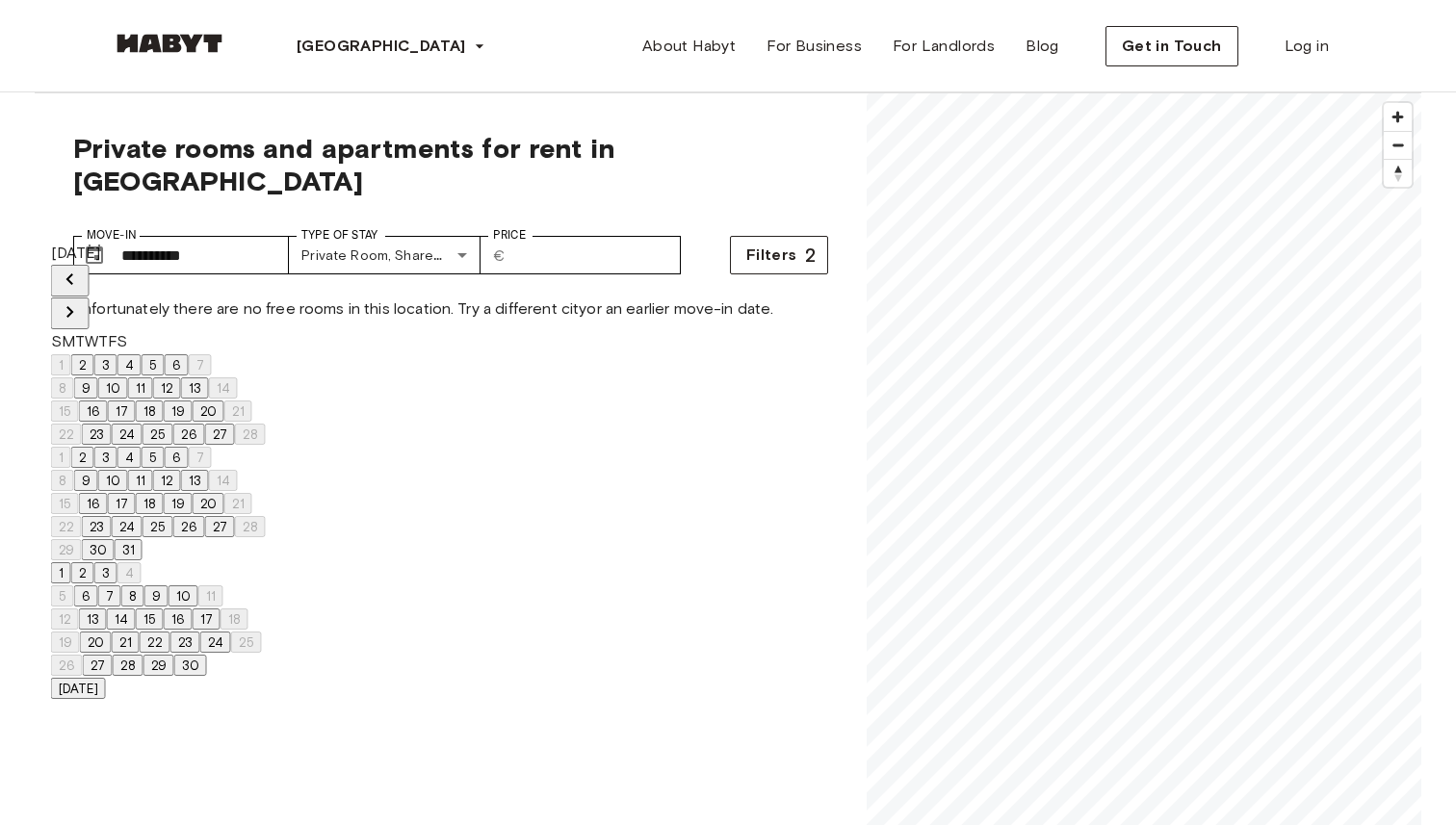 click 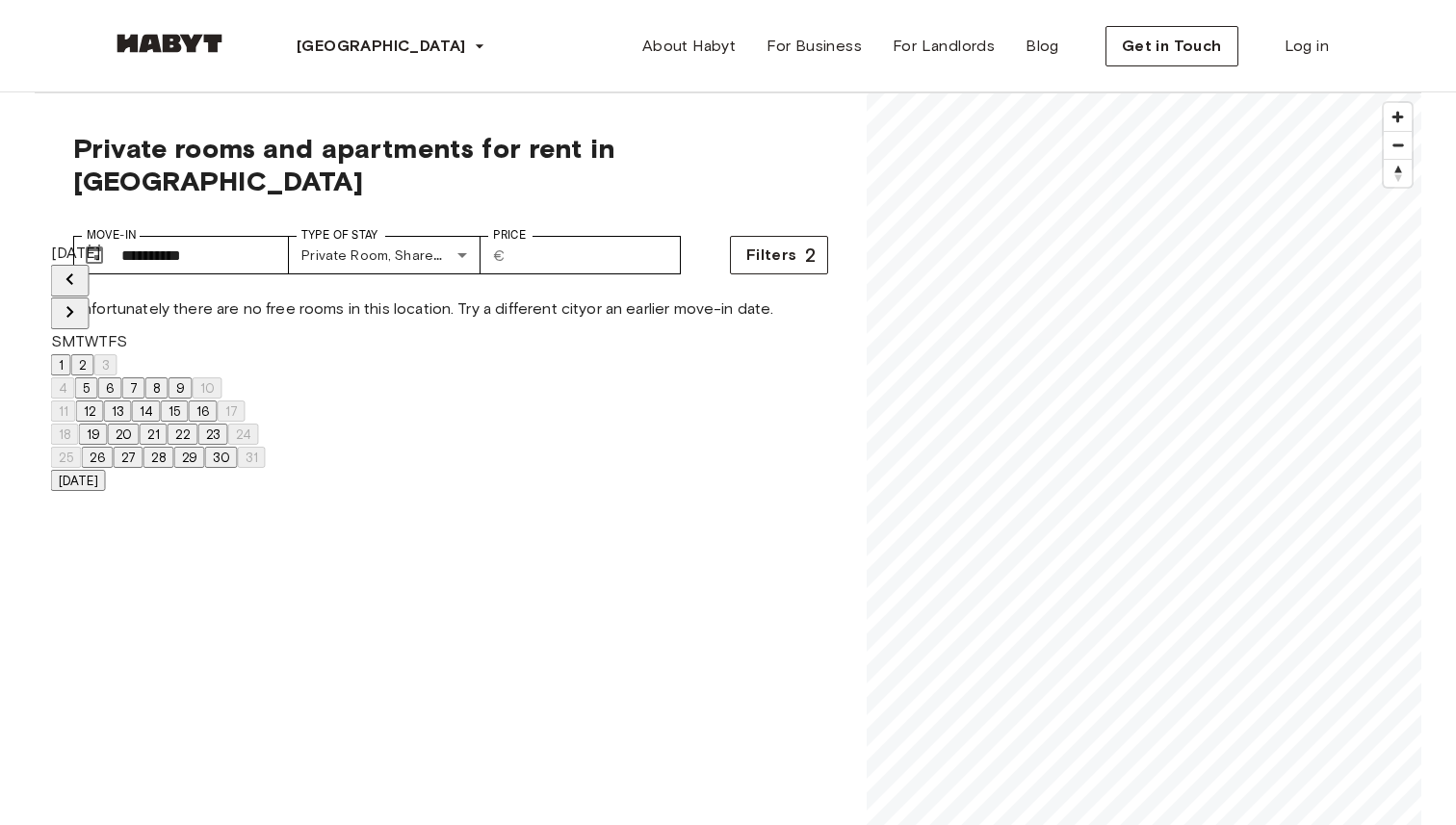 click on "1" at bounding box center [61, 365] 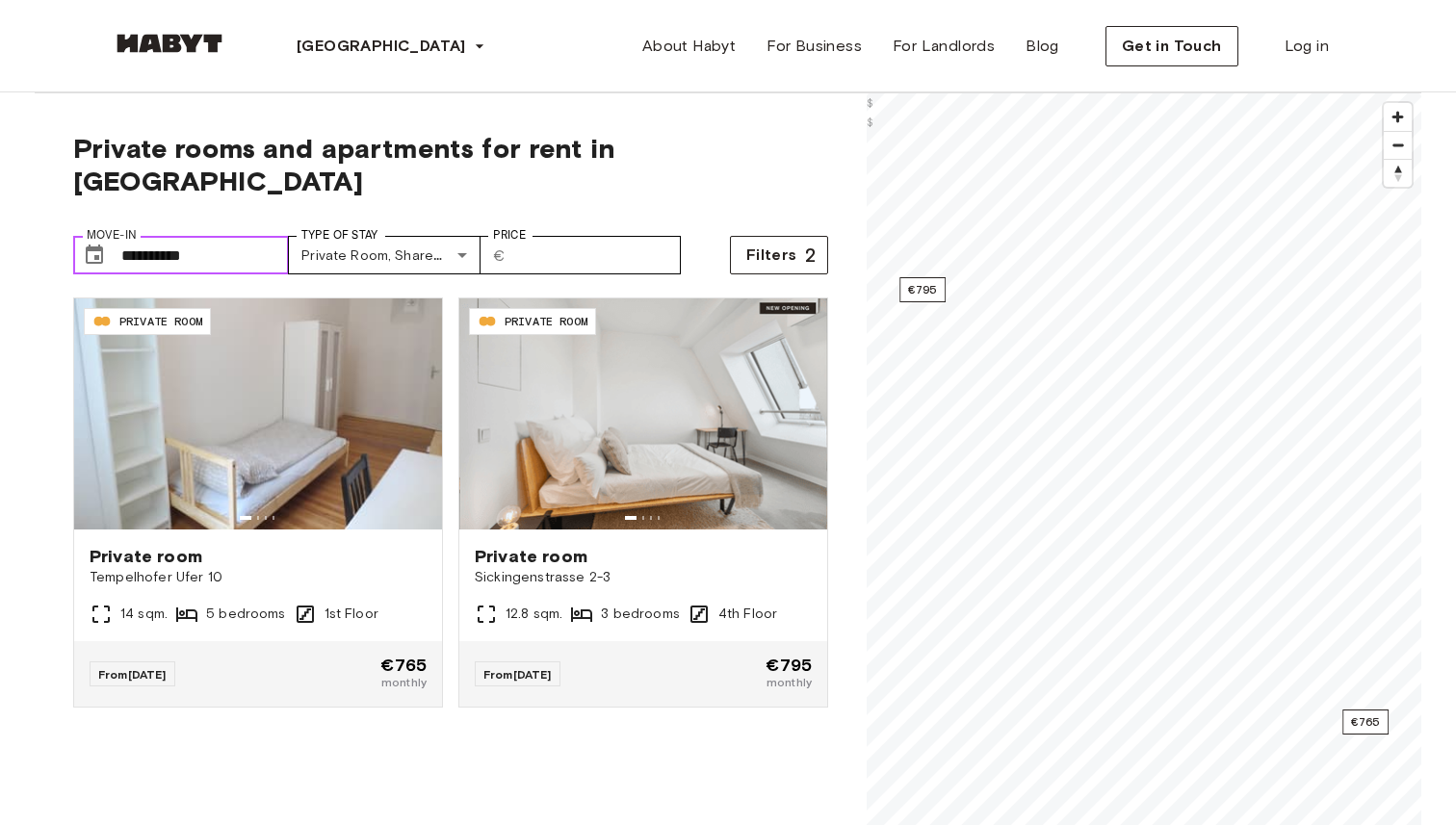 click on "**********" at bounding box center [205, 255] 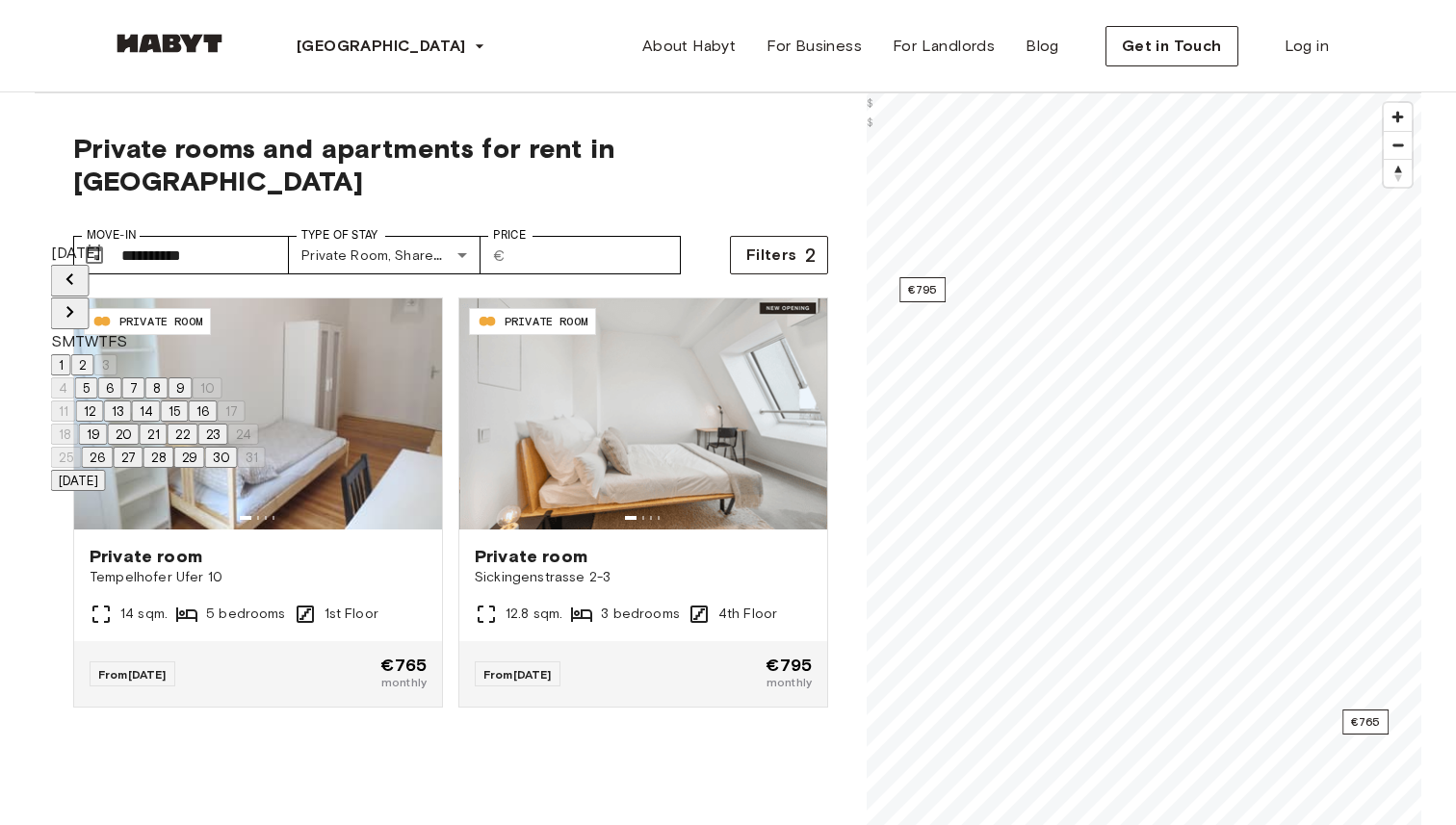 click 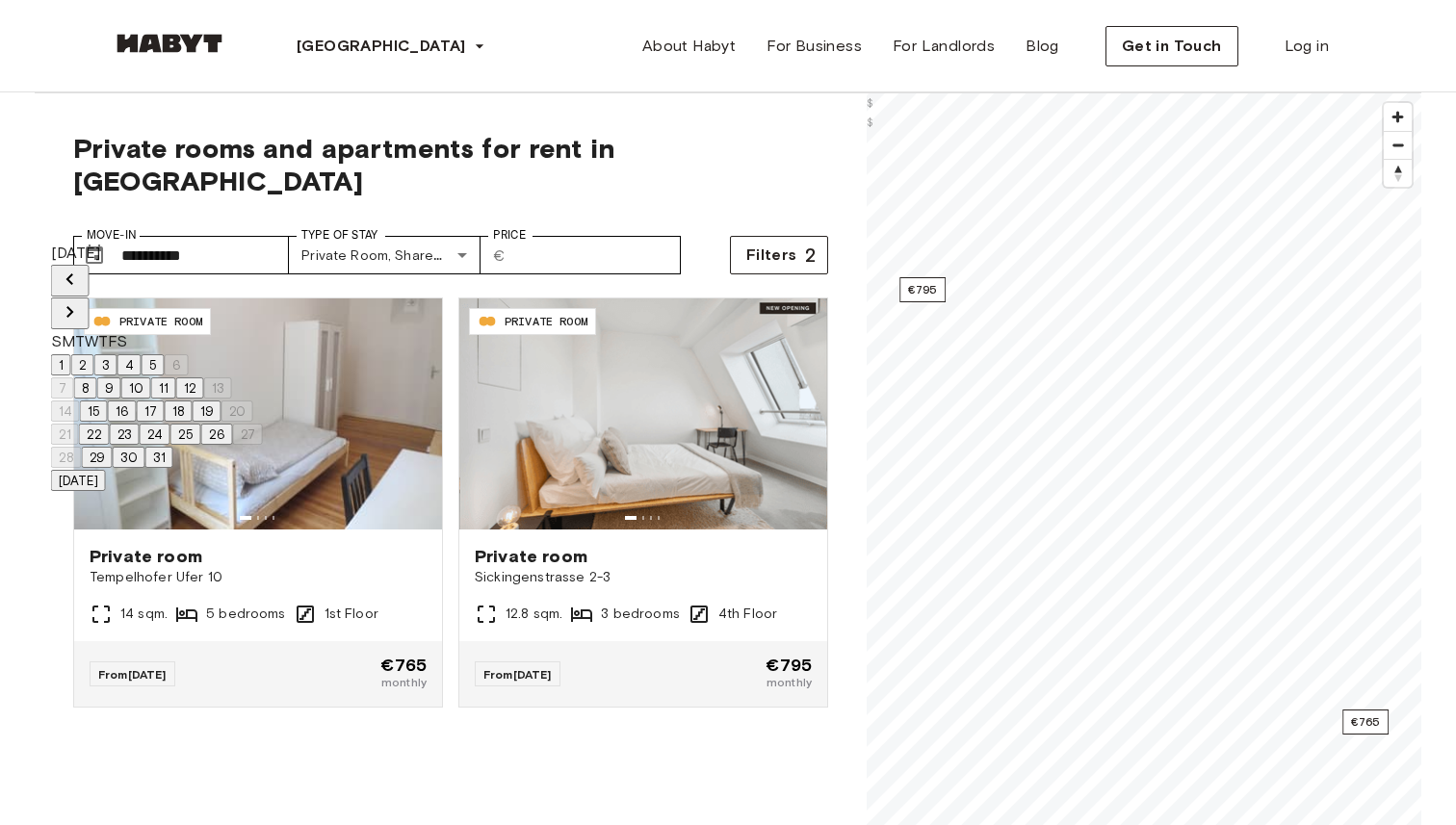click 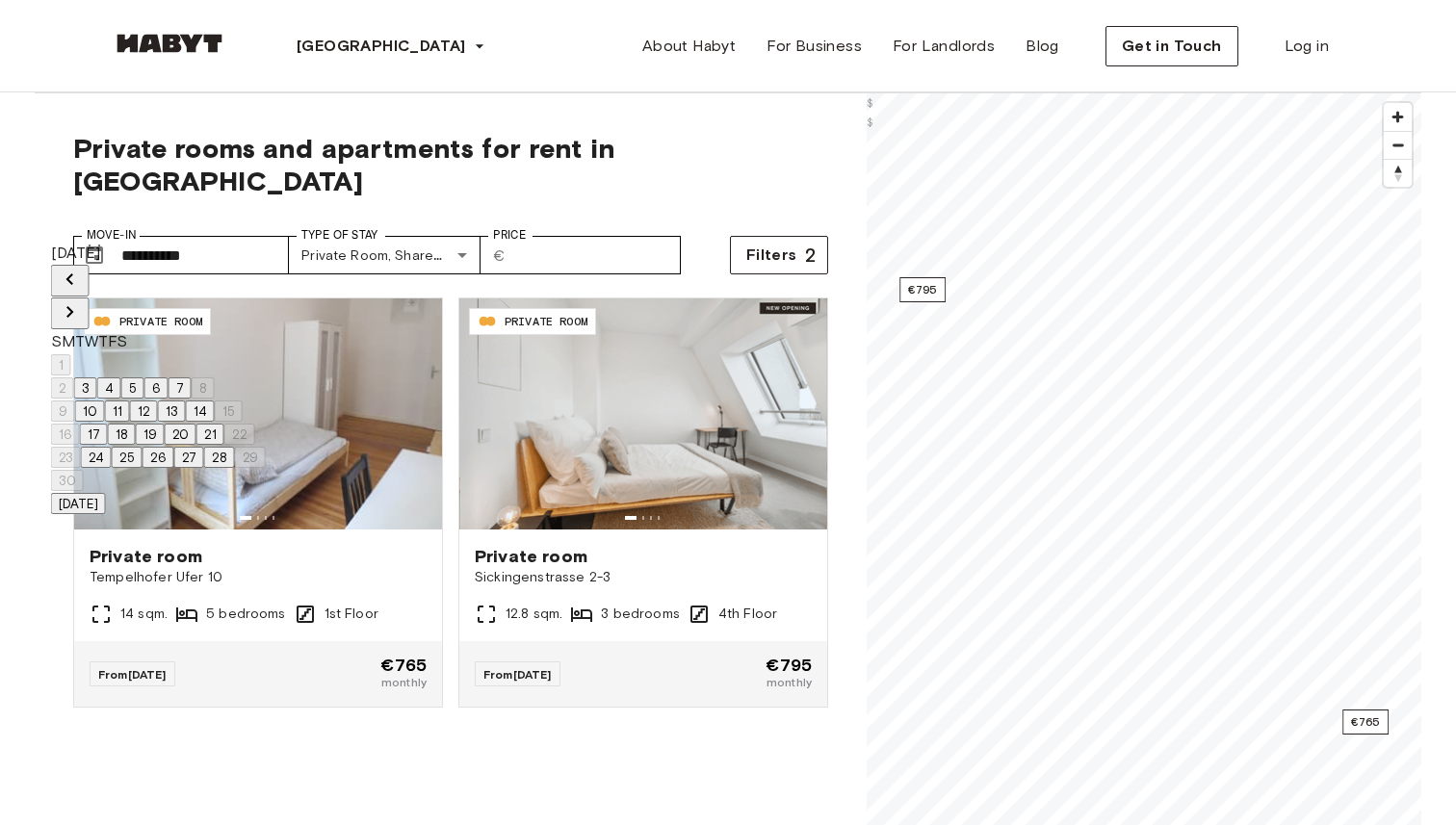 click on "1 2 3 4 5 6 7 8 9 10 11 12 13 14 15 16 17 18 19 20 21 22 23 24 25 26 27 28 29 30" at bounding box center [158, 423] 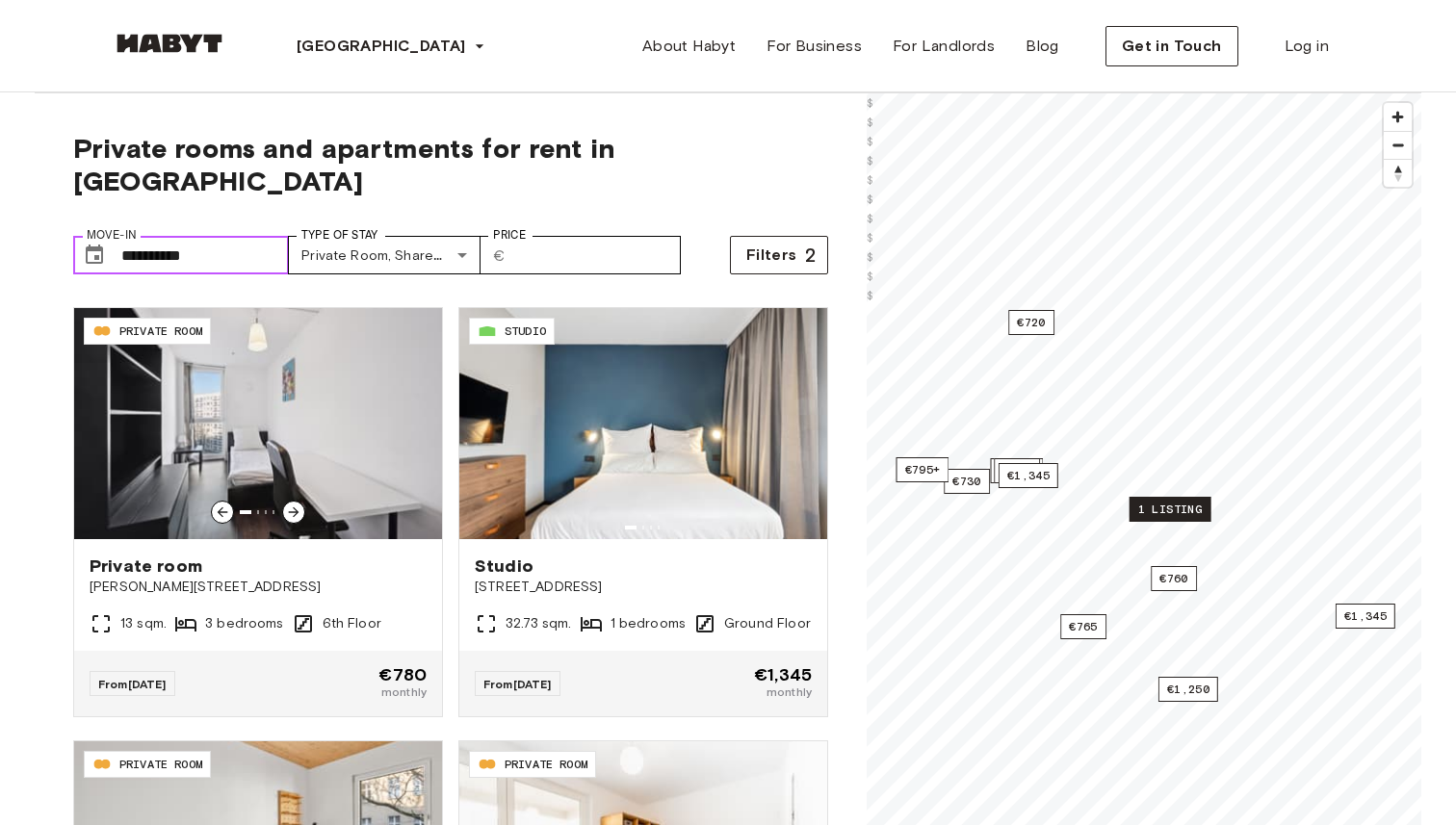 scroll, scrollTop: 421, scrollLeft: 0, axis: vertical 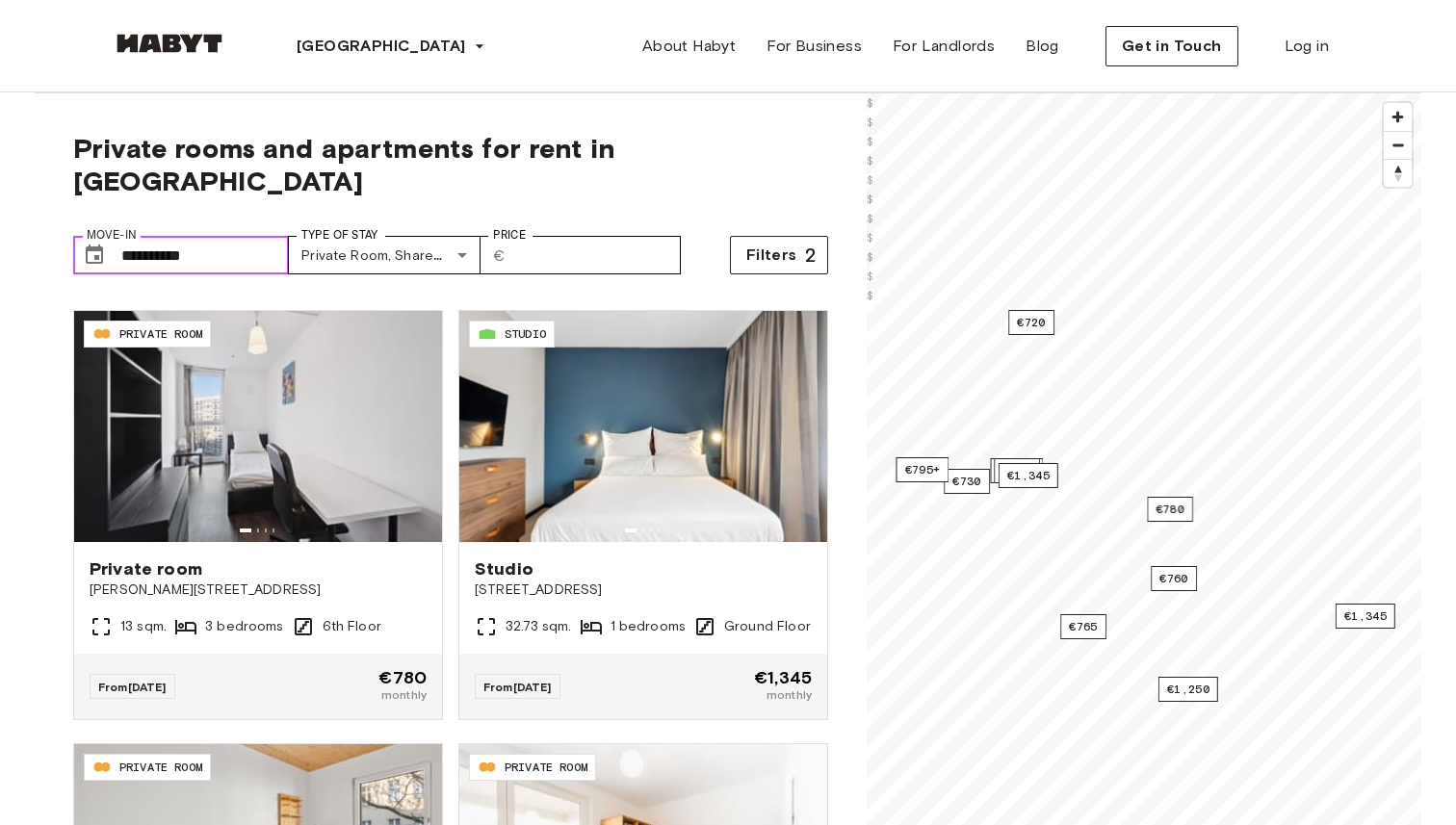 click on "**********" at bounding box center (205, 255) 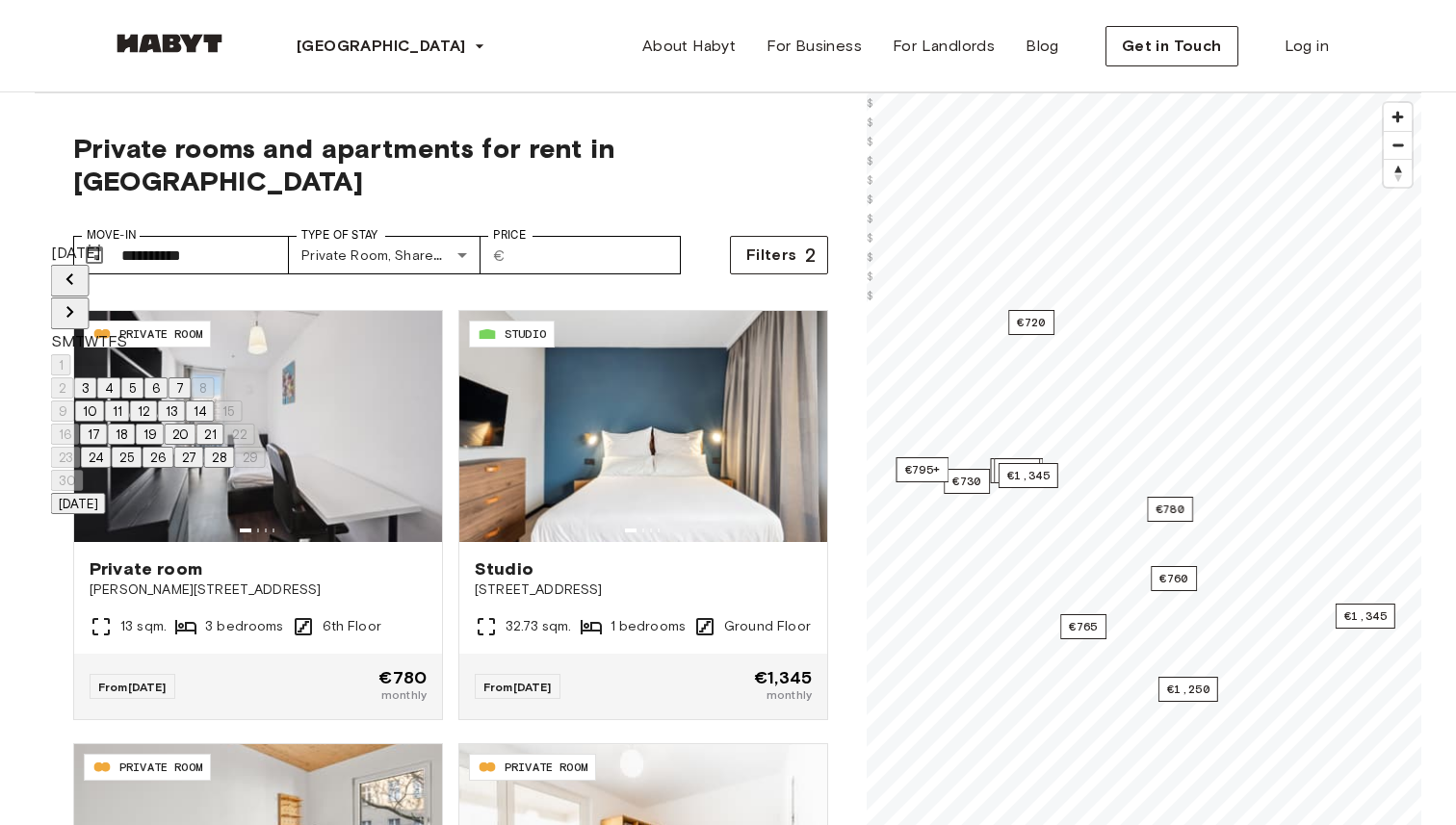 click 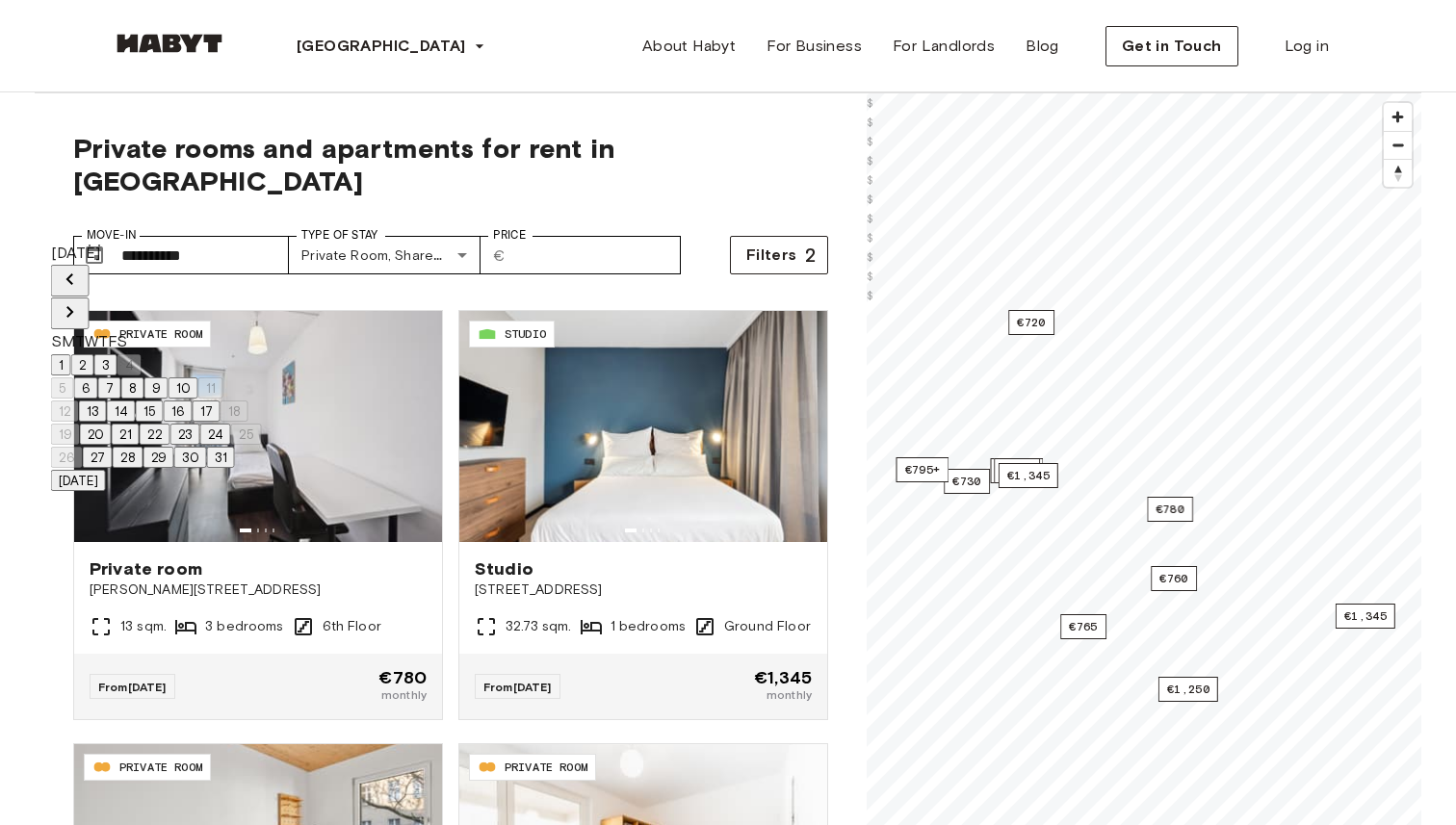 click on "1" at bounding box center (61, 365) 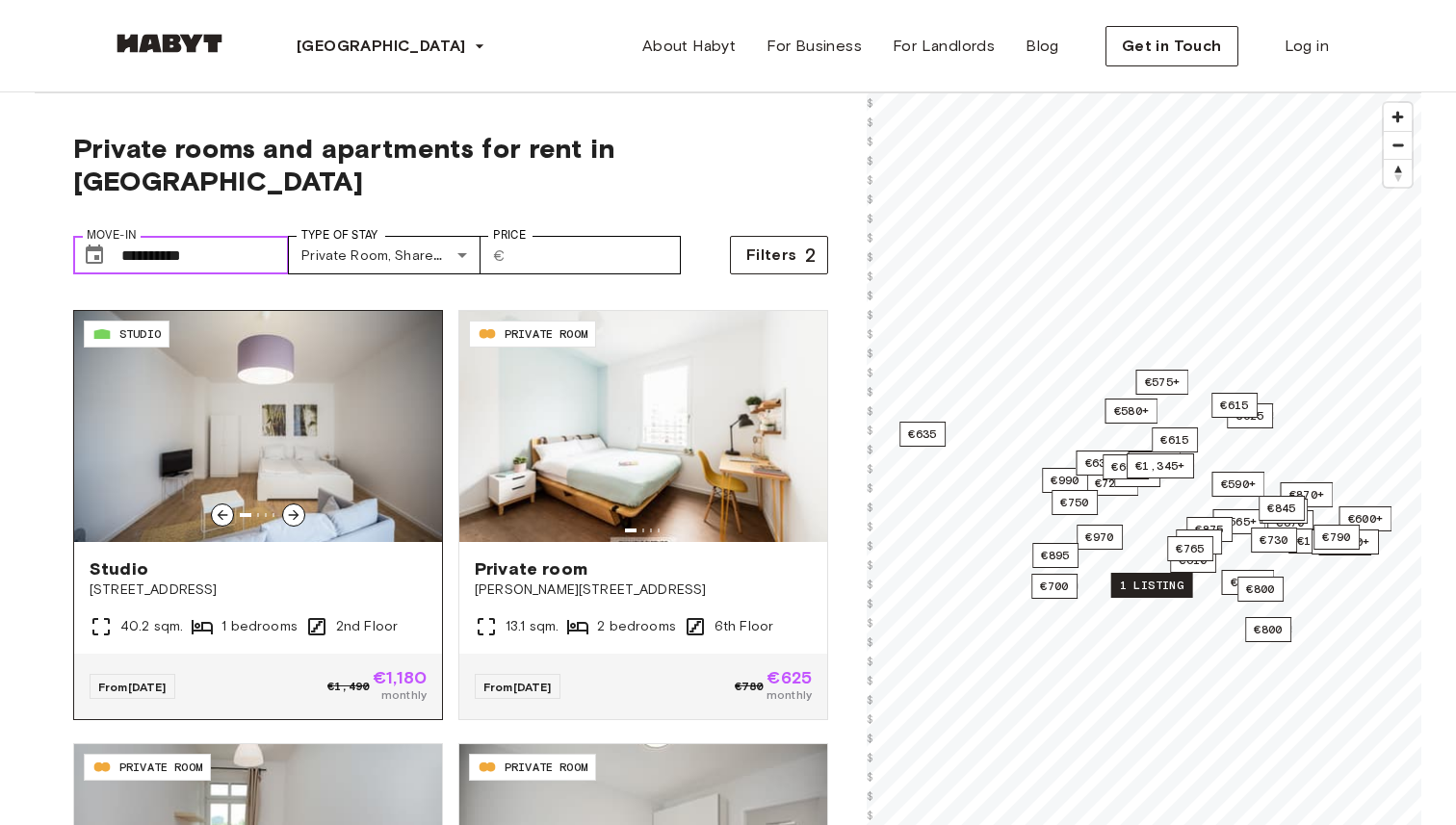 click at bounding box center (258, 426) 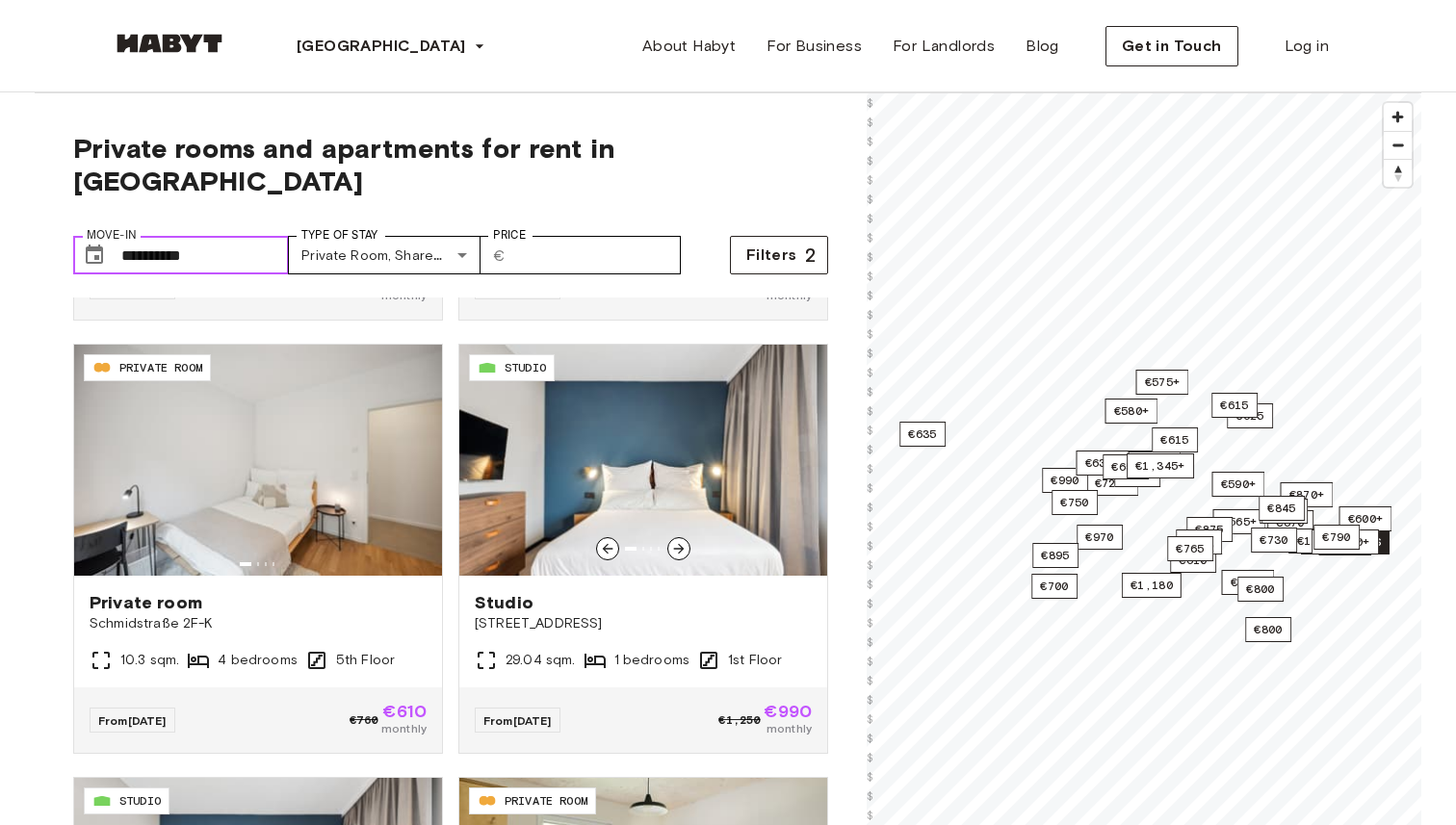 scroll, scrollTop: 1274, scrollLeft: 0, axis: vertical 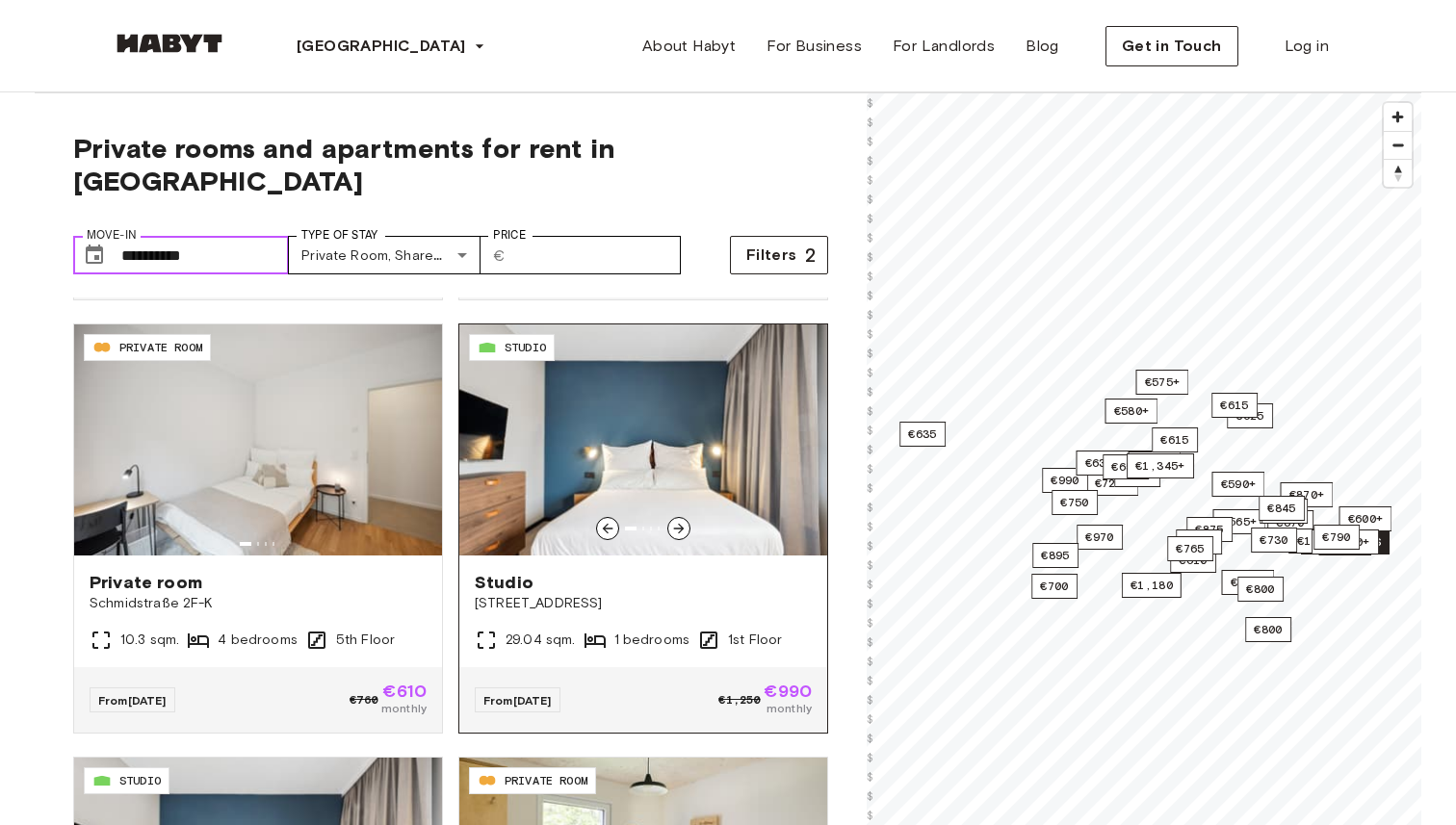 click at bounding box center [643, 440] 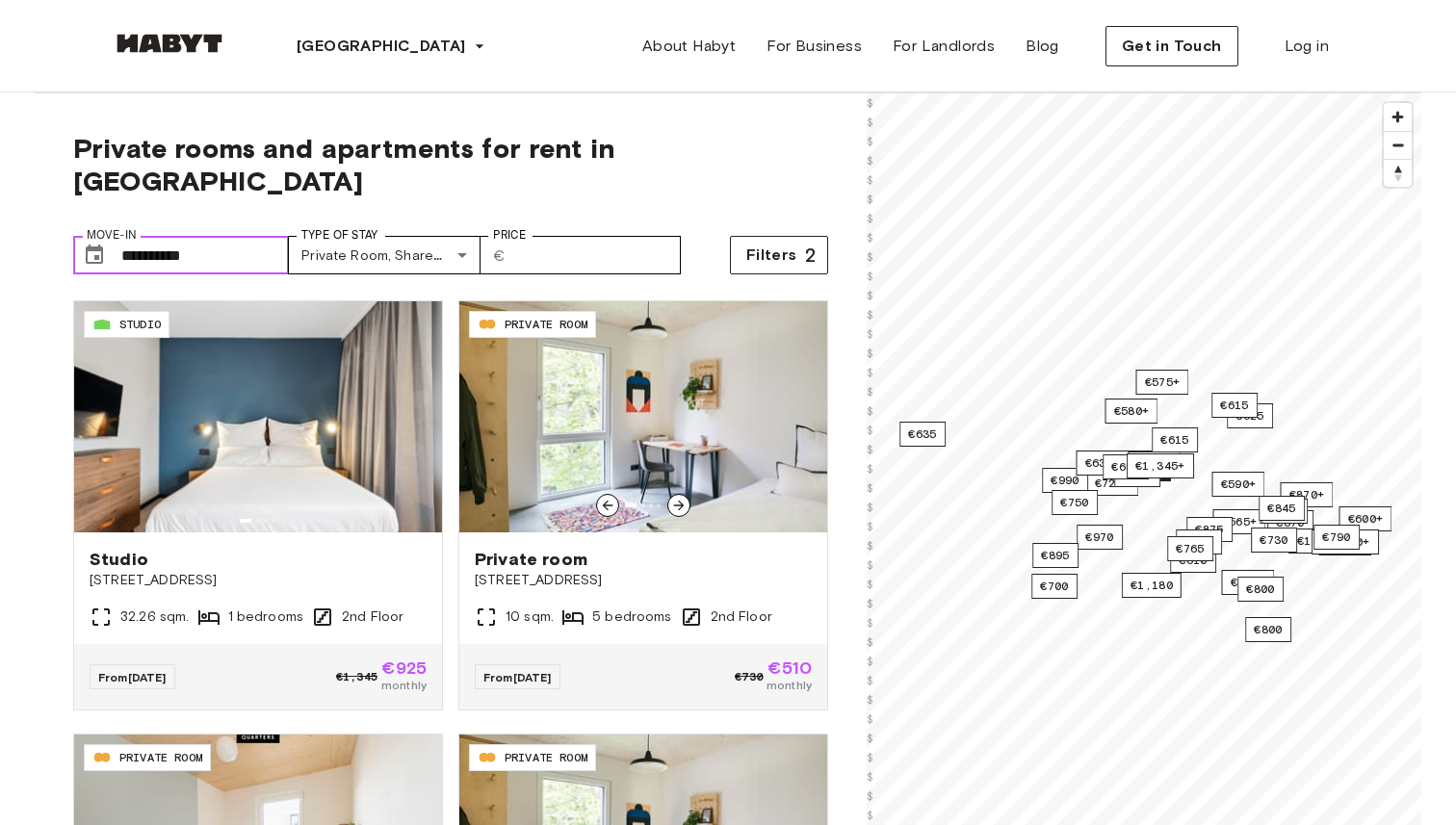 scroll, scrollTop: 1734, scrollLeft: 0, axis: vertical 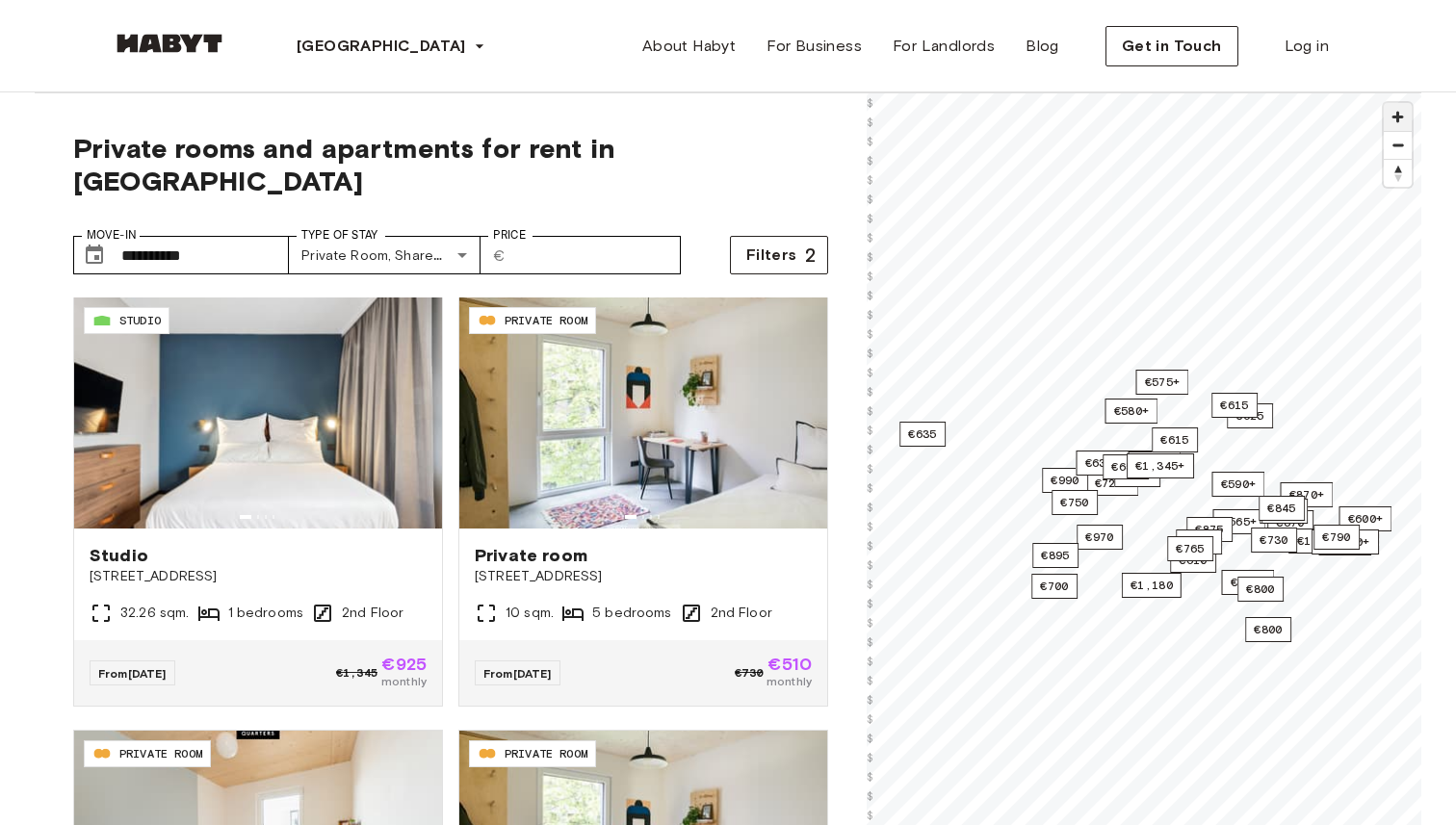 click at bounding box center (1397, 116) 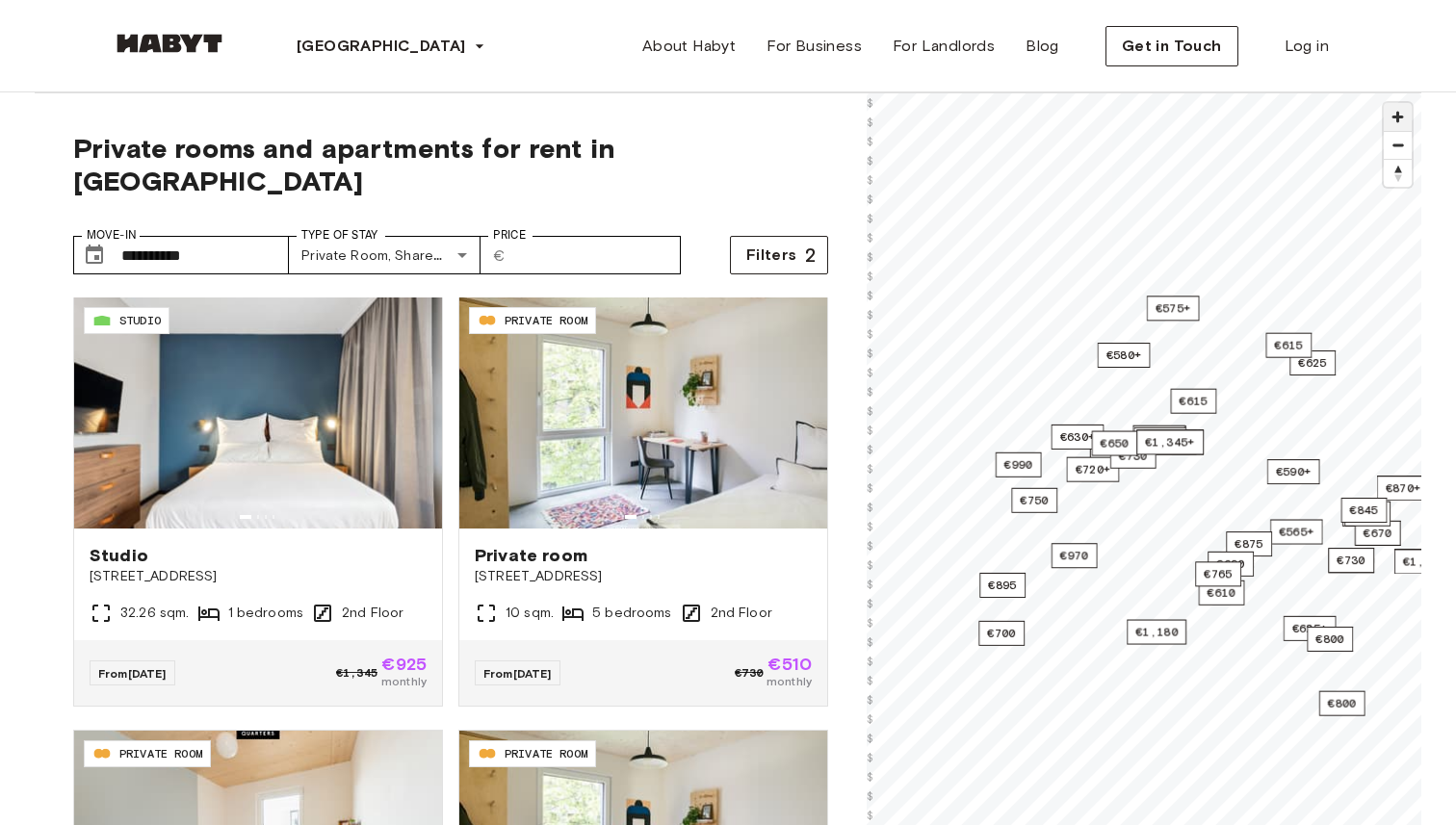 click at bounding box center [1397, 116] 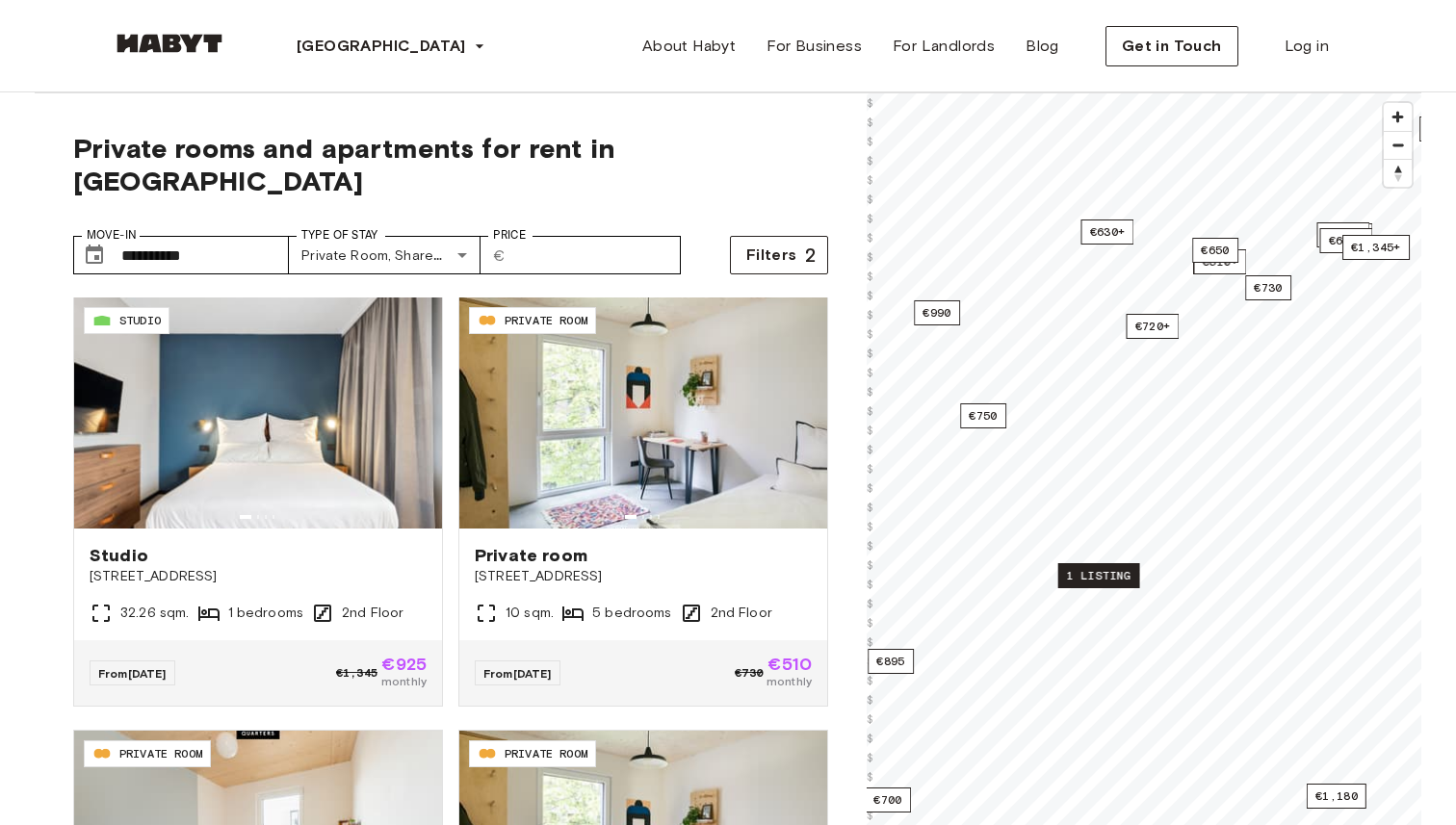 click on "1 listing" at bounding box center [1099, 576] 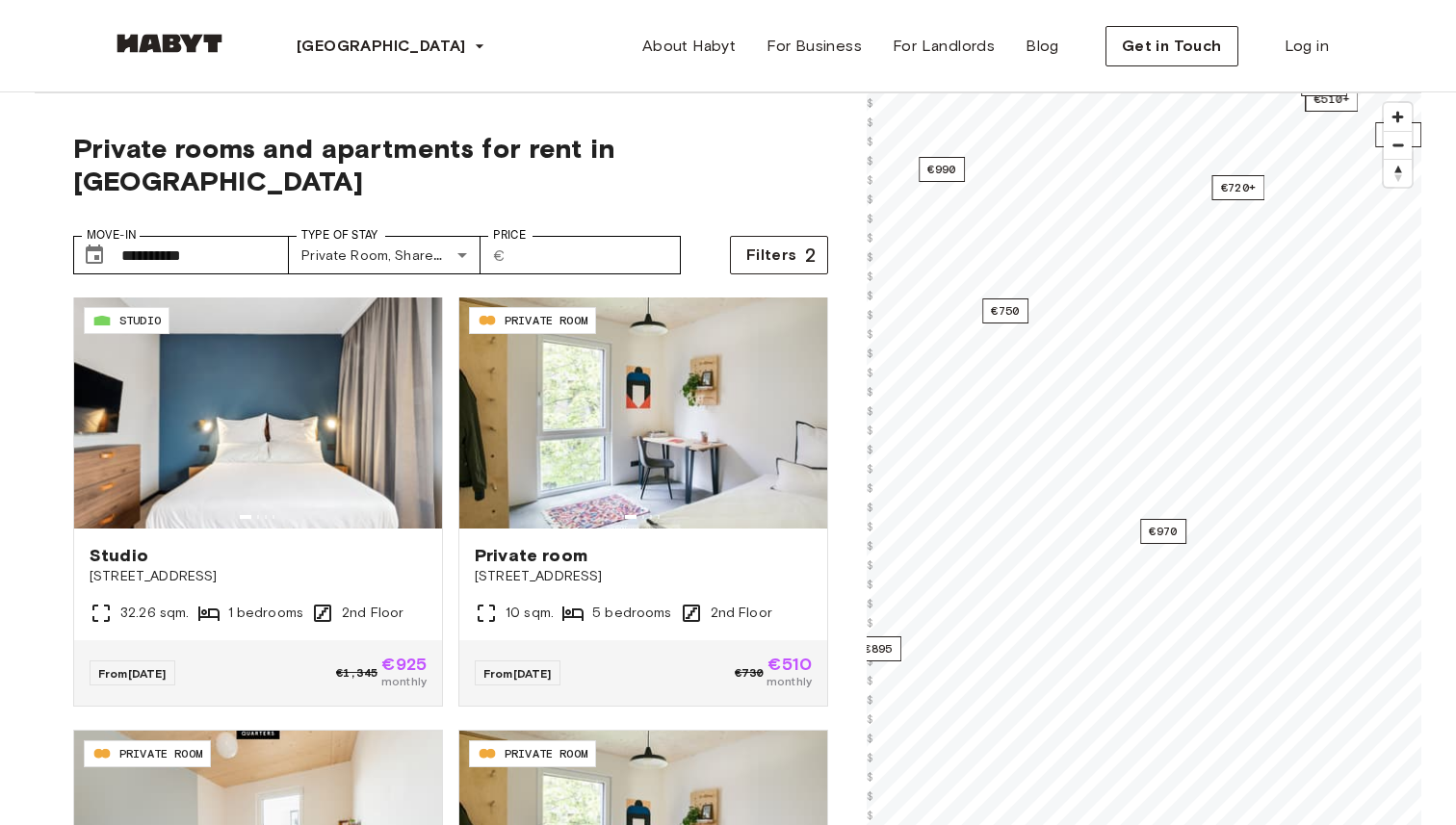click on "**********" at bounding box center (728, 2024) 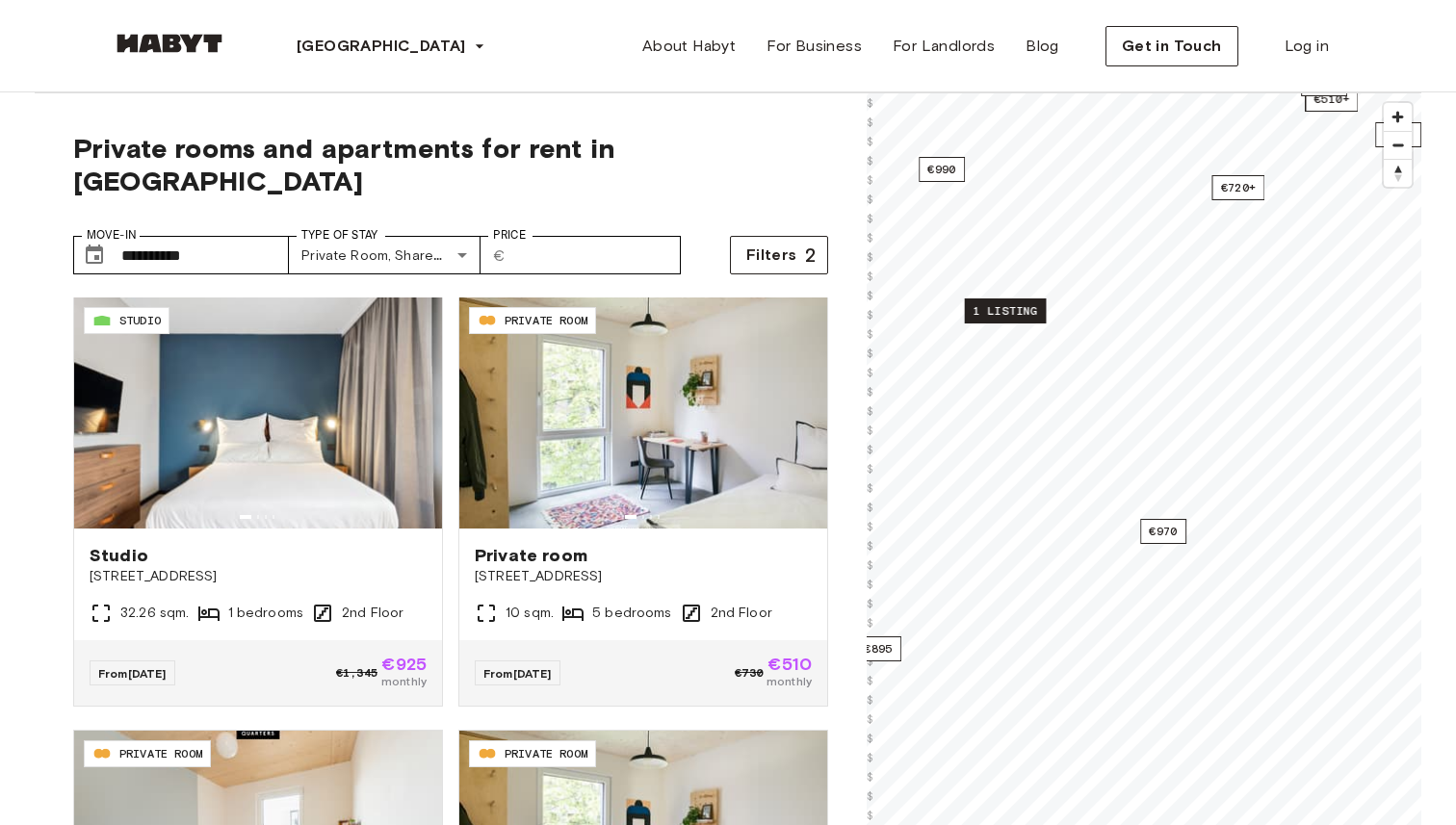 click on "1 listing" at bounding box center (1005, 311) 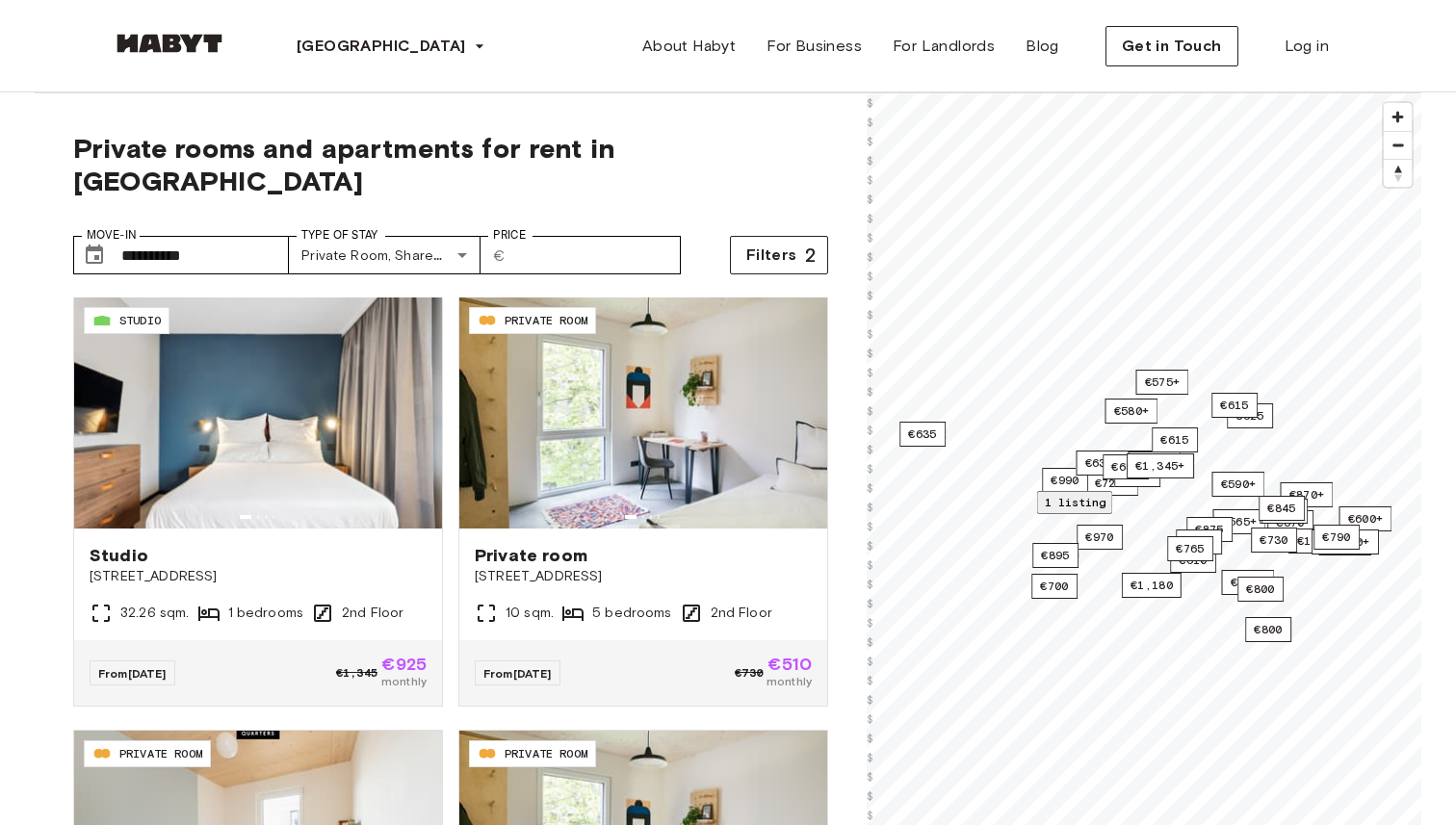 click on "22 sqm." at bounding box center [1144, 1237] 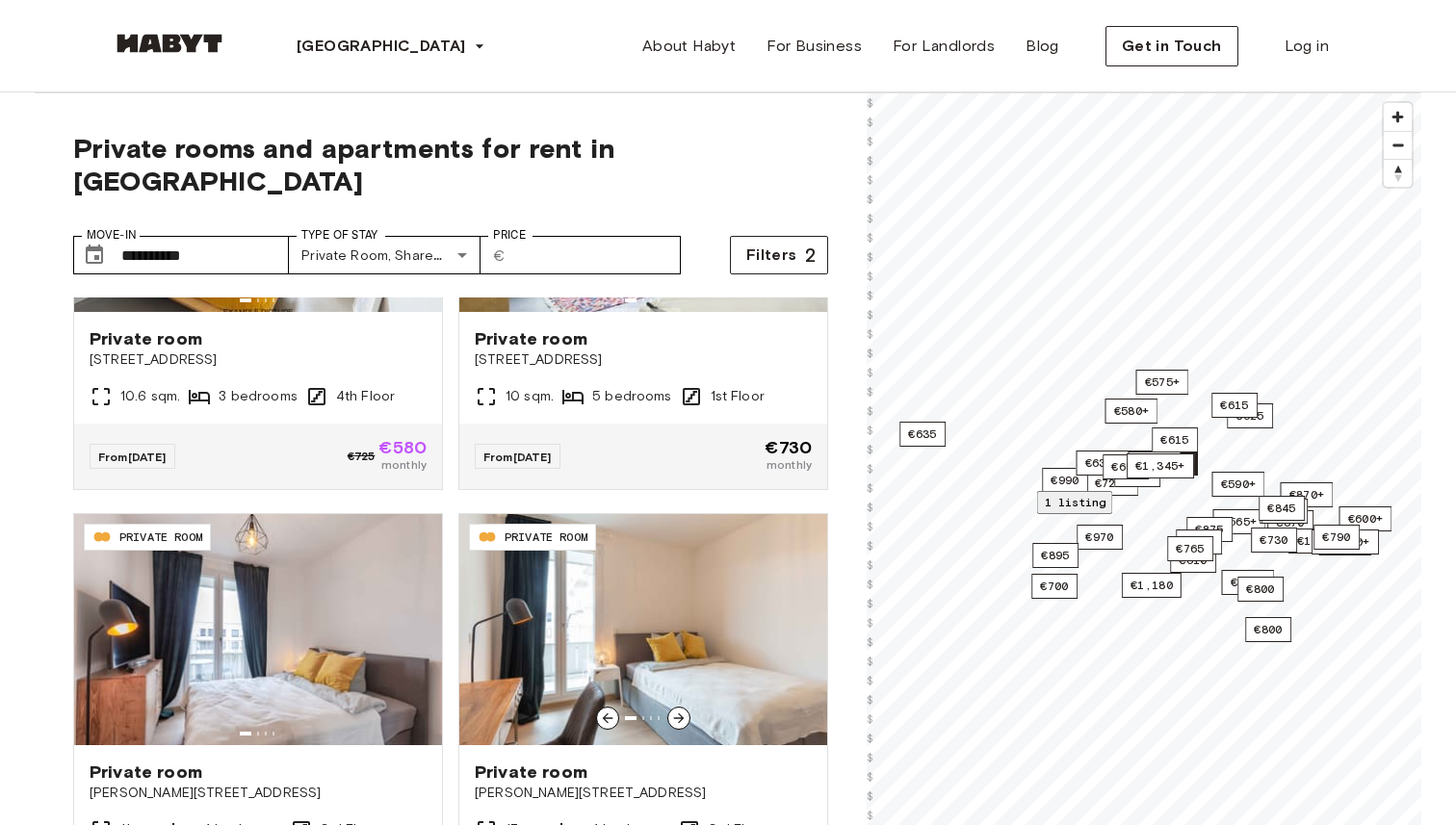 scroll, scrollTop: 2431, scrollLeft: 0, axis: vertical 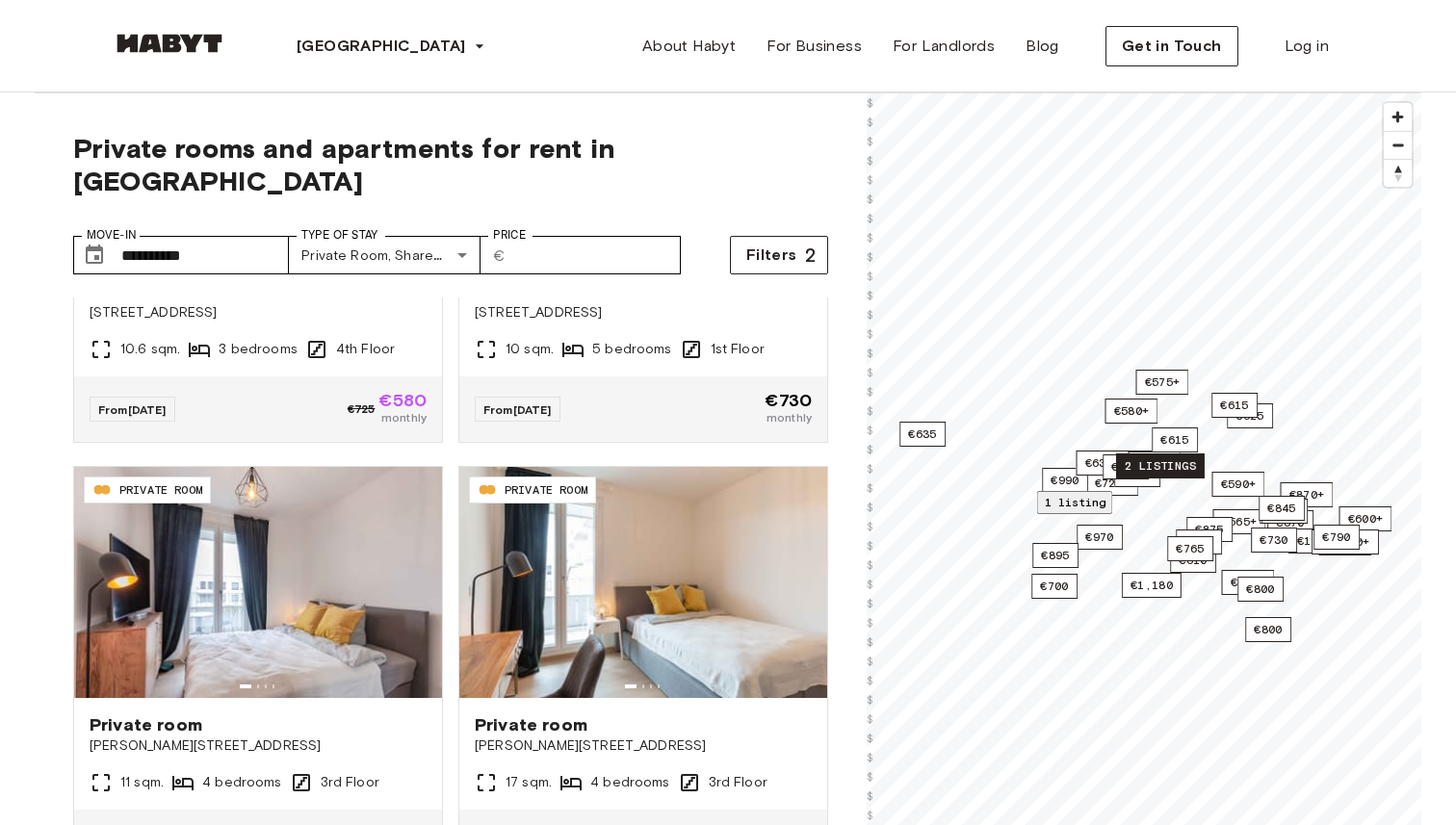 click on "2 listings" at bounding box center [1160, 466] 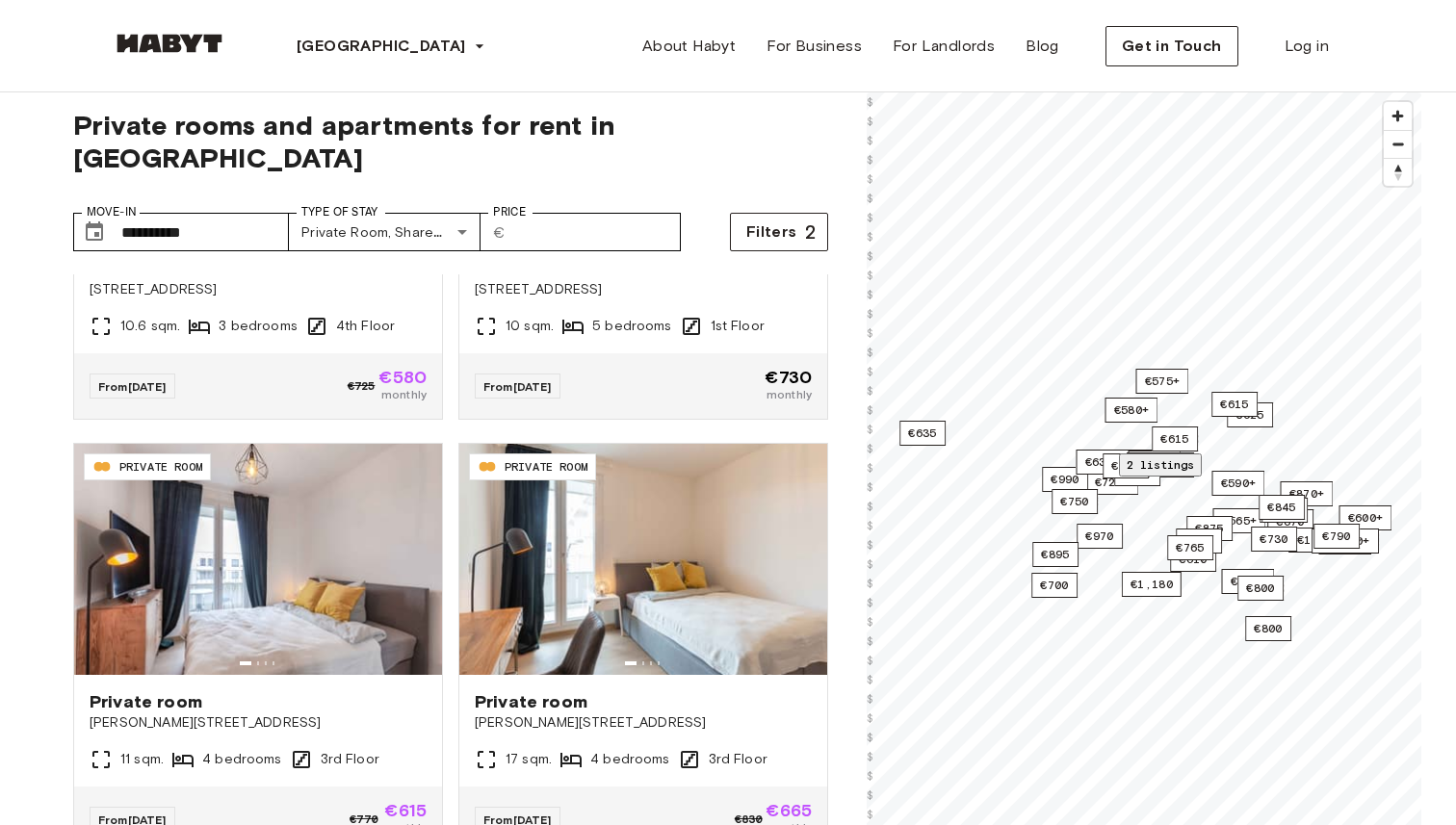 scroll, scrollTop: 0, scrollLeft: 0, axis: both 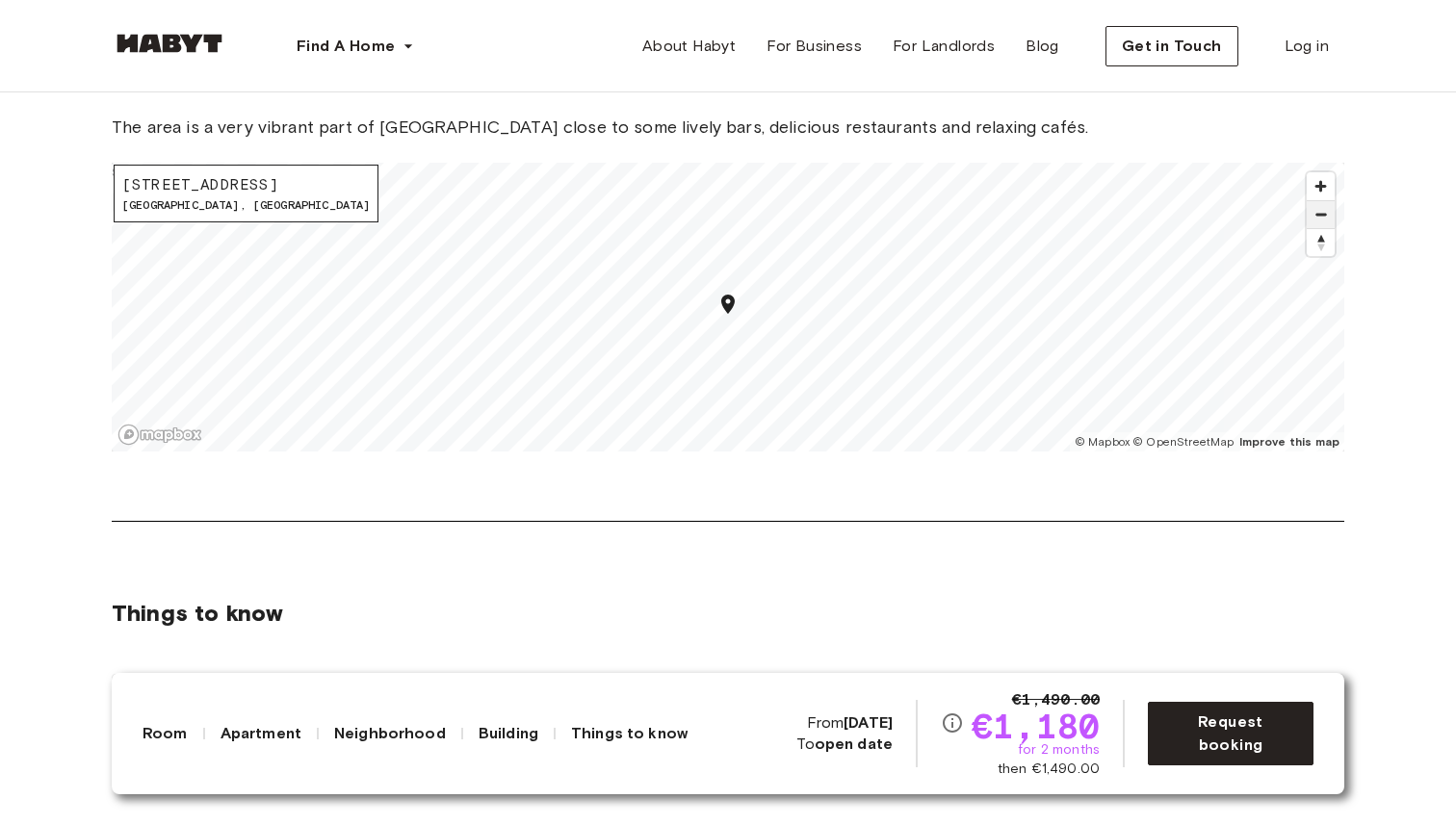 click at bounding box center (1320, 215) 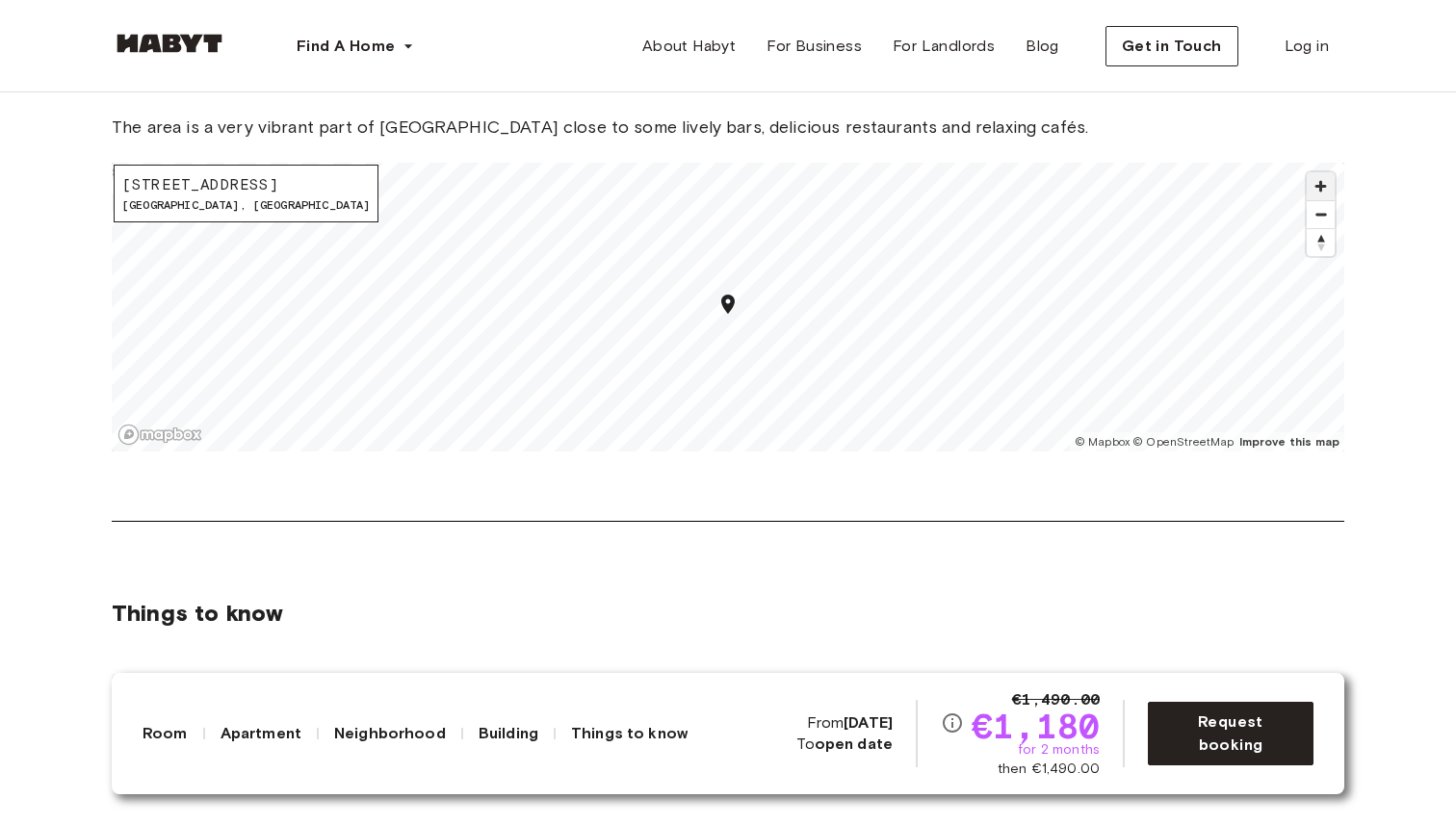click at bounding box center [1320, 186] 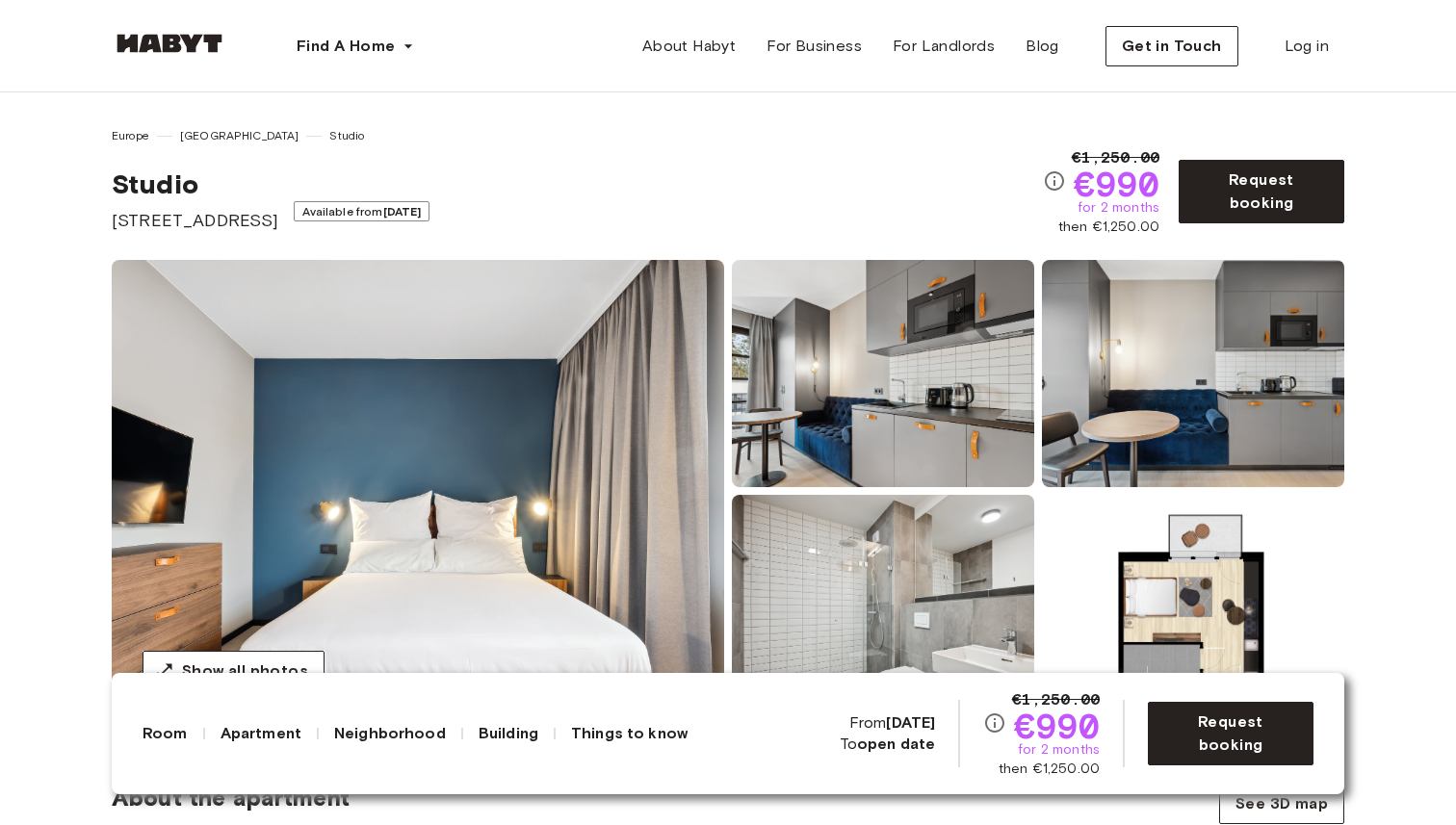 scroll, scrollTop: 0, scrollLeft: 0, axis: both 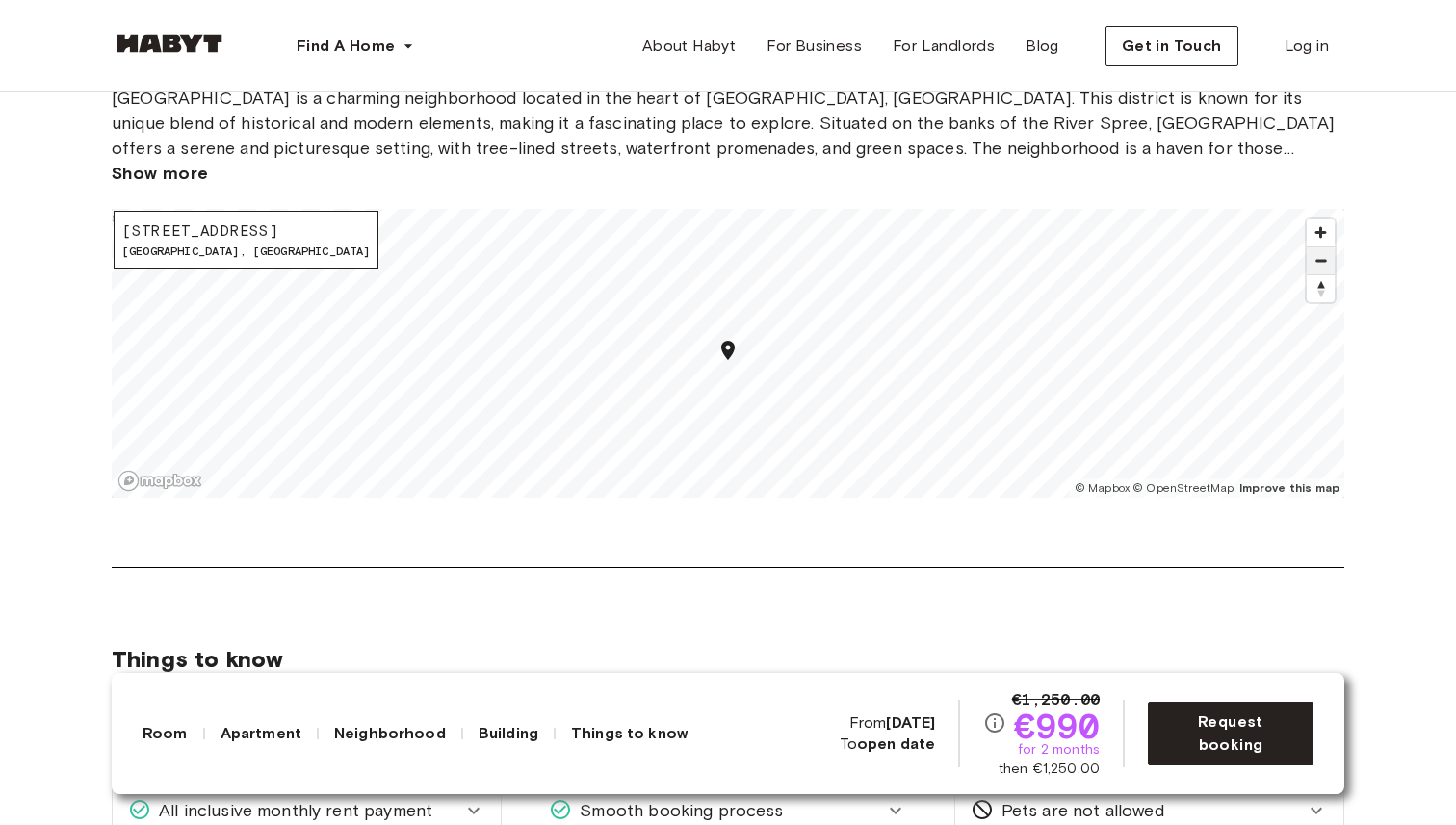 click at bounding box center [1320, 261] 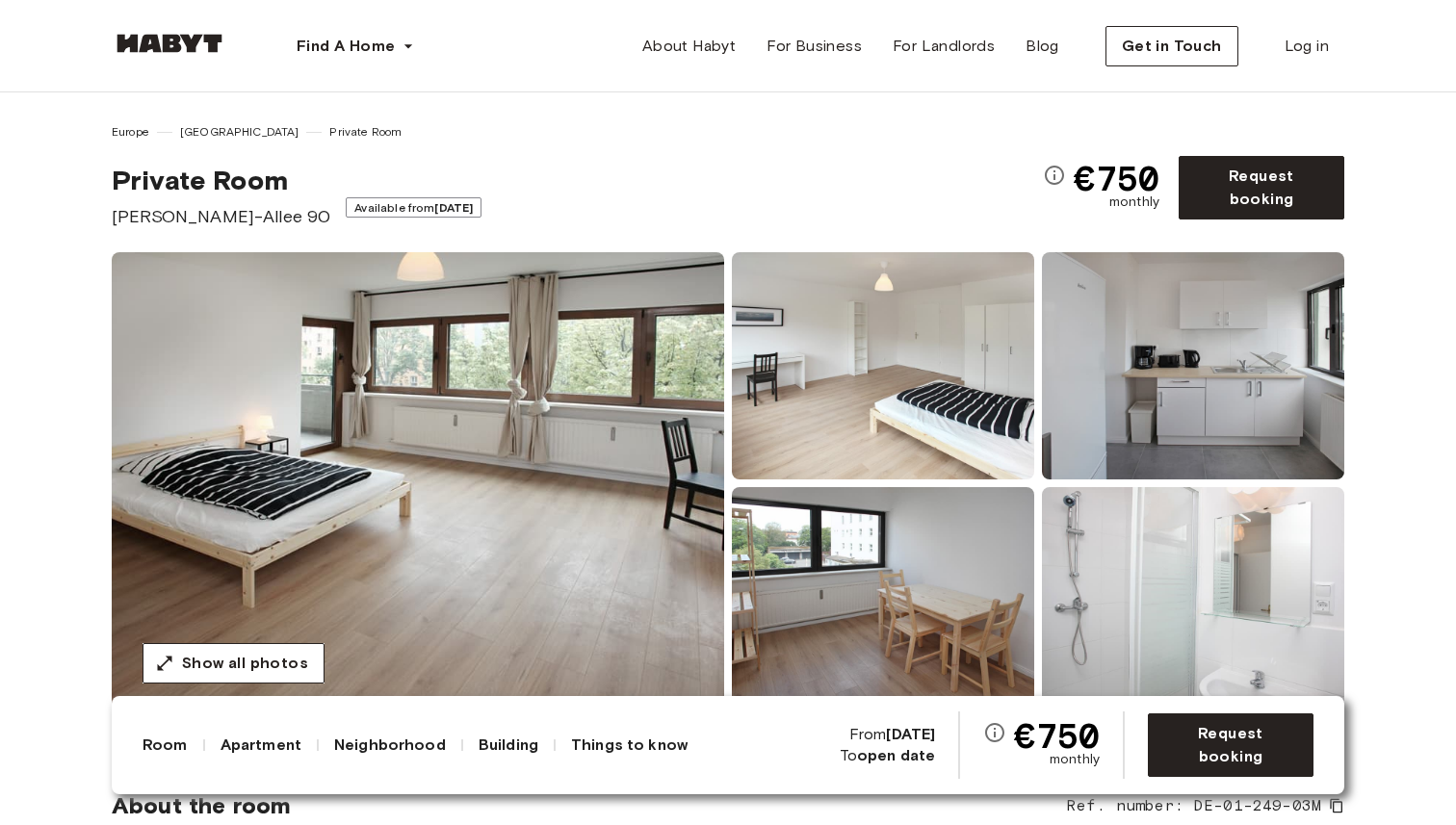 scroll, scrollTop: 0, scrollLeft: 0, axis: both 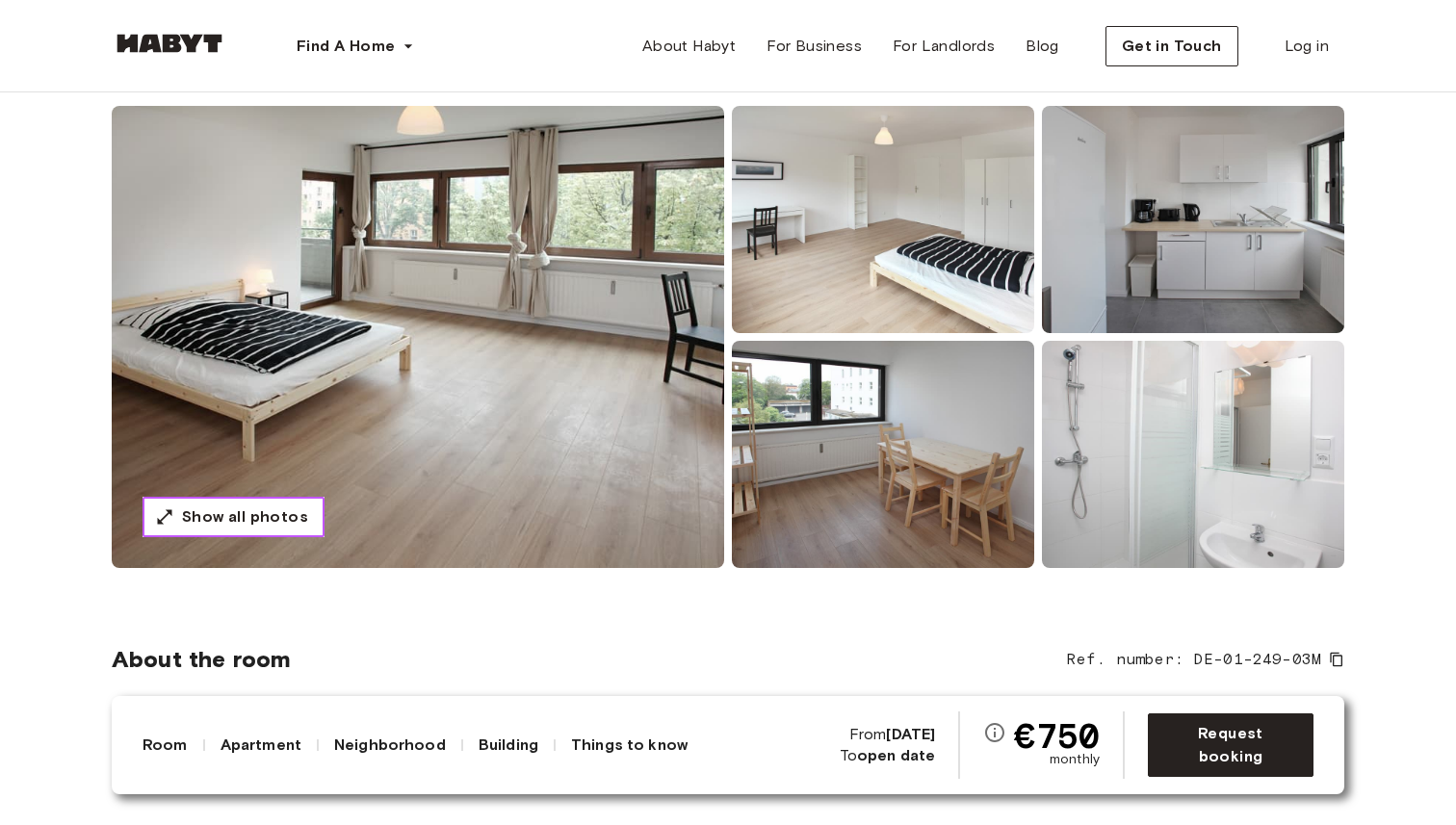 click on "Show all photos" at bounding box center (245, 517) 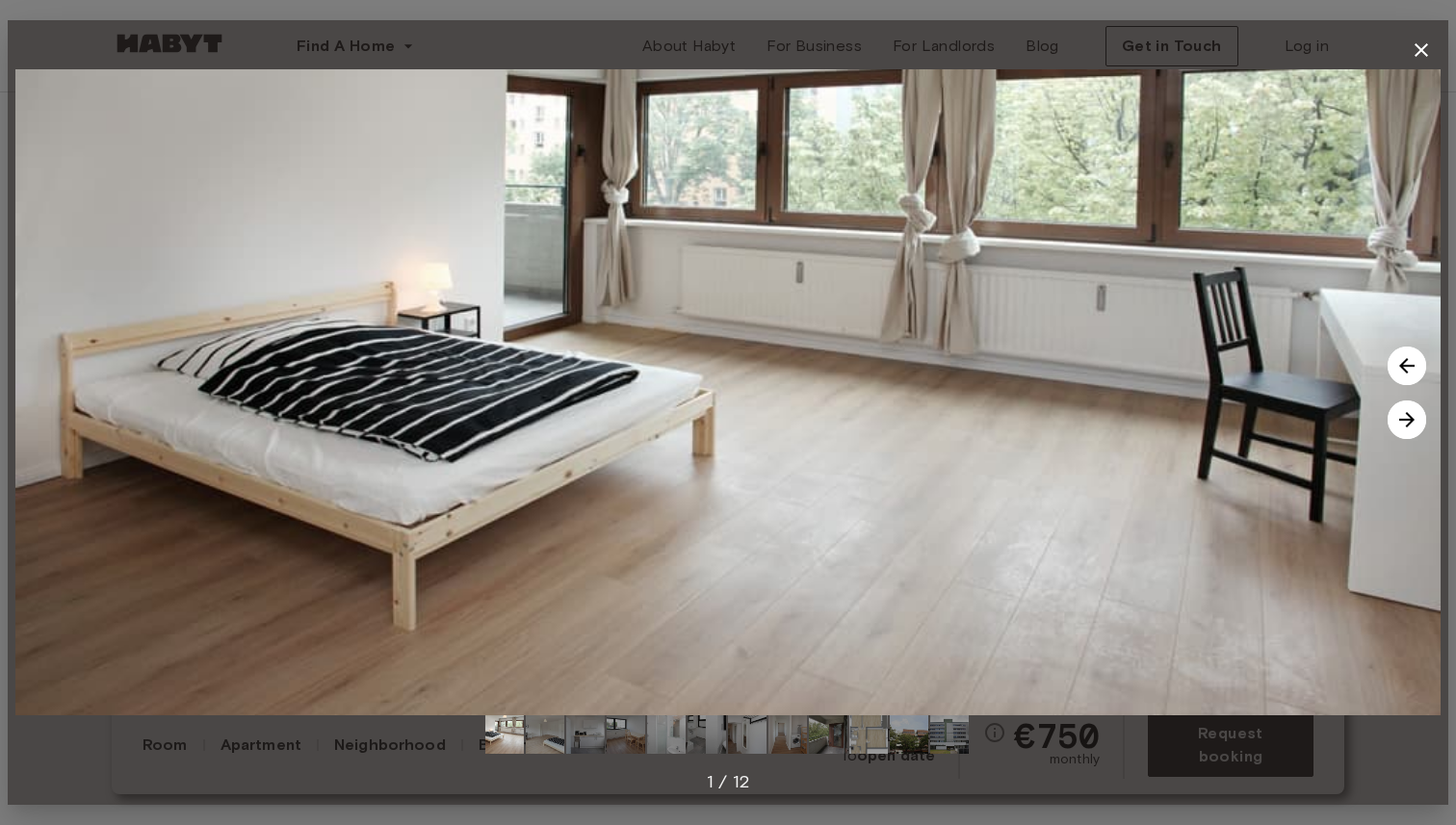 click at bounding box center [1407, 420] 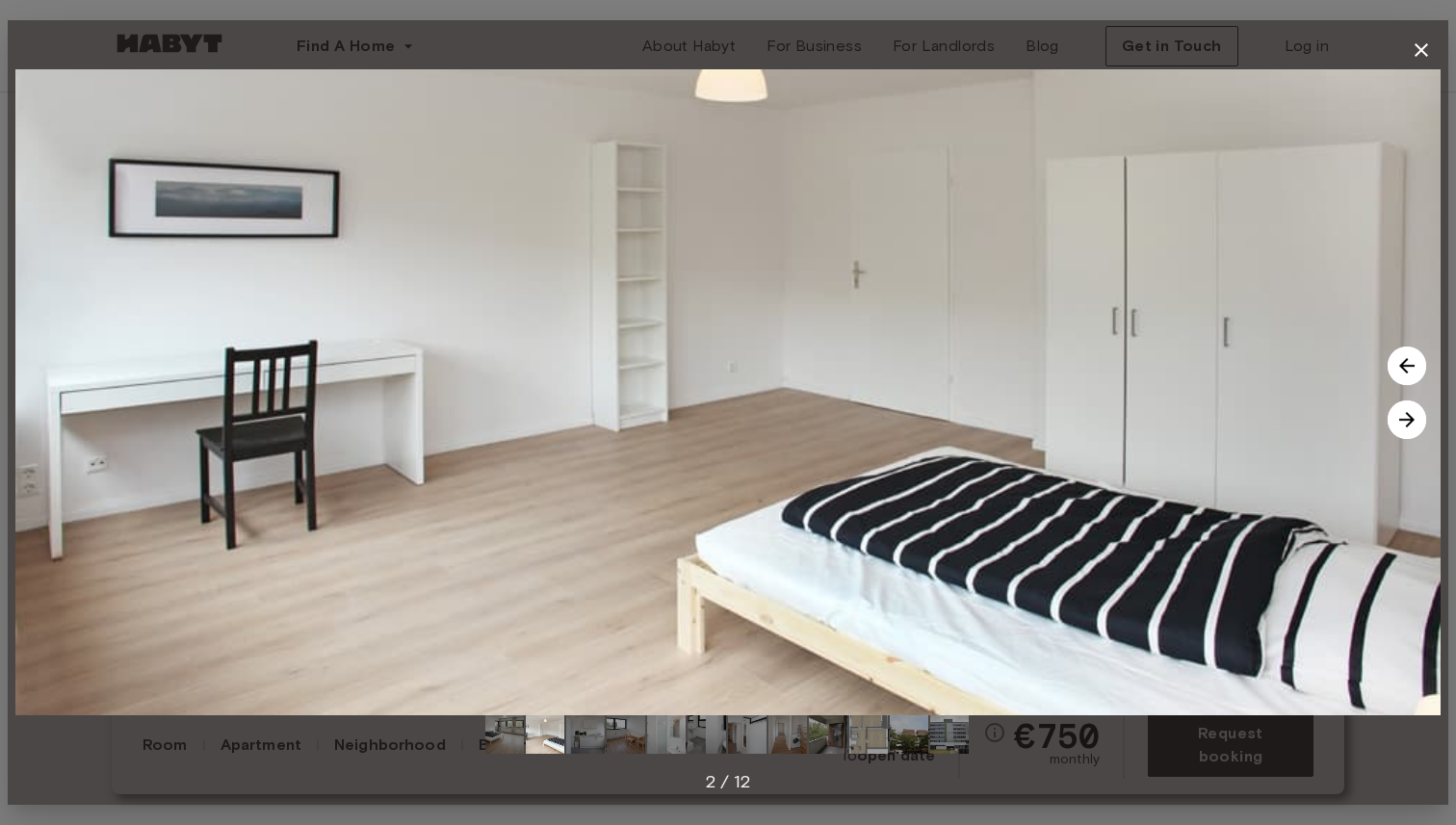 click at bounding box center (1407, 420) 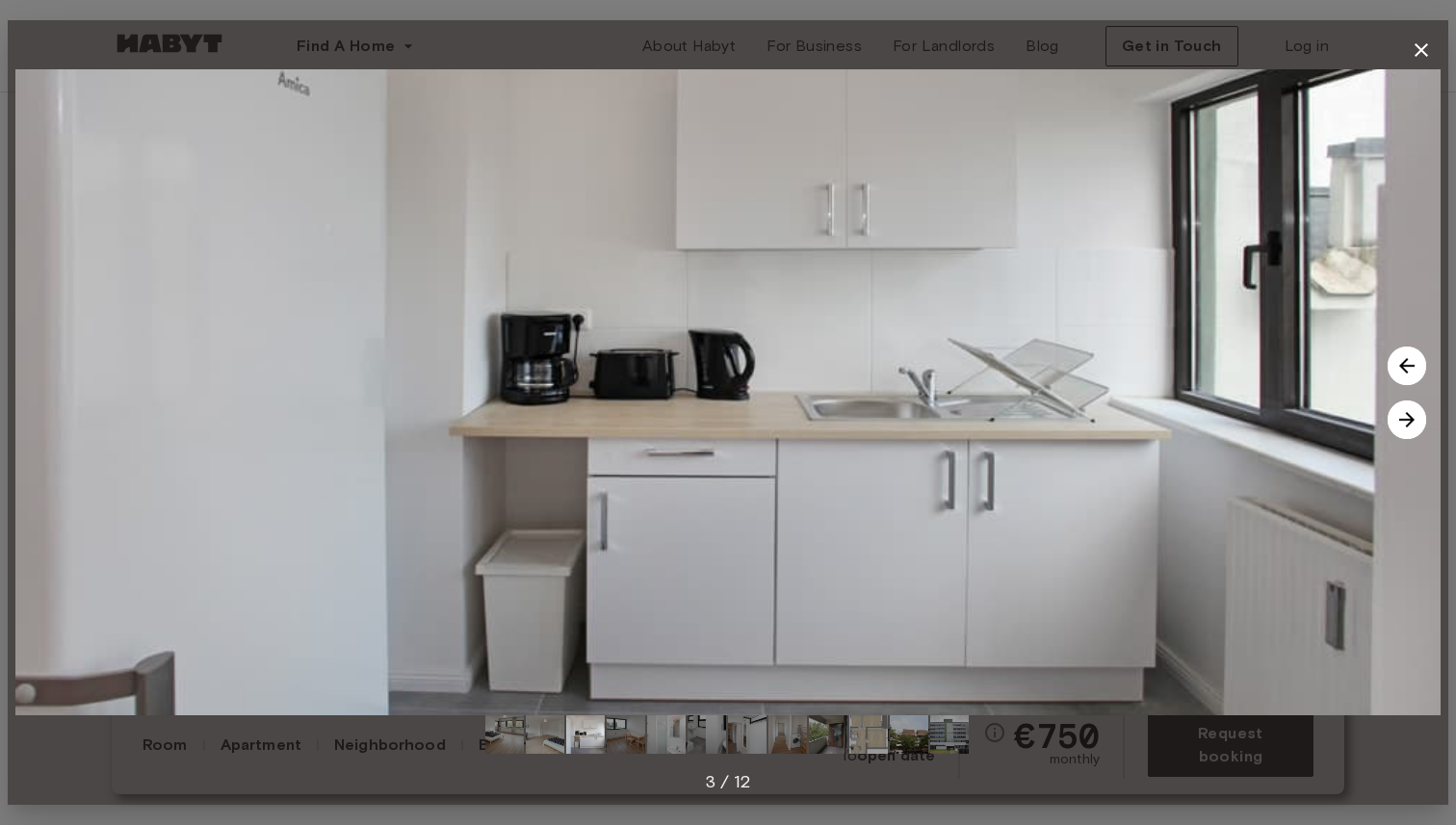 click at bounding box center [1407, 420] 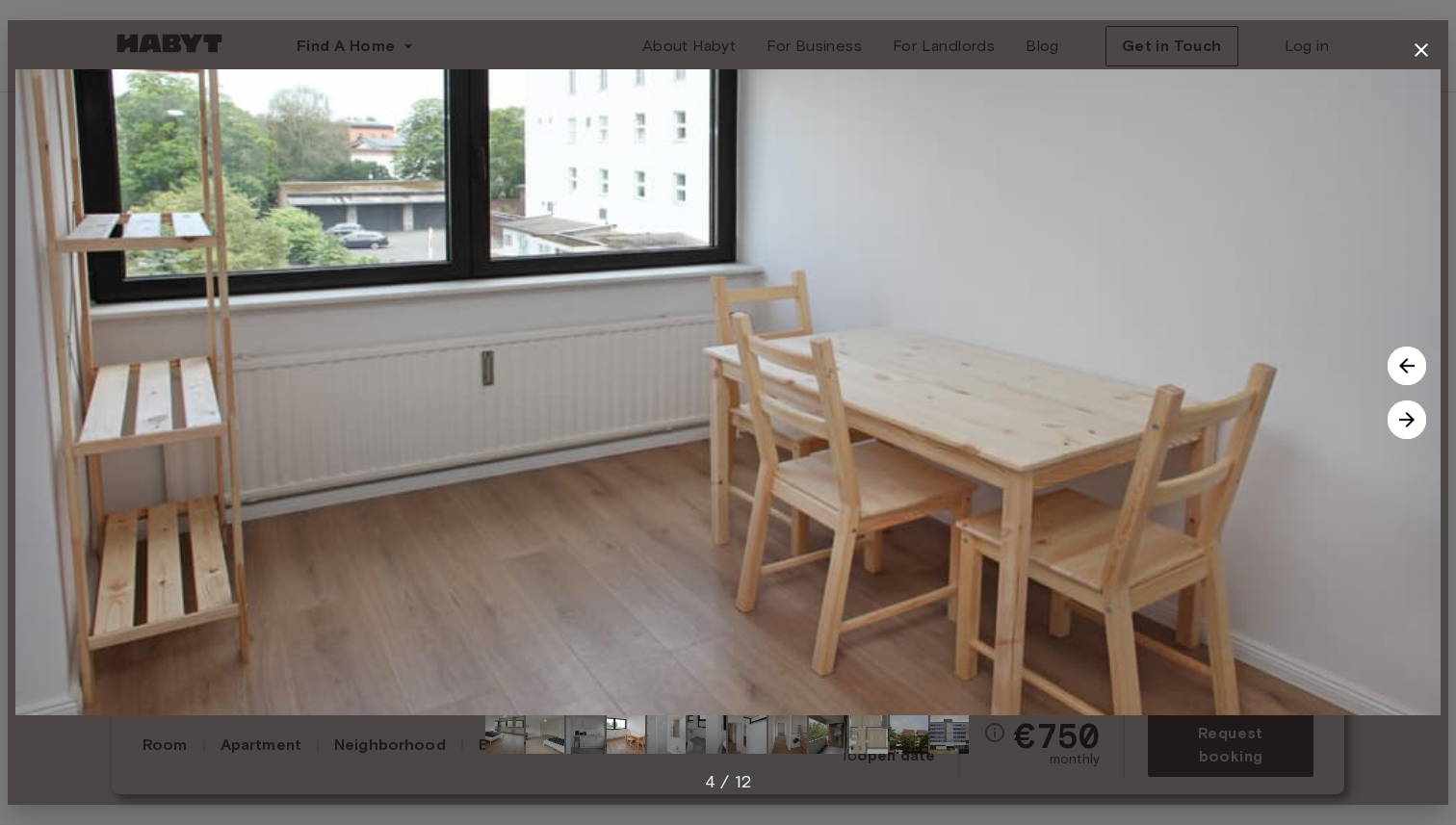 click at bounding box center [1407, 420] 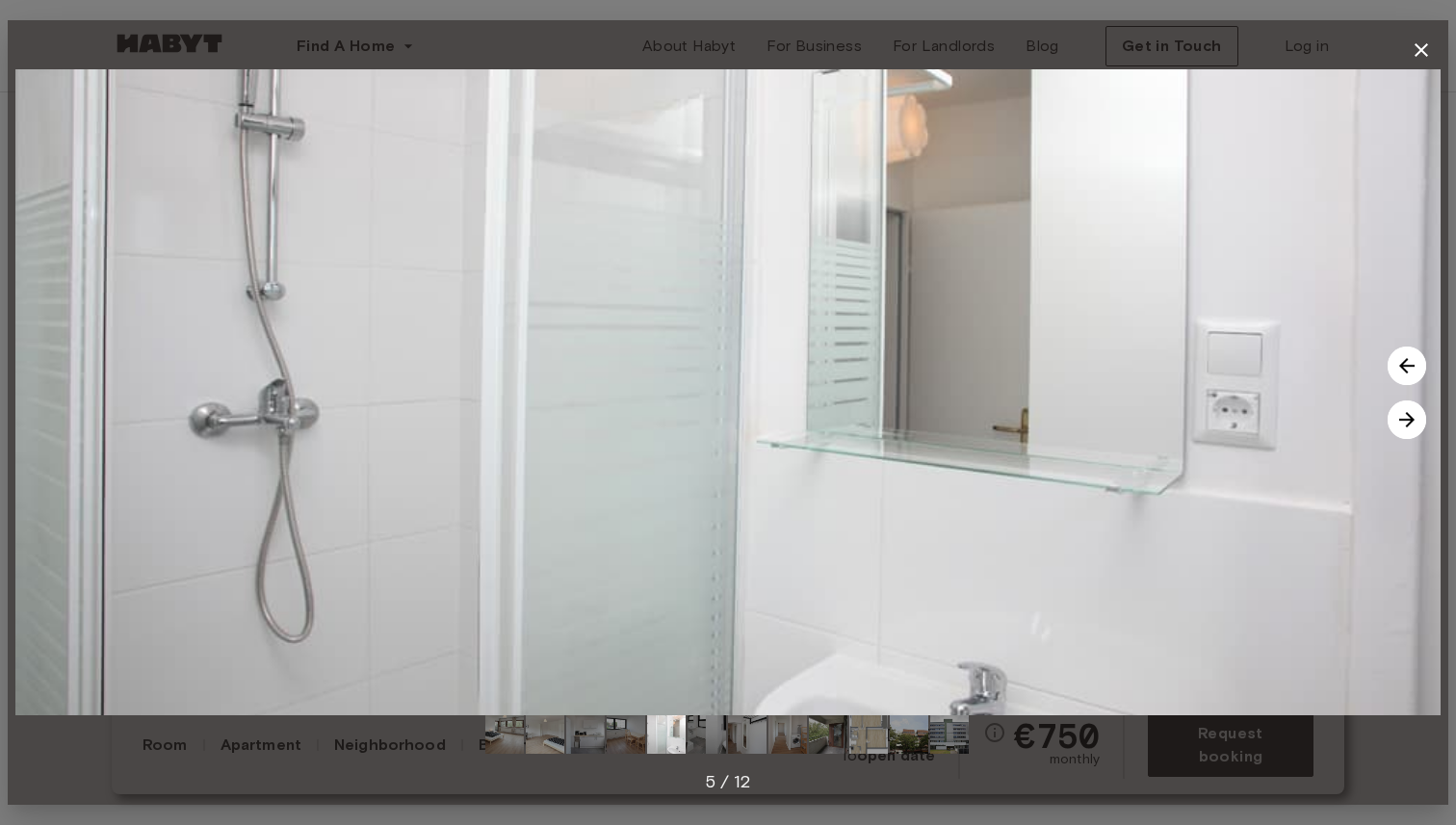 click at bounding box center (1407, 366) 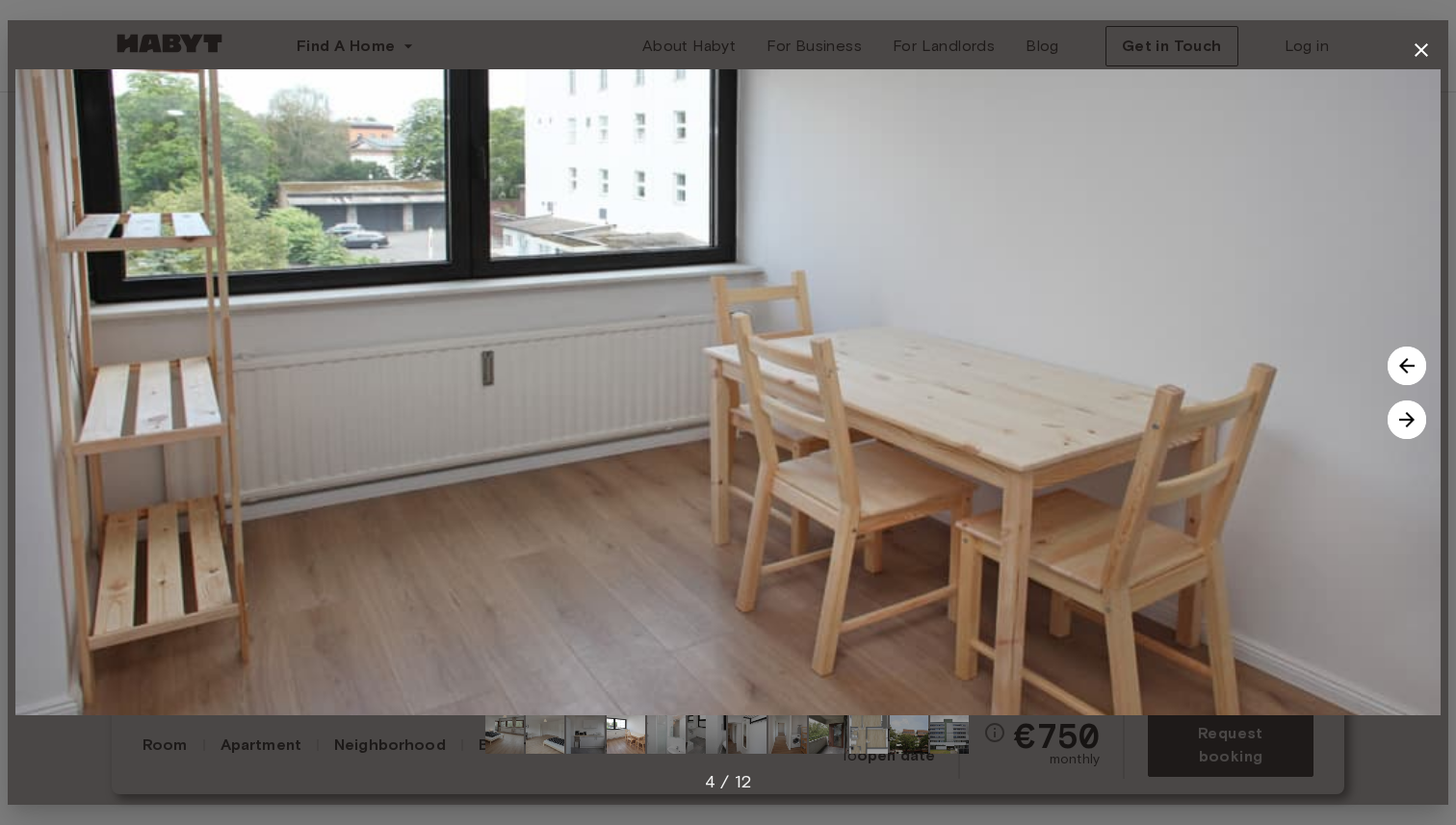 click at bounding box center (1407, 420) 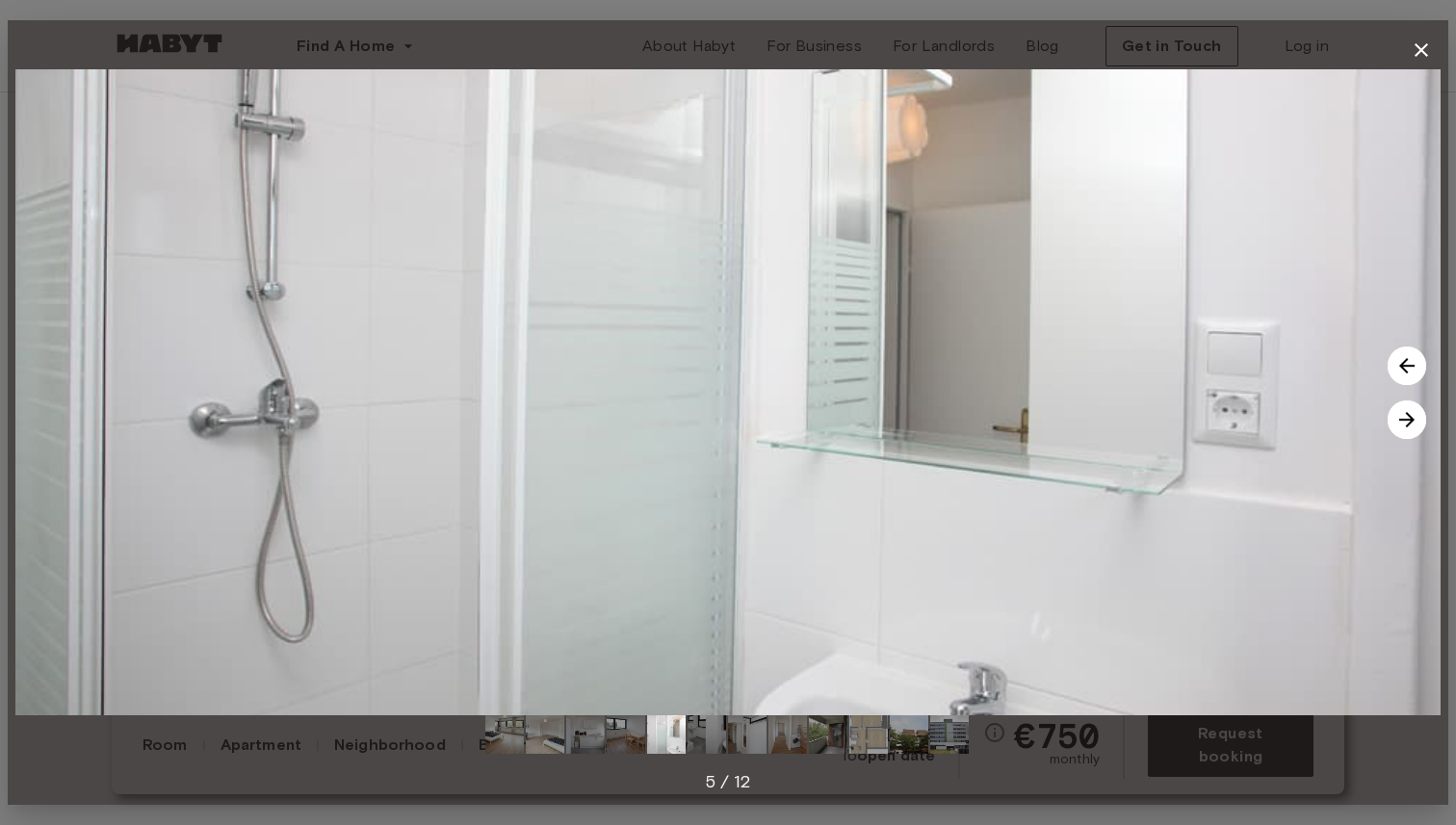 click at bounding box center (1407, 420) 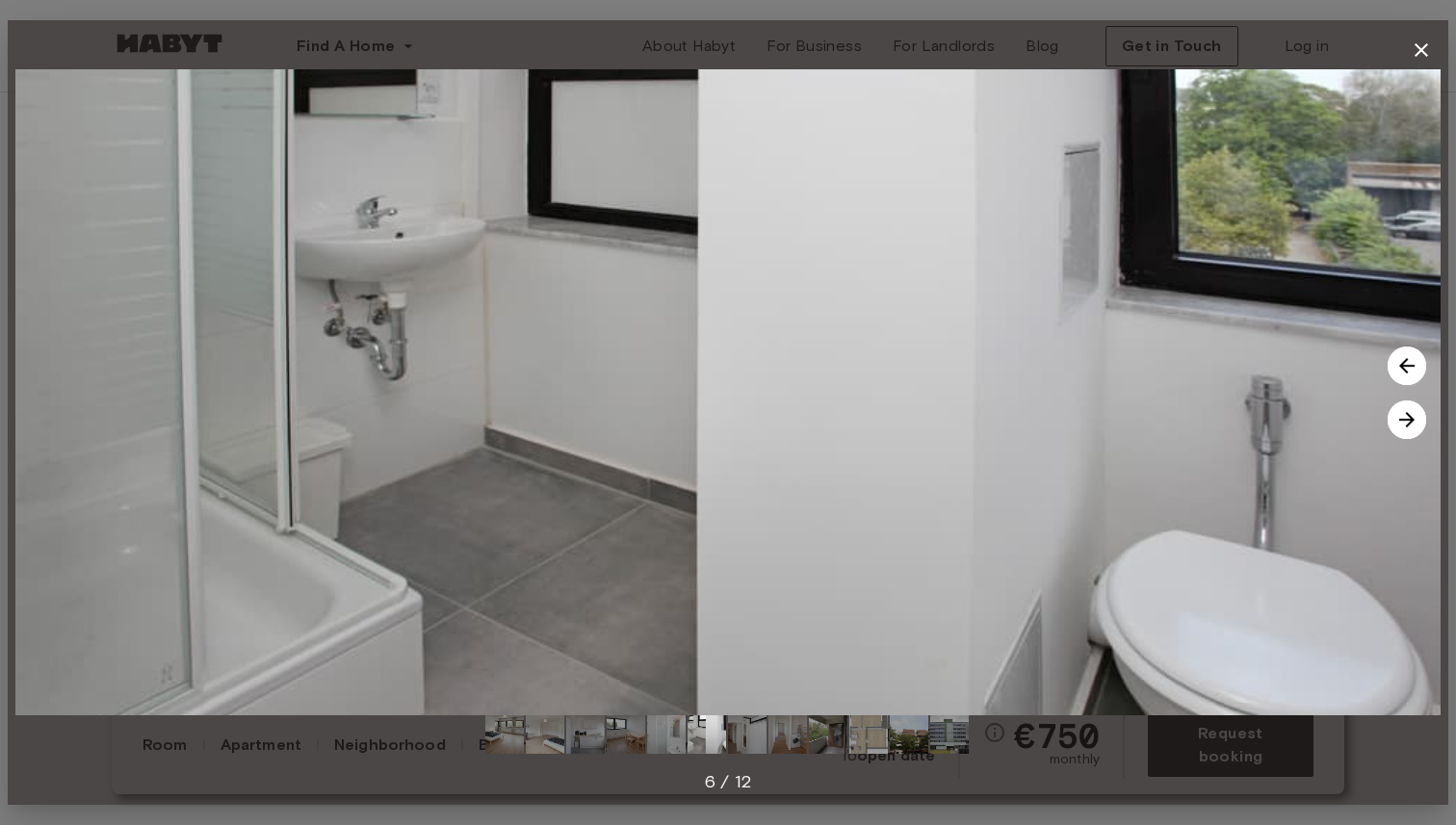 click 